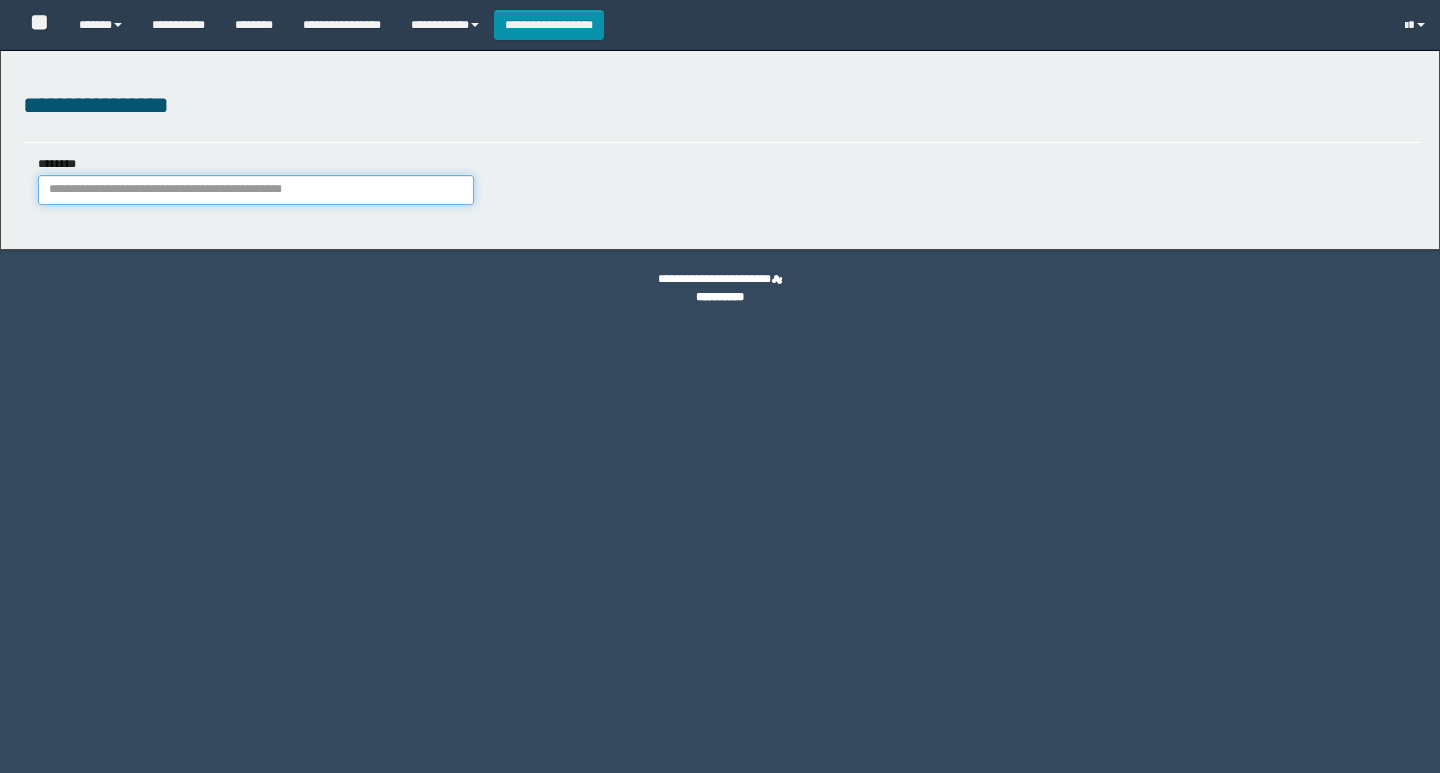 click on "********" at bounding box center [256, 190] 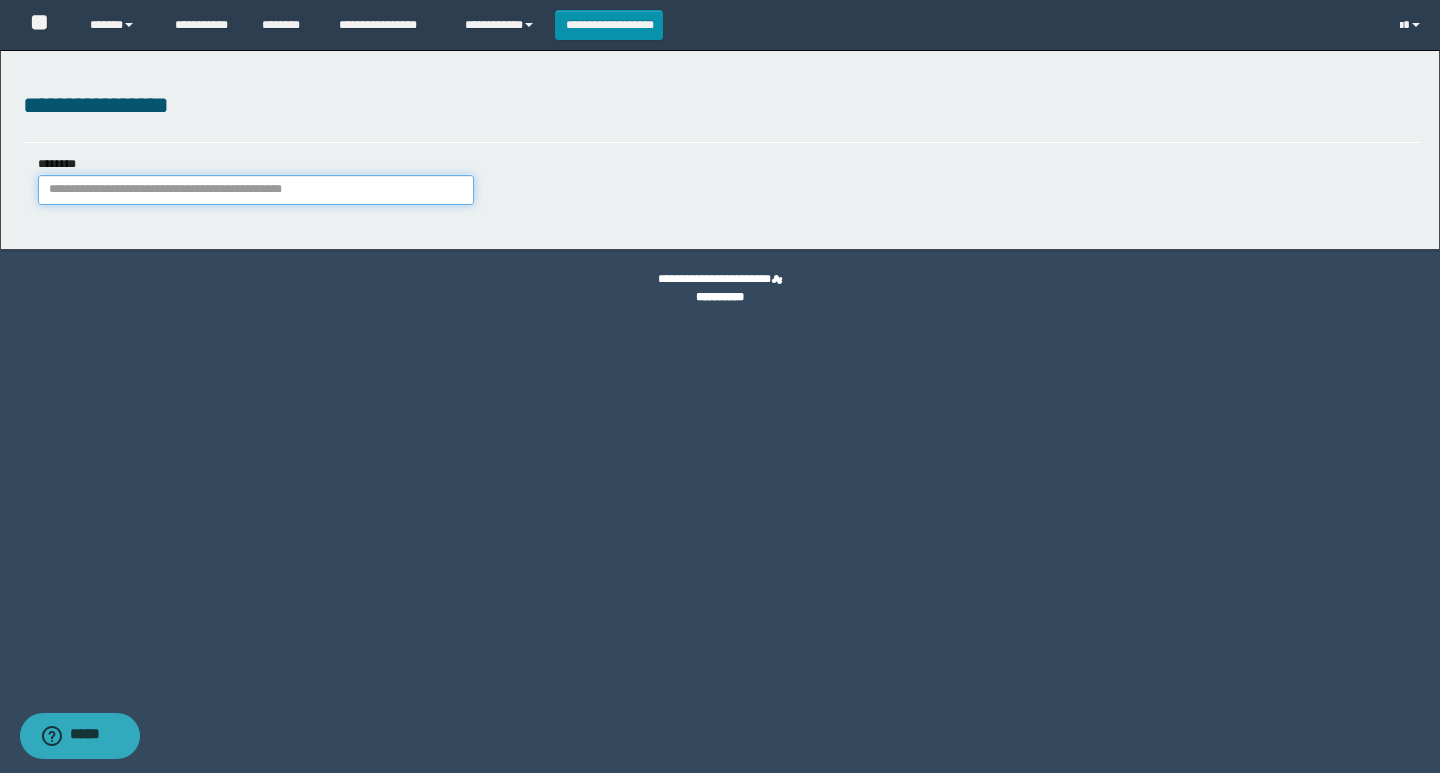 scroll, scrollTop: 0, scrollLeft: 0, axis: both 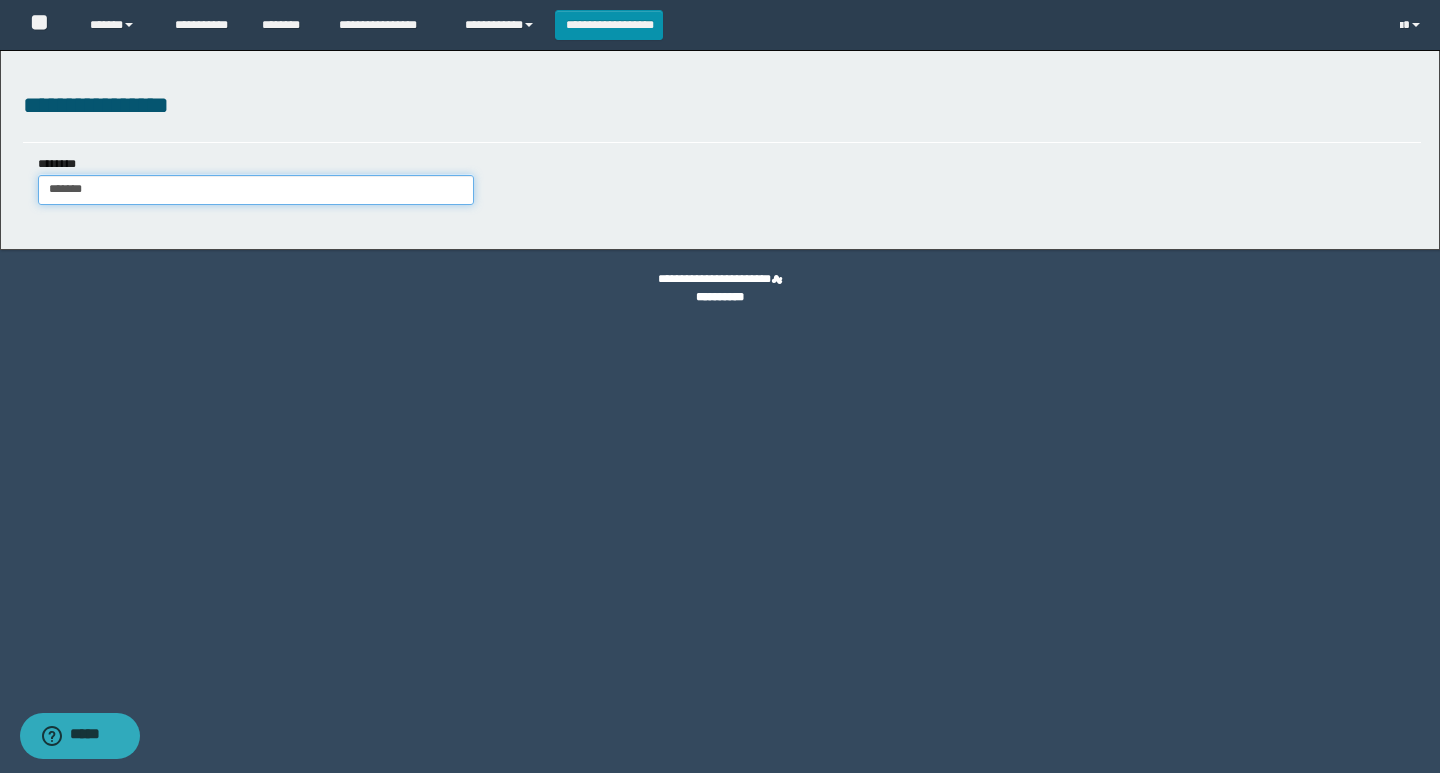 type on "*******" 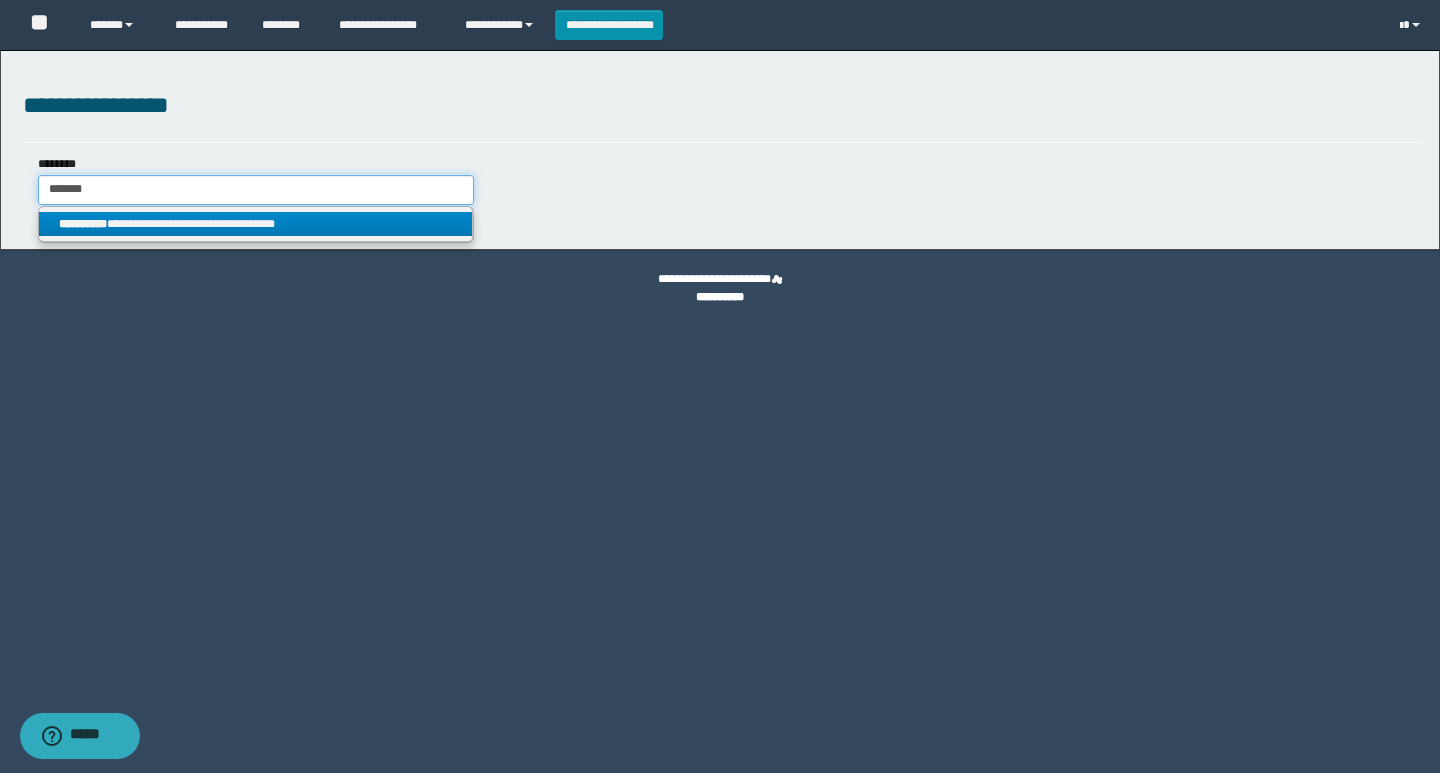 type on "*******" 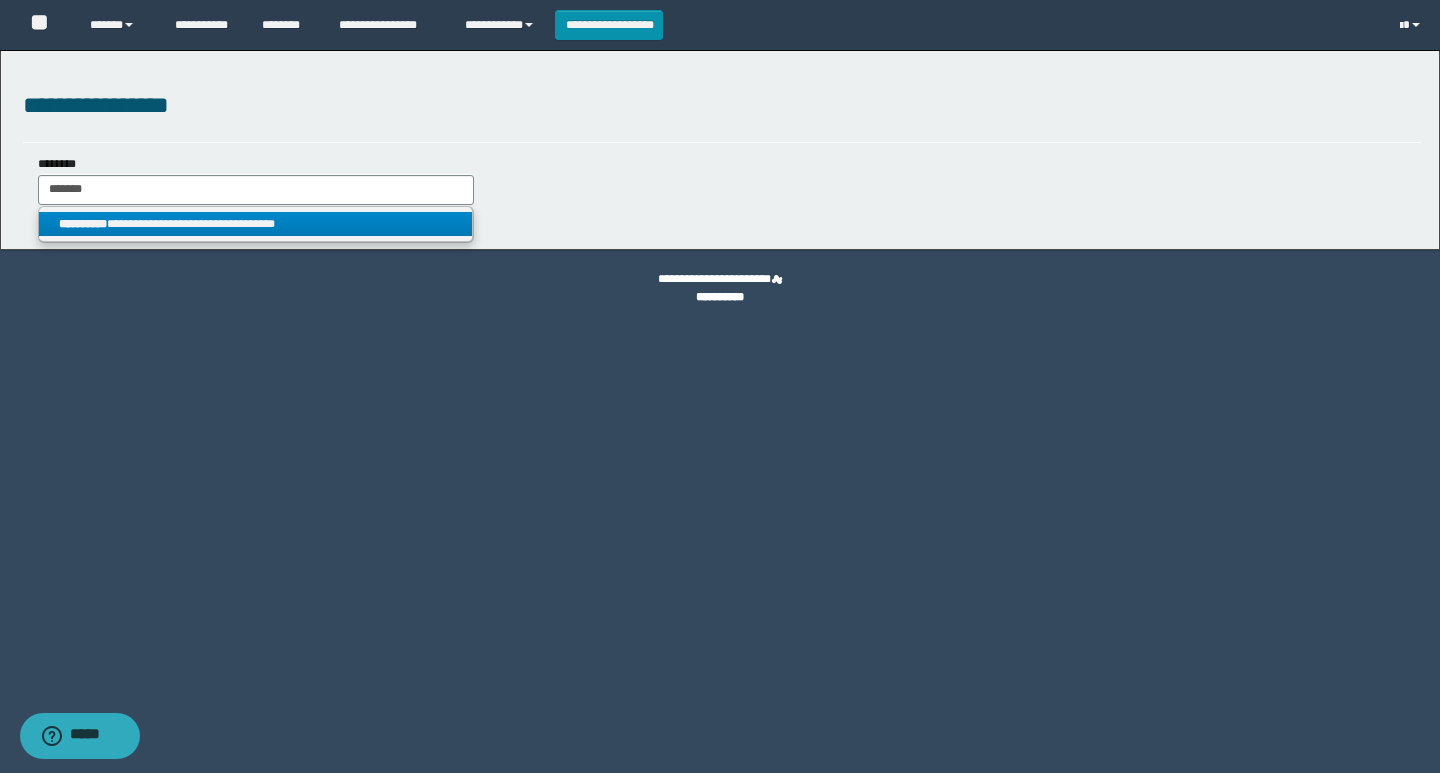 click on "**********" at bounding box center (255, 224) 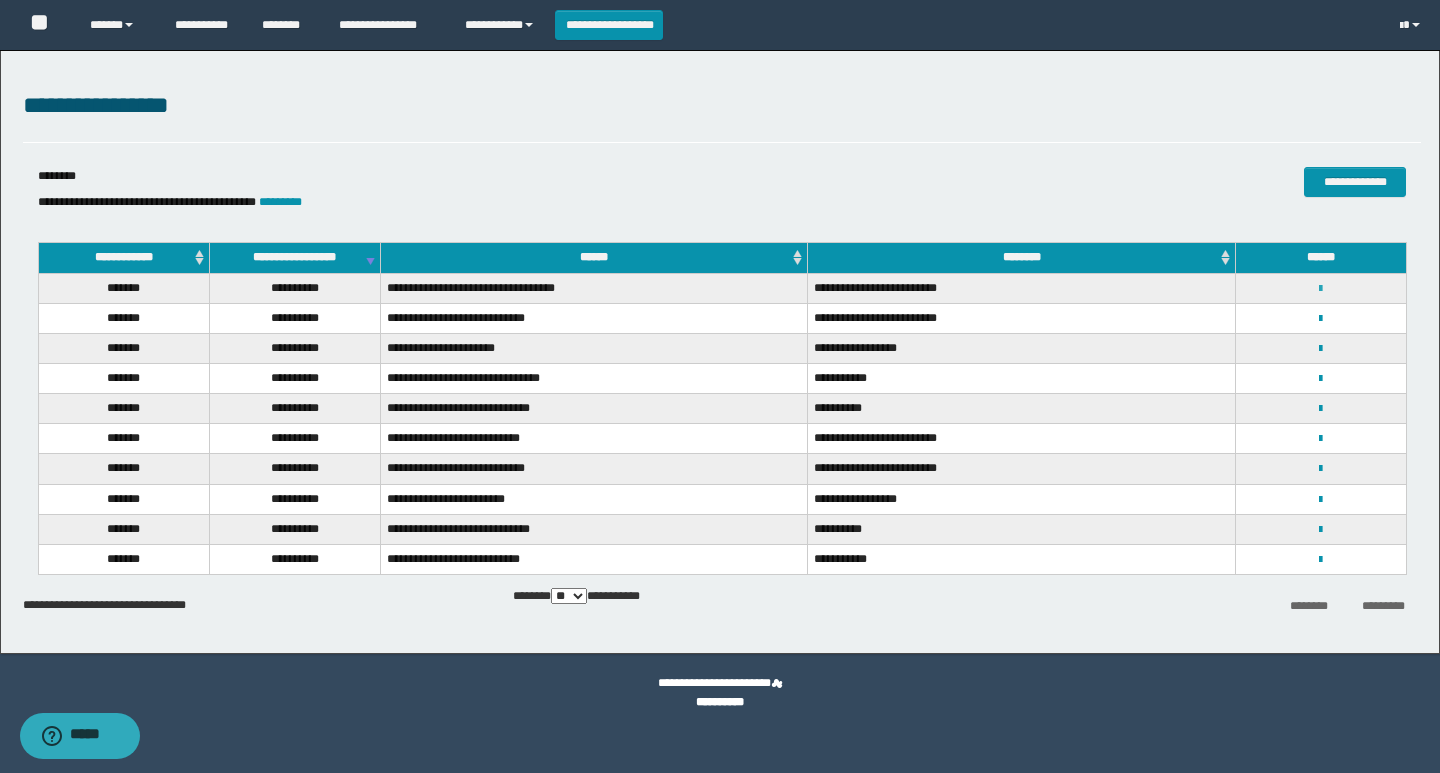 click at bounding box center [1320, 289] 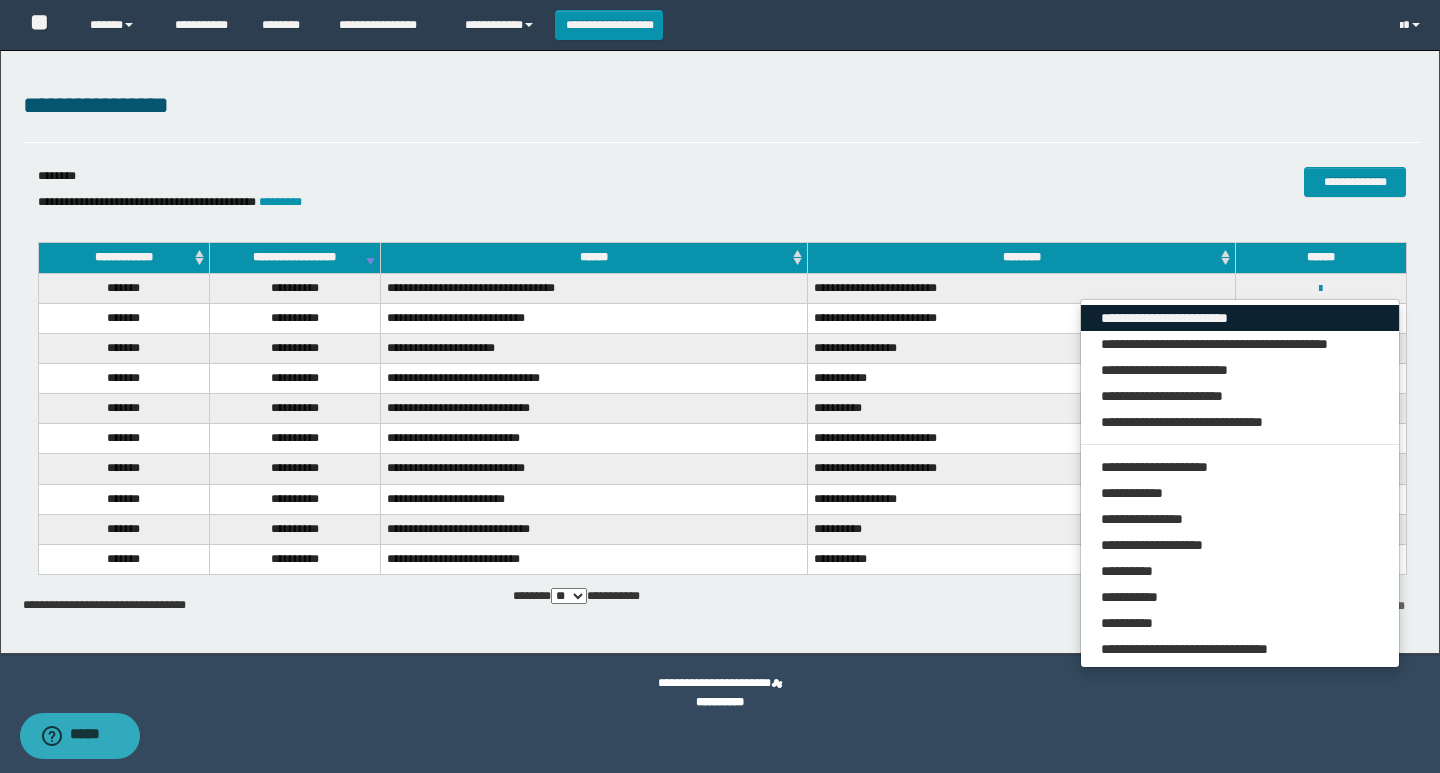 click on "**********" at bounding box center (1240, 318) 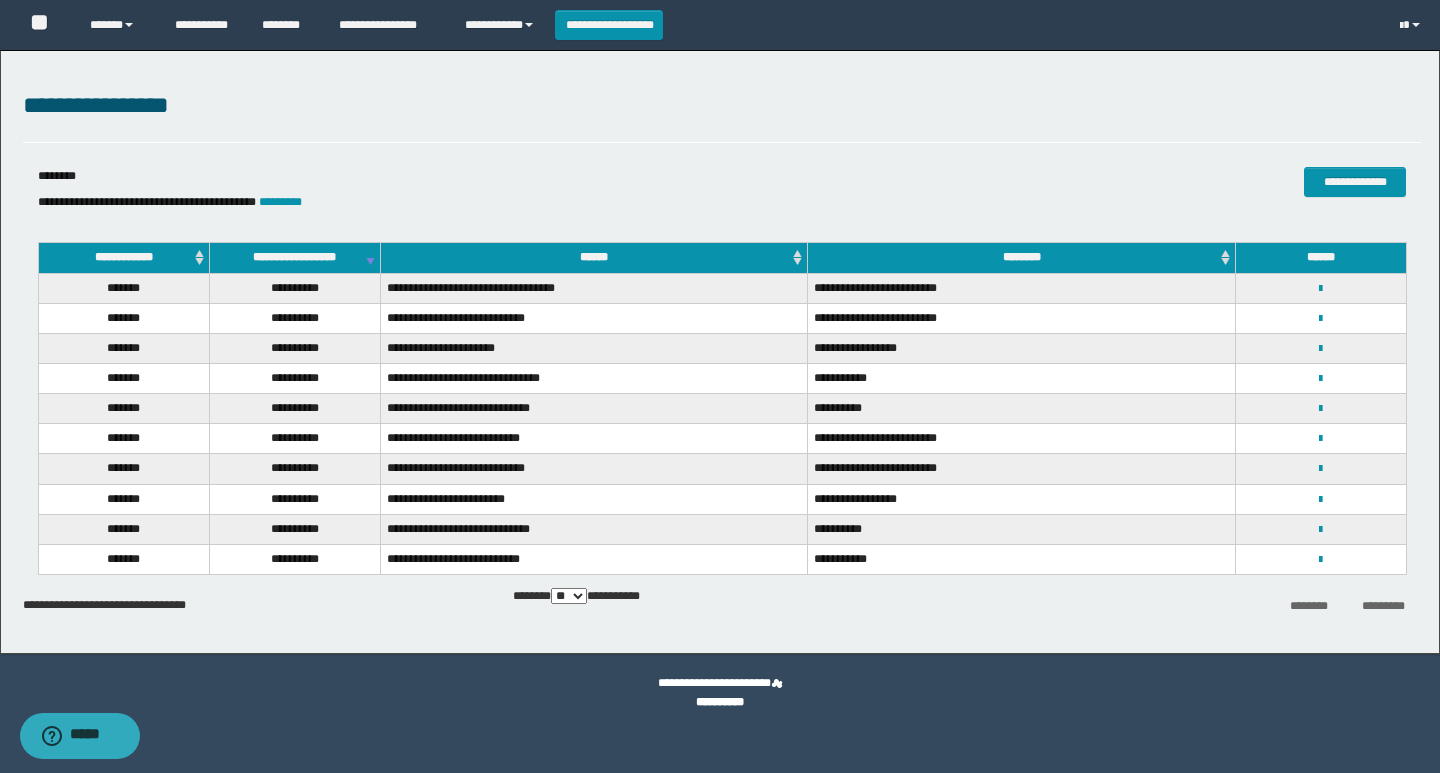 click on "**********" at bounding box center (489, 202) 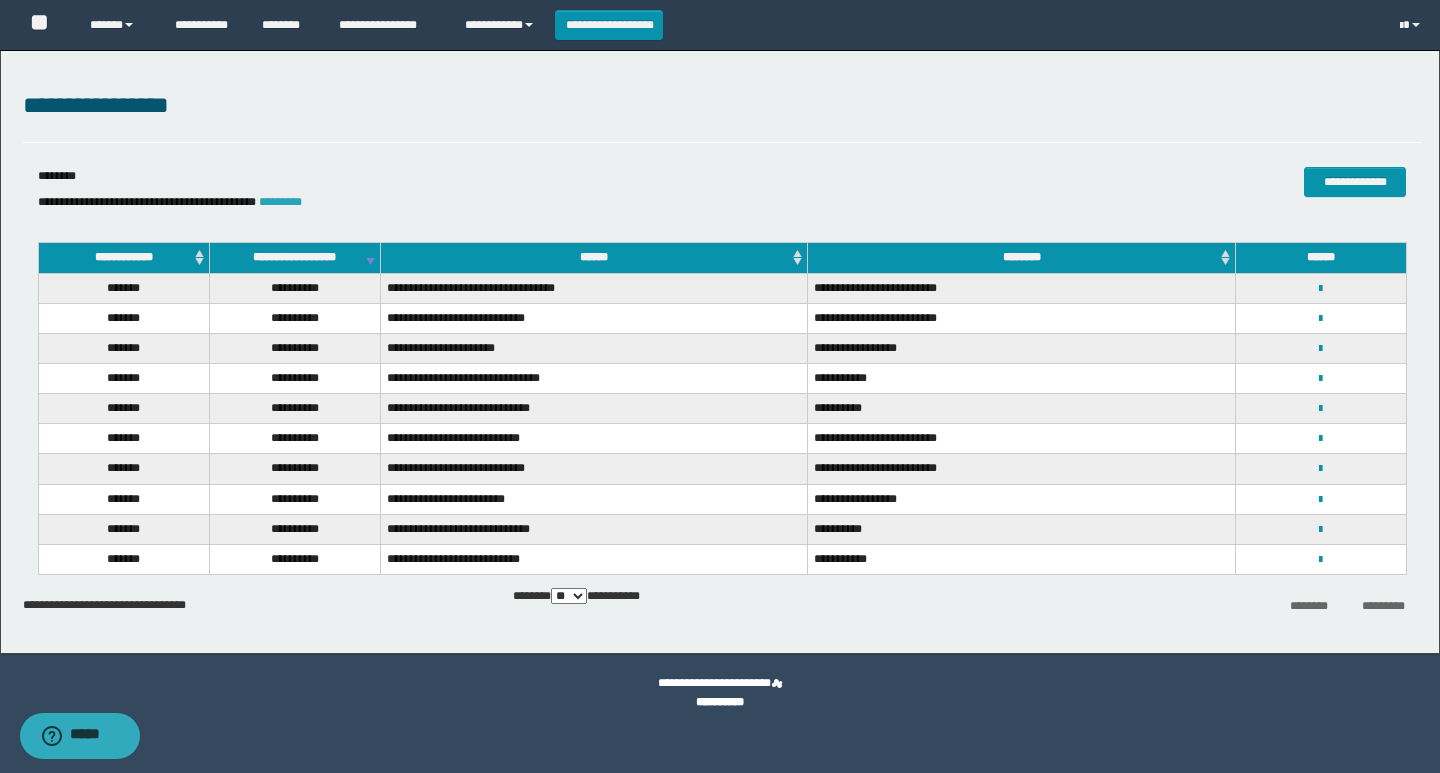click on "*********" at bounding box center [280, 202] 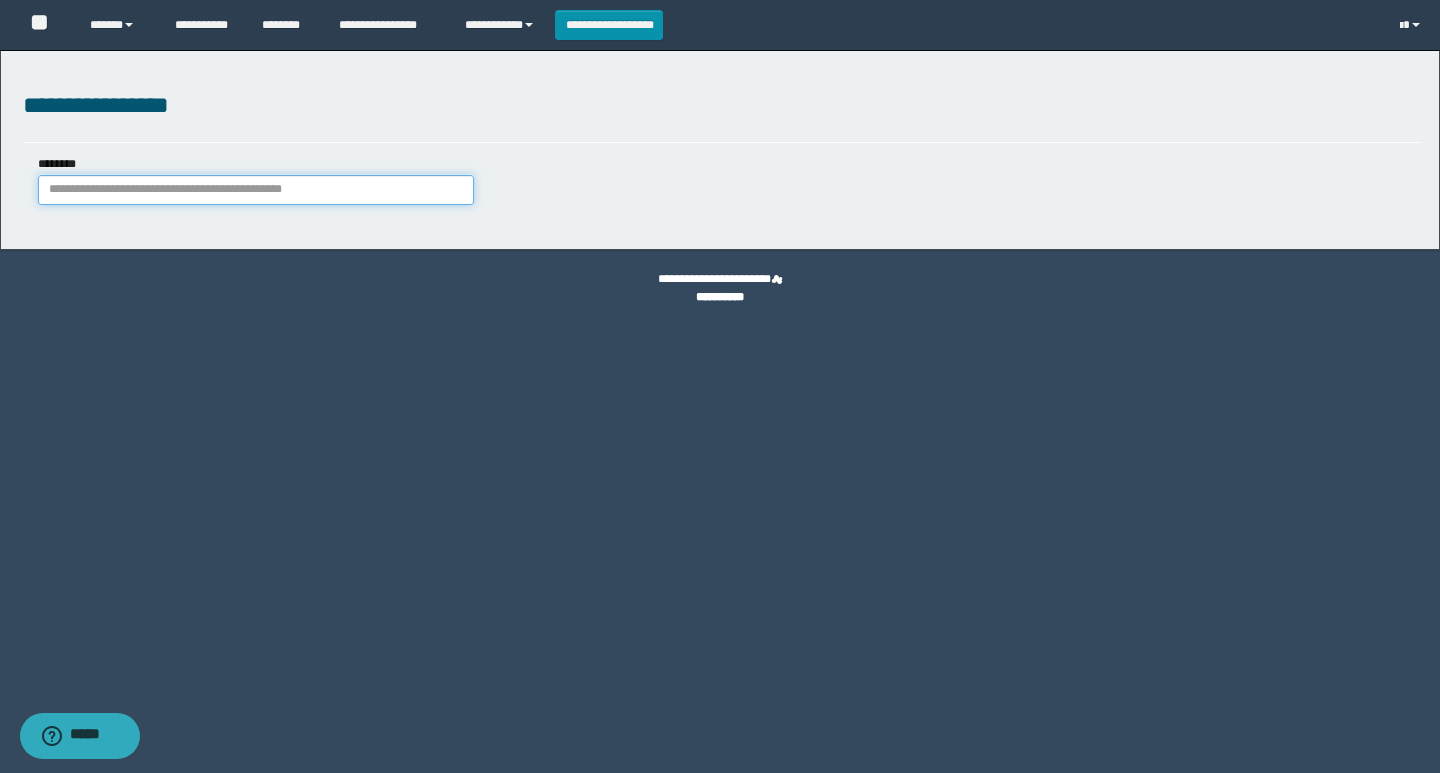 click on "********" at bounding box center [256, 190] 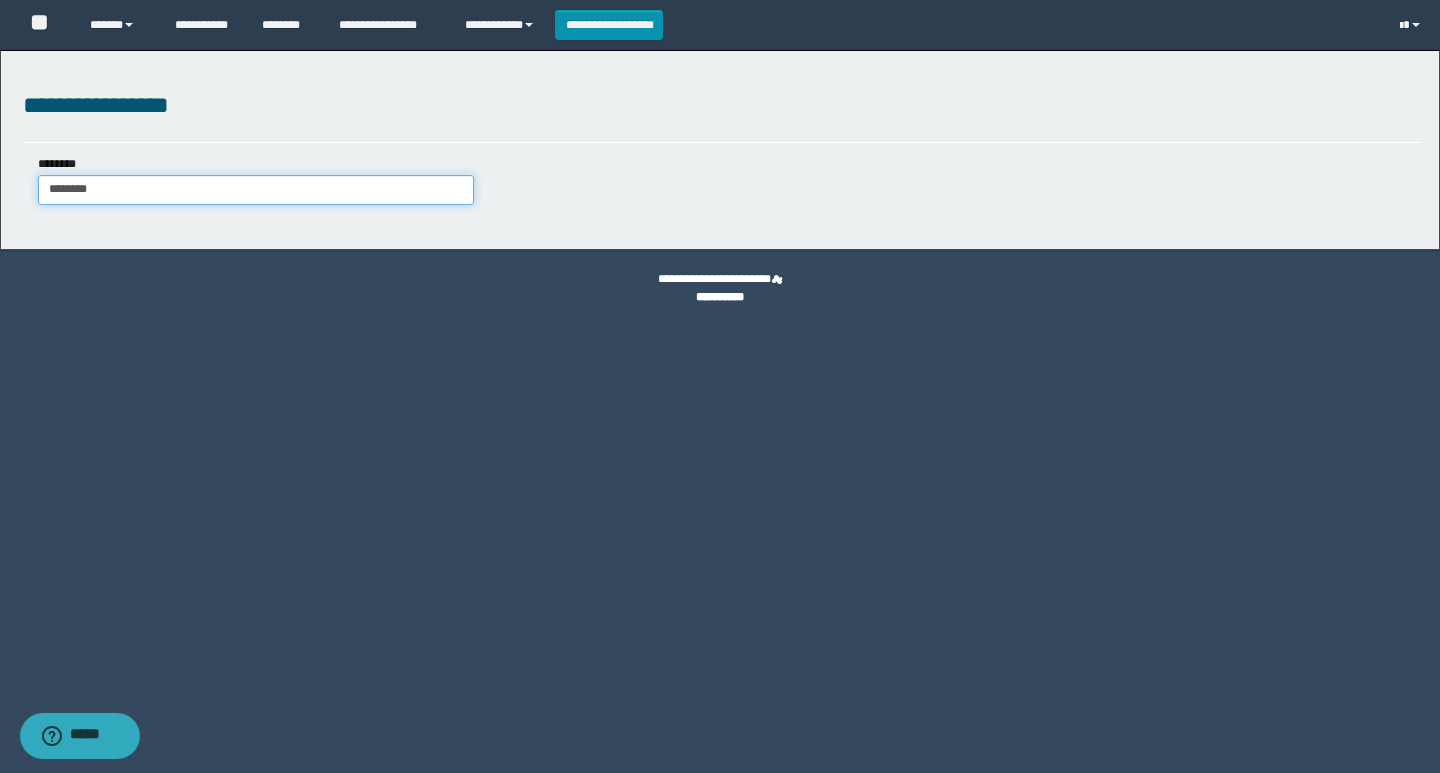type on "********" 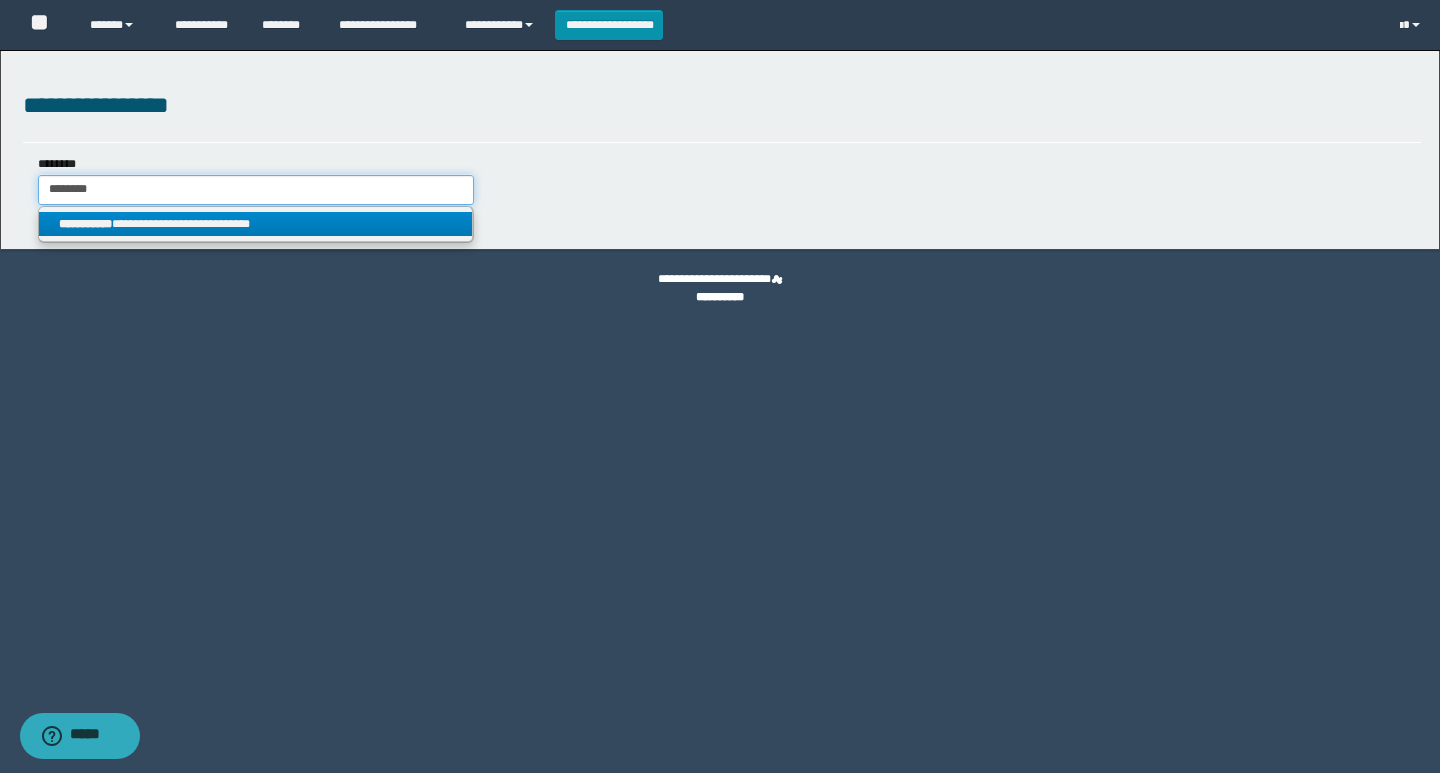 type on "********" 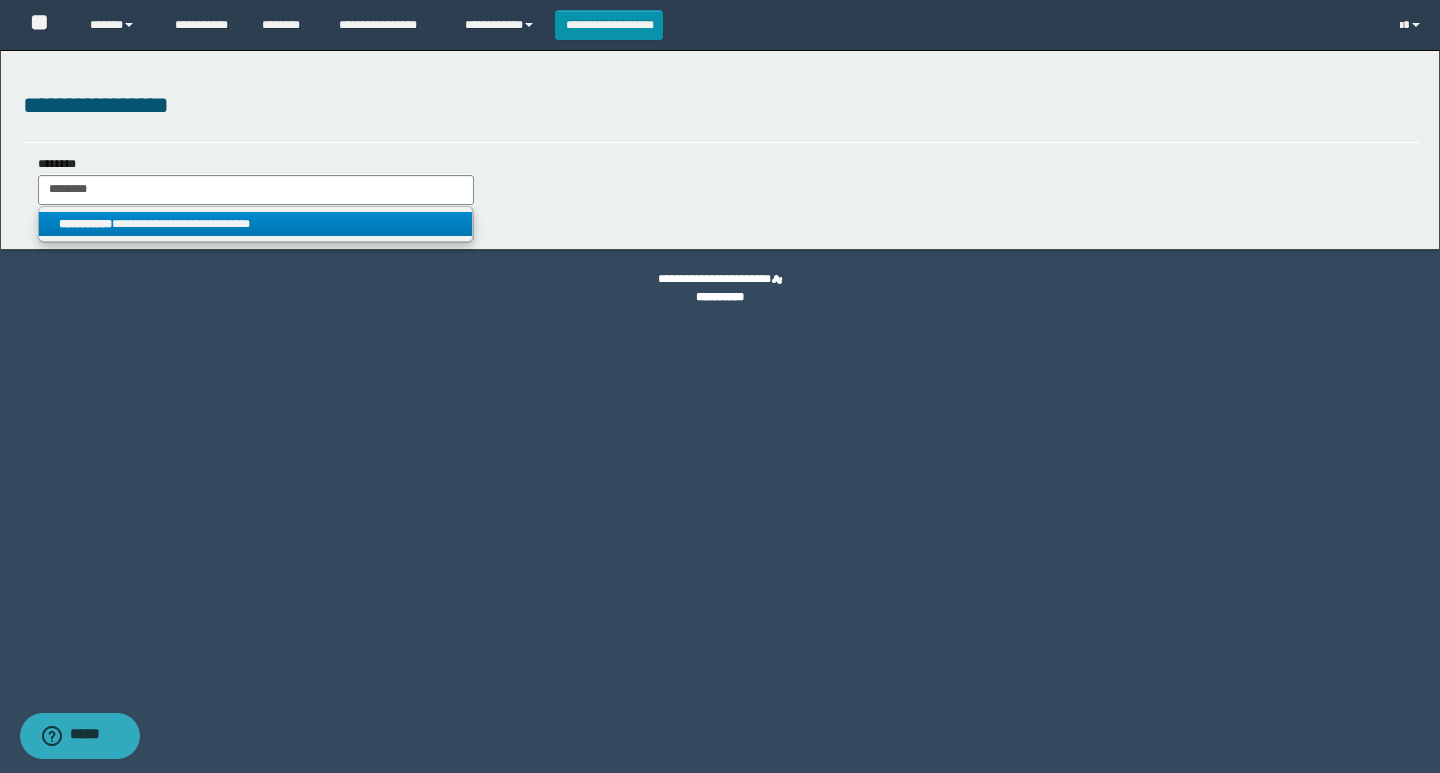 click on "**********" at bounding box center (255, 224) 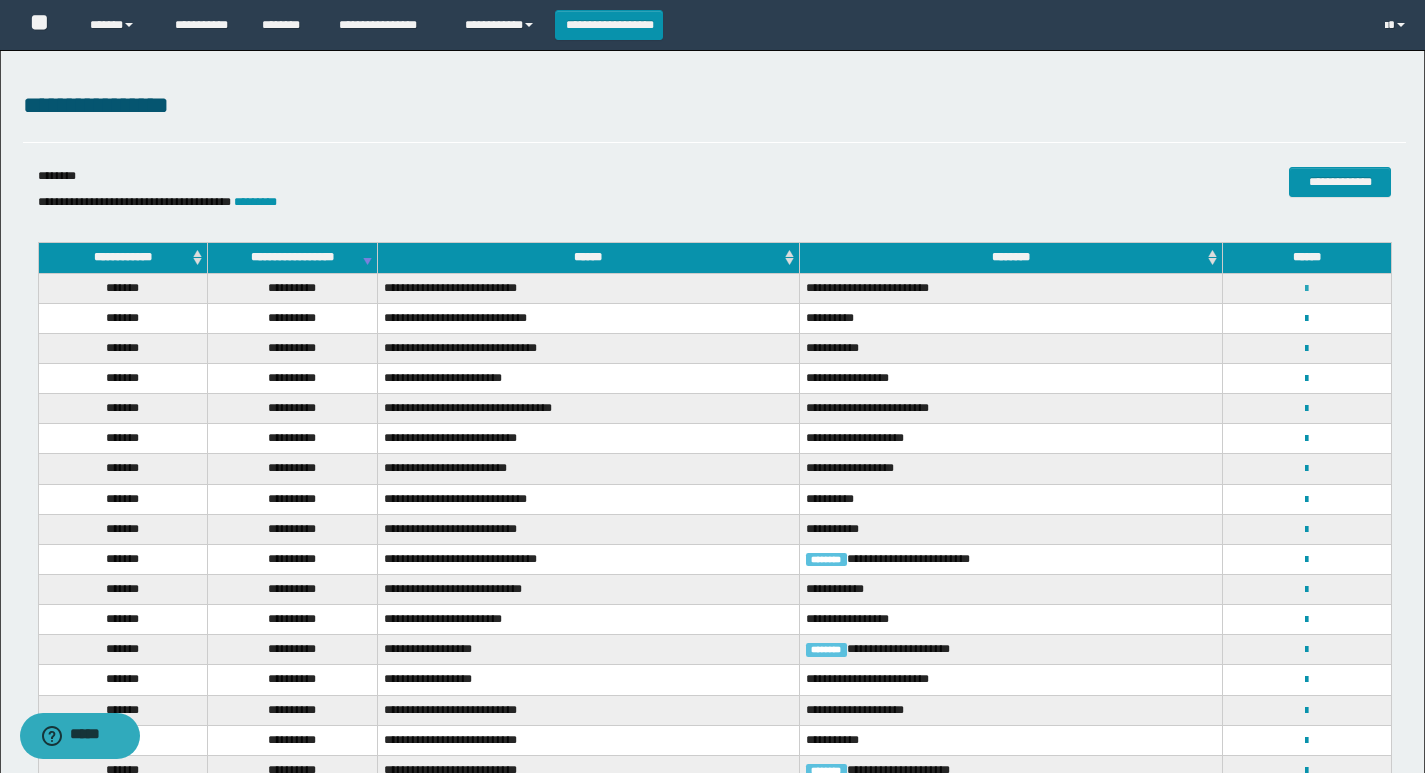 click at bounding box center (1306, 289) 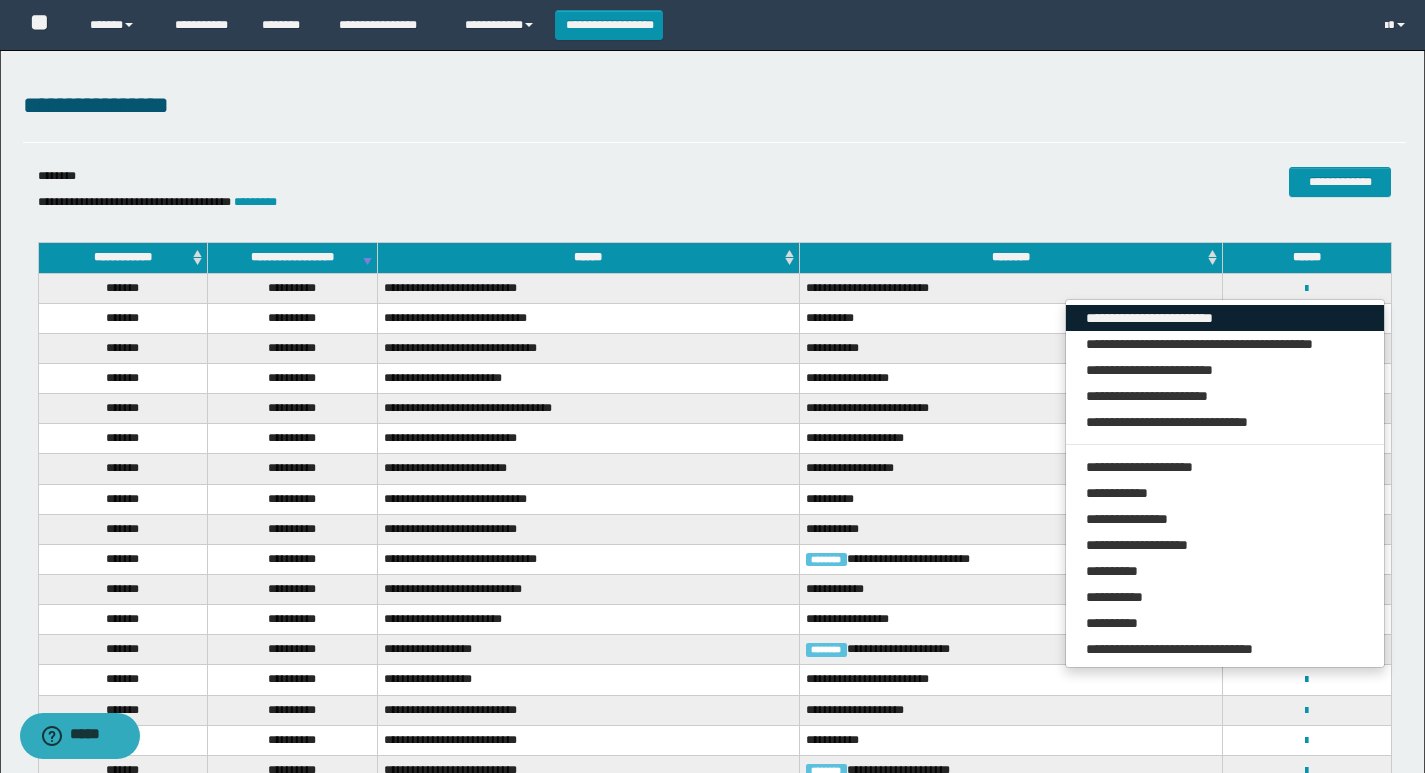 click on "**********" at bounding box center [1225, 318] 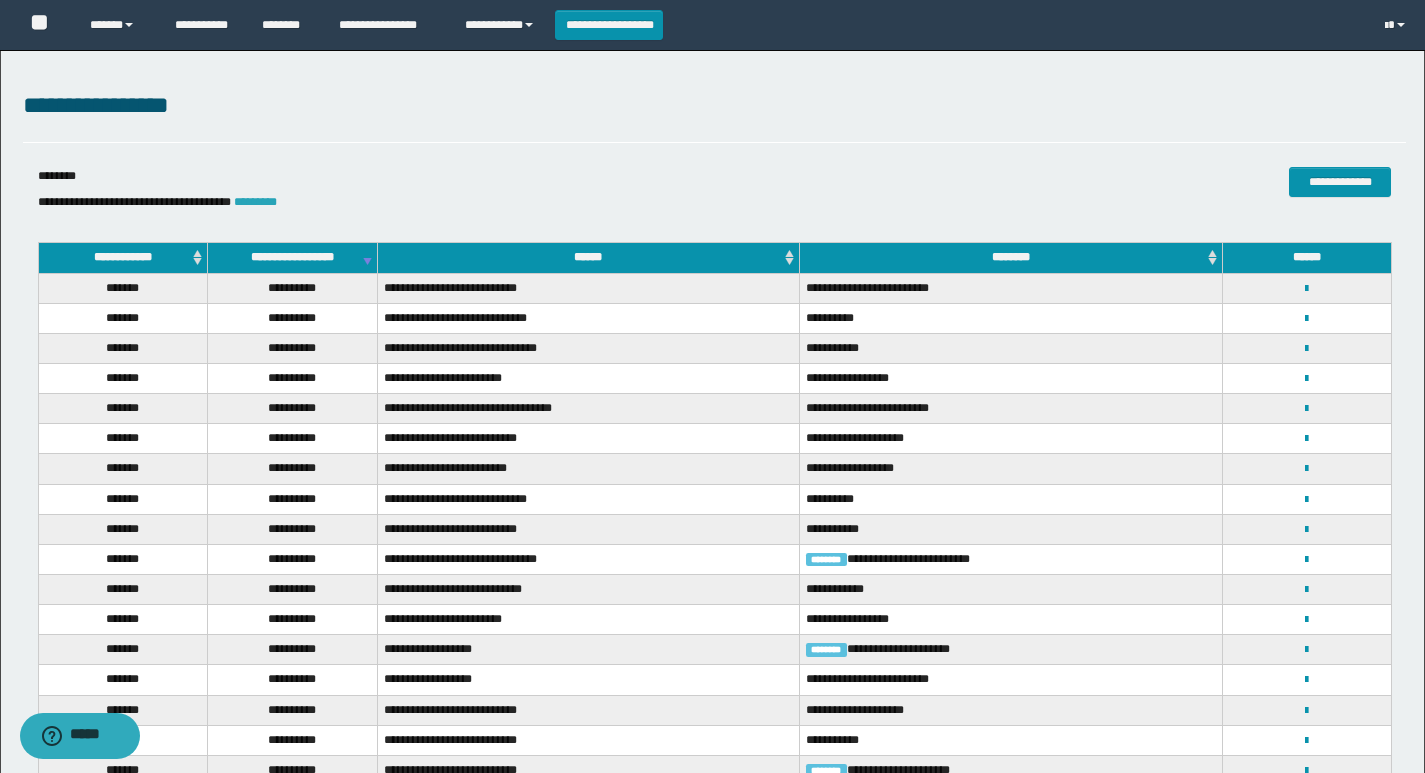 click on "*********" at bounding box center (255, 202) 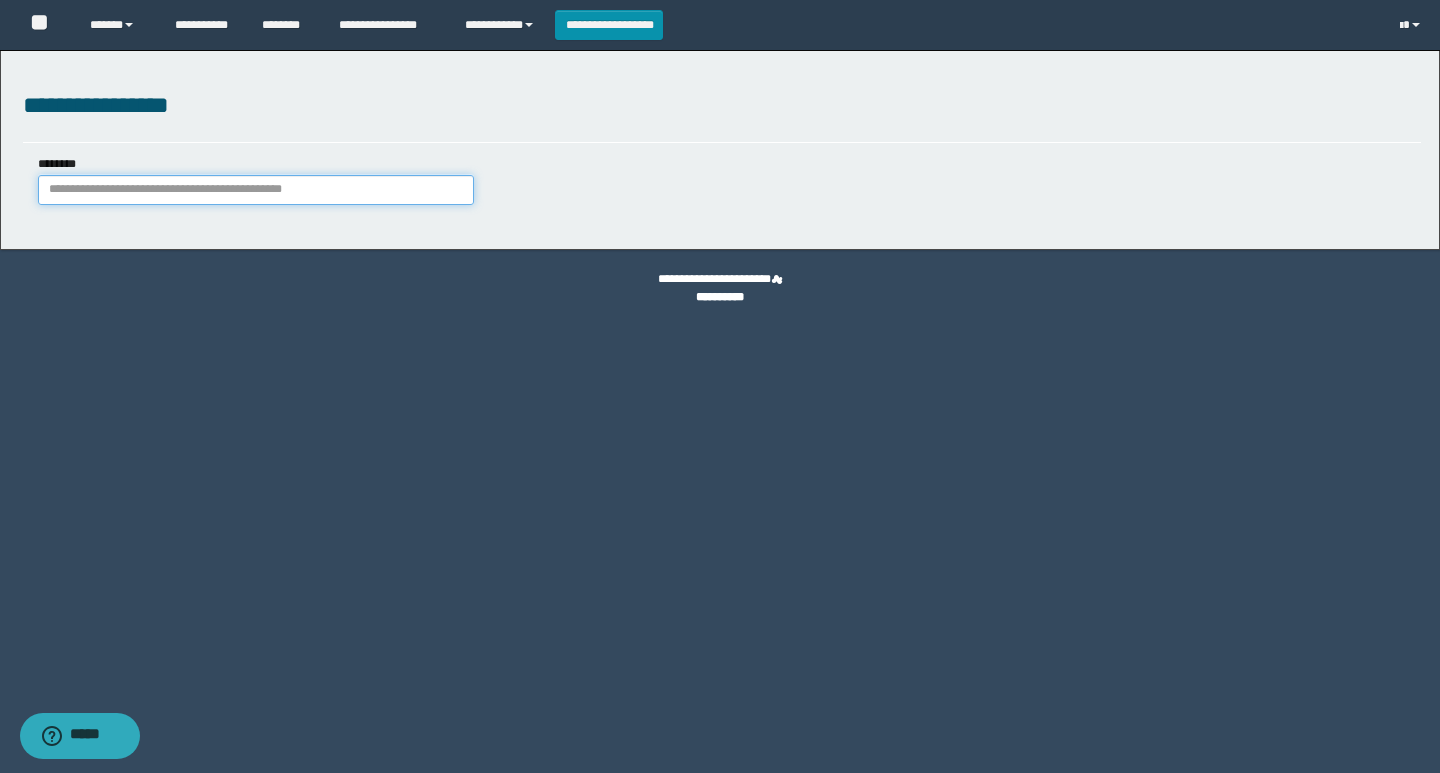 click on "********" at bounding box center (256, 190) 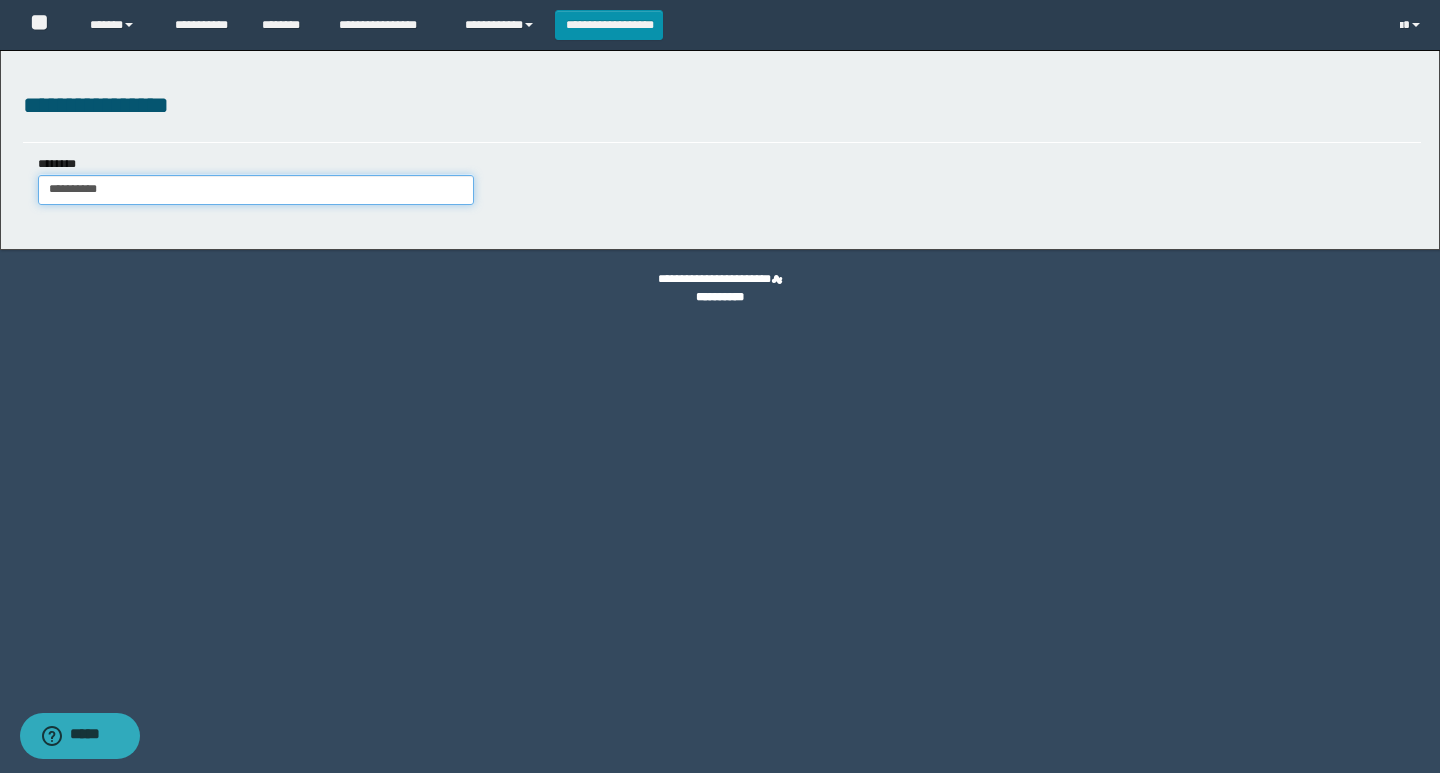 click on "**********" at bounding box center [256, 190] 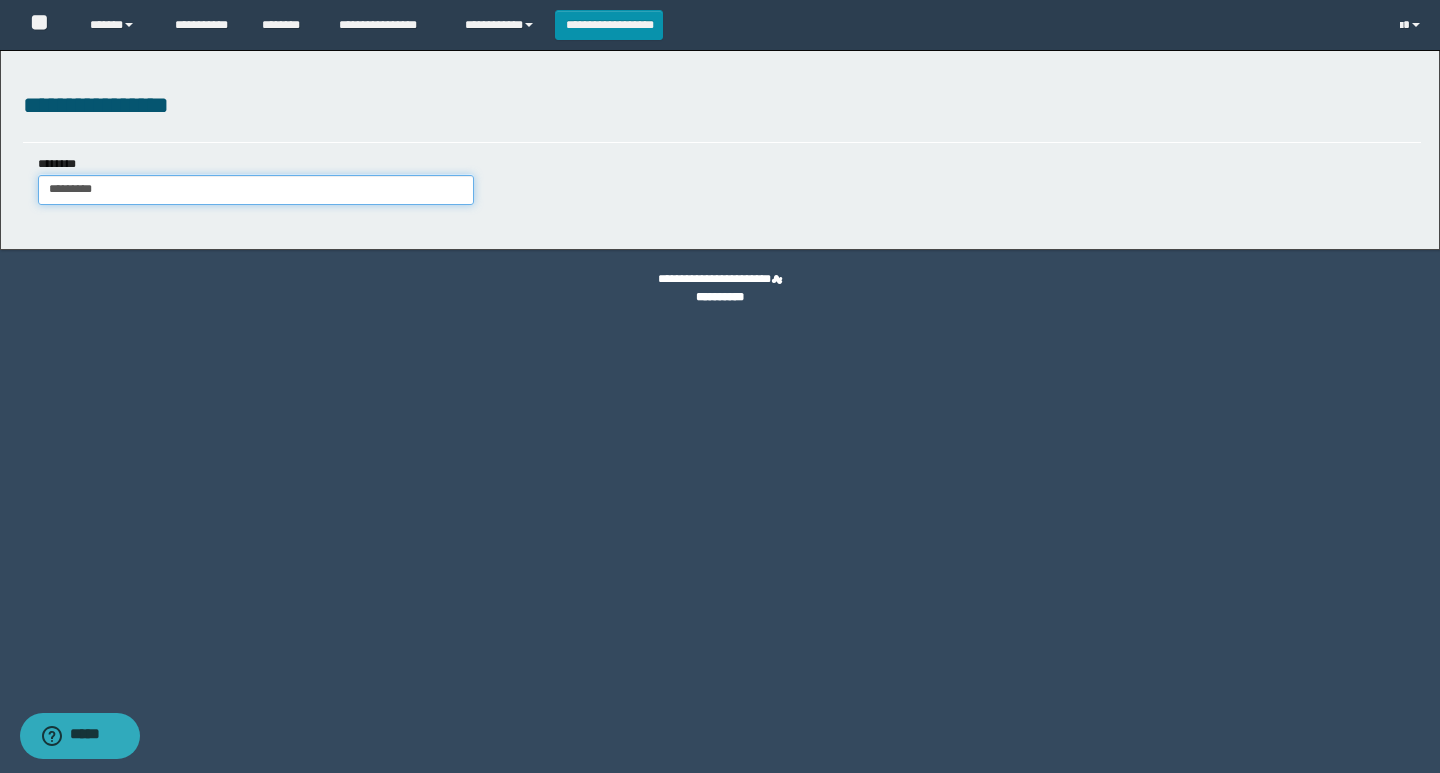 type on "*********" 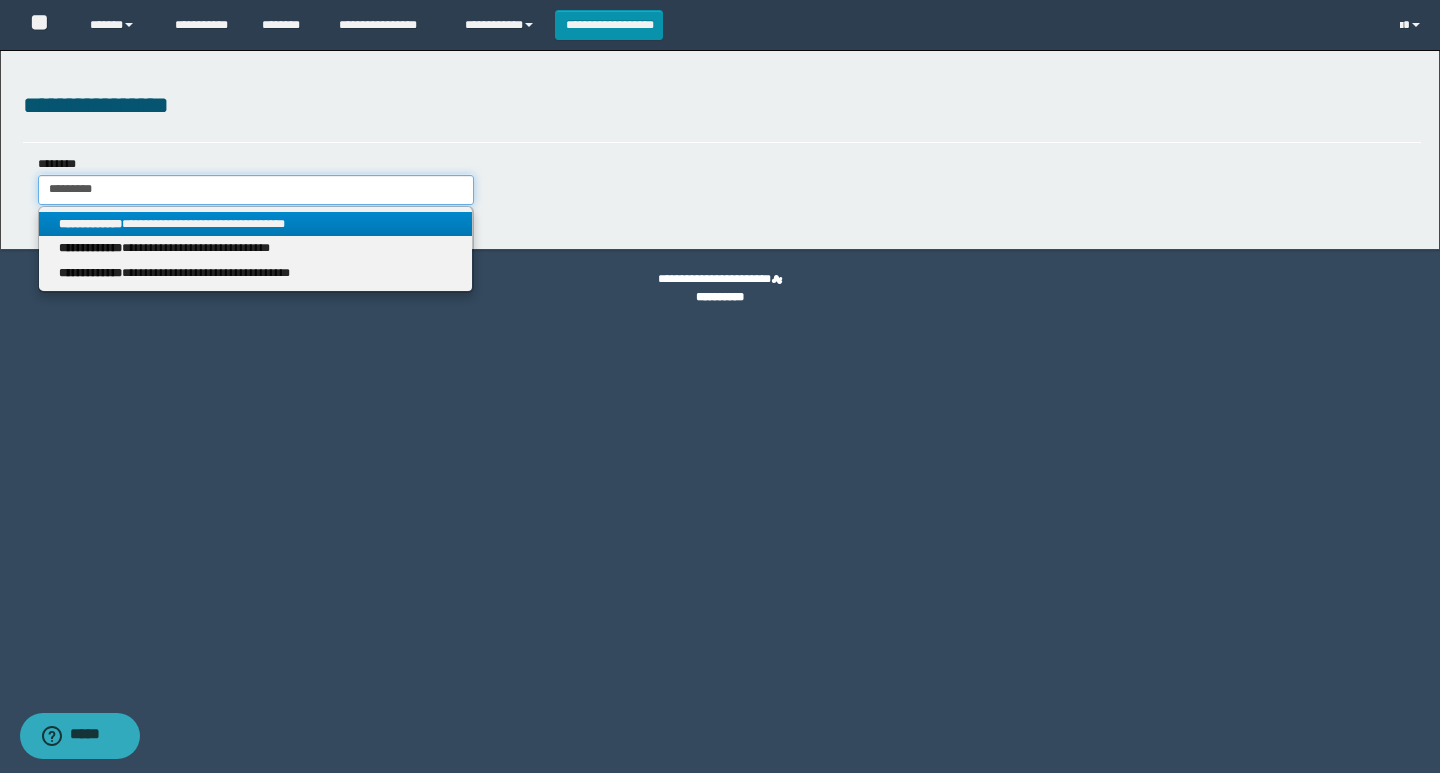 type 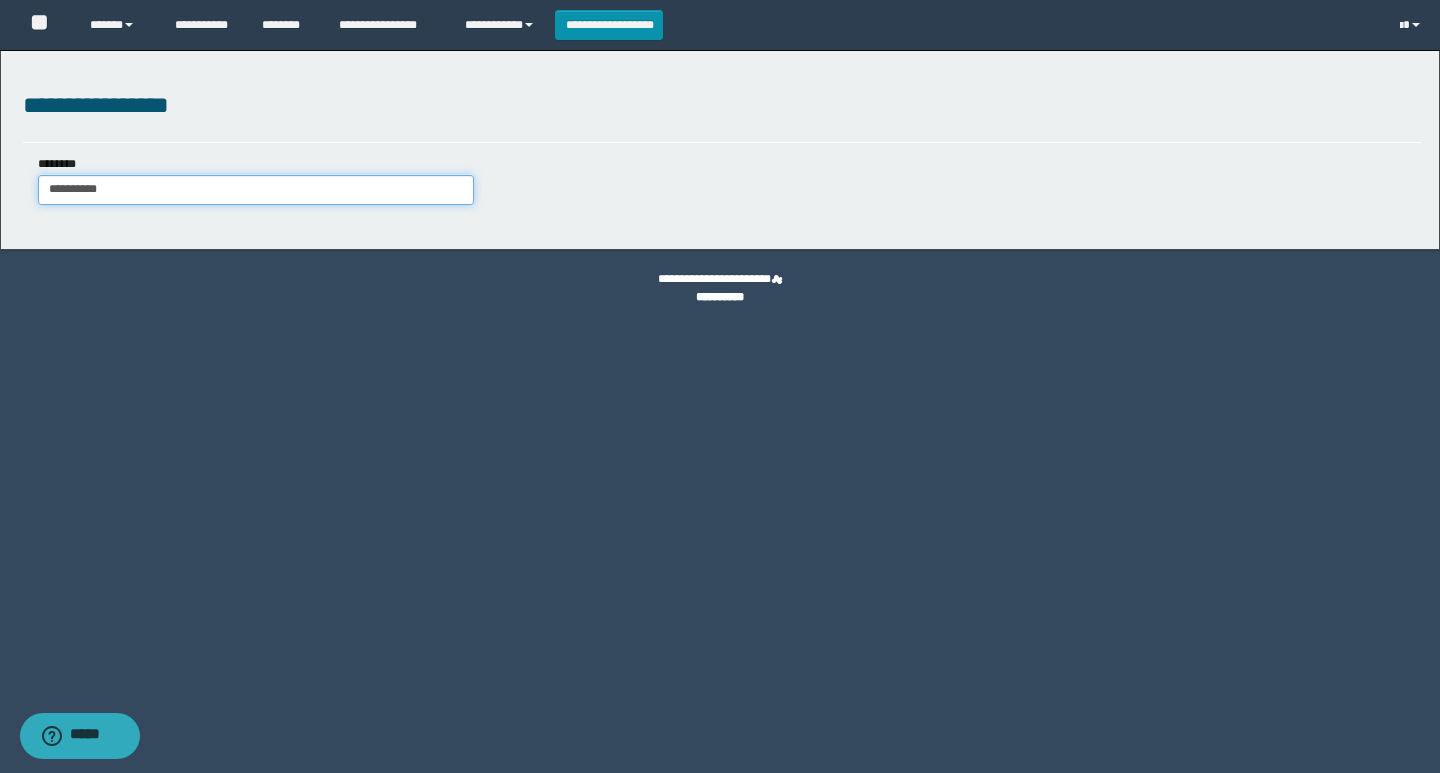type on "**********" 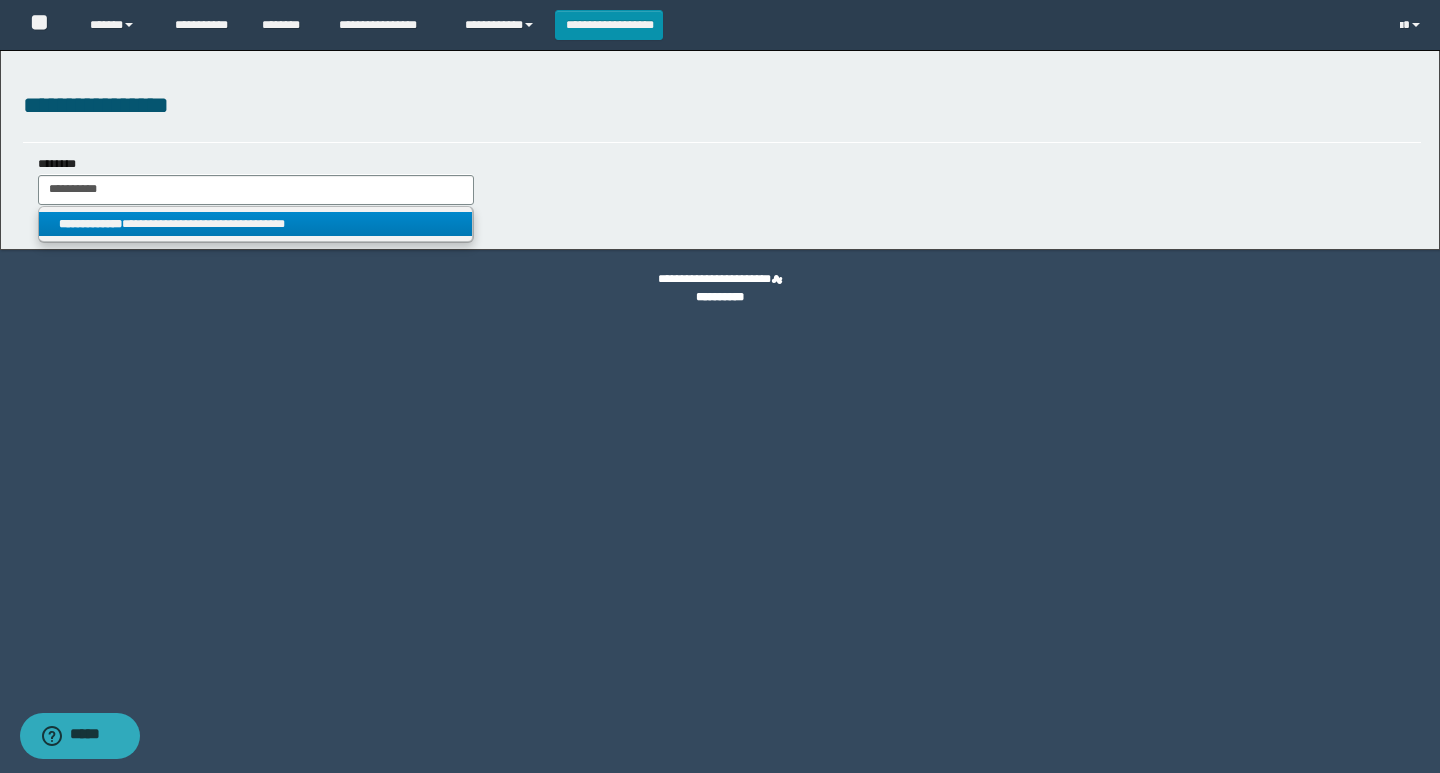 click on "**********" at bounding box center (255, 224) 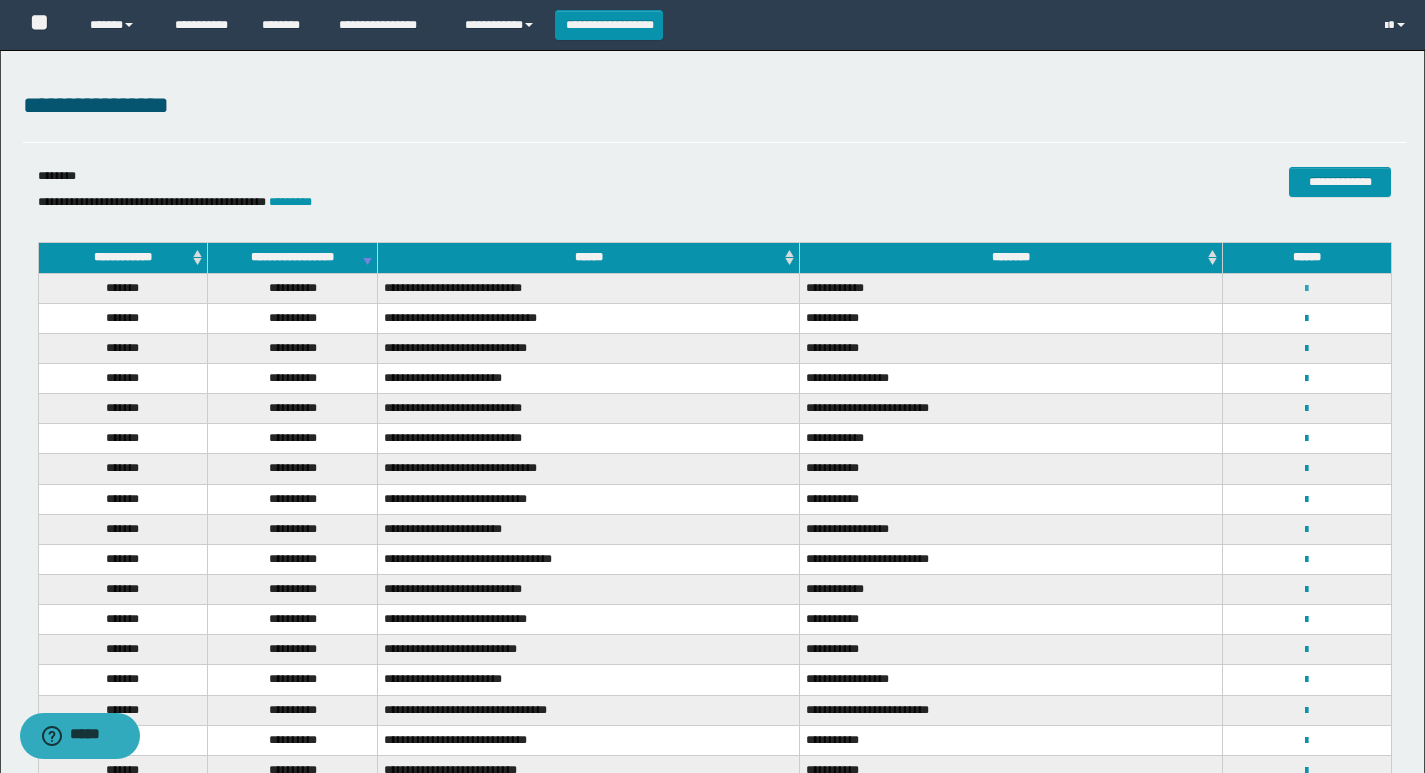 click at bounding box center (1306, 289) 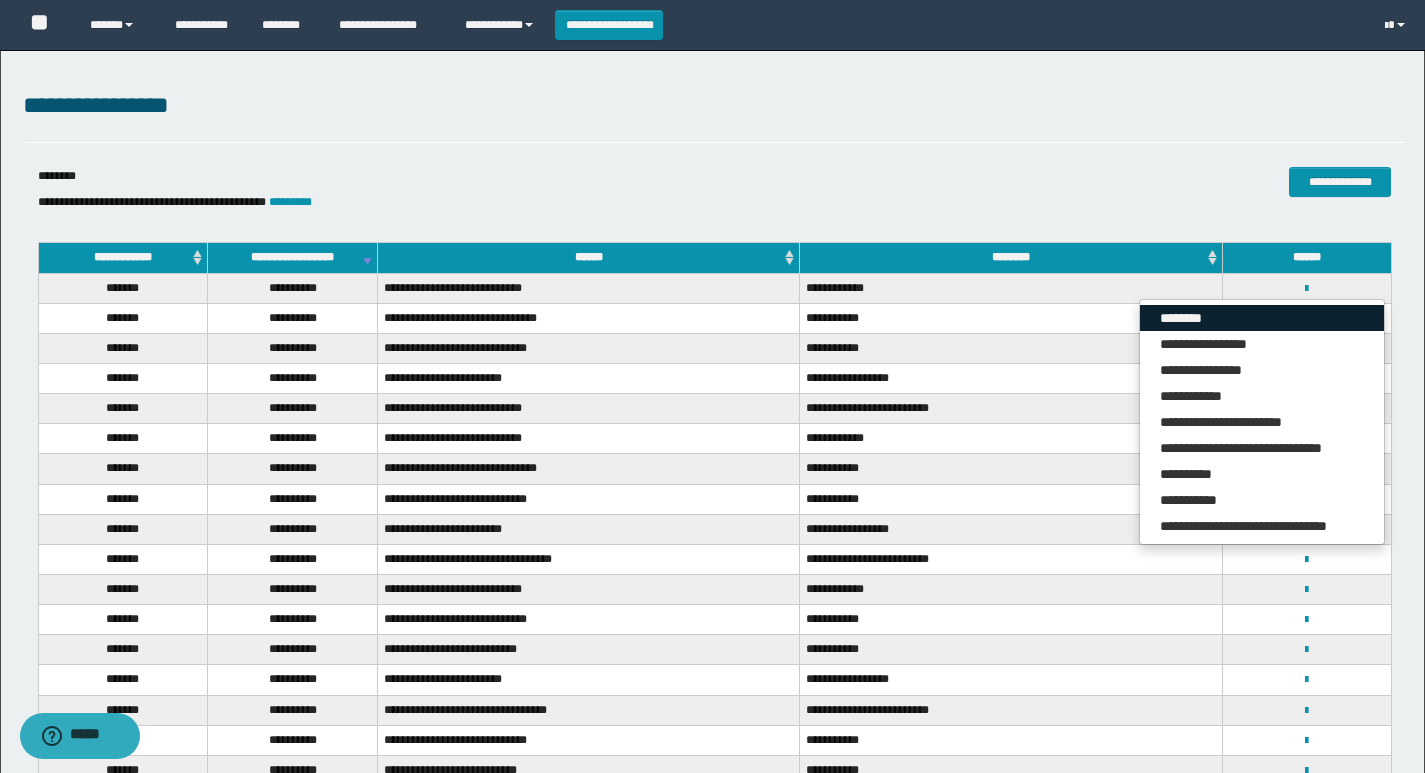 click on "********" at bounding box center (1262, 318) 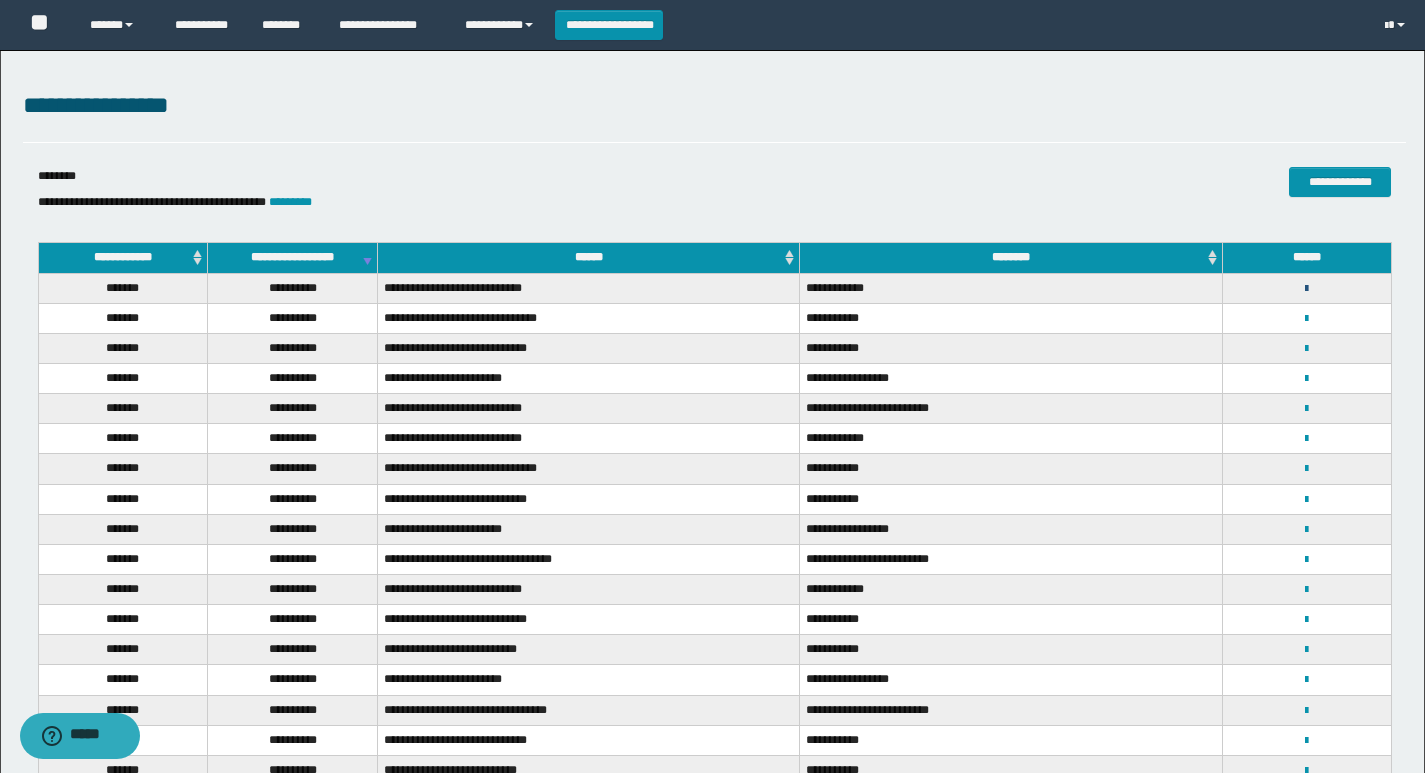 click at bounding box center [1306, 289] 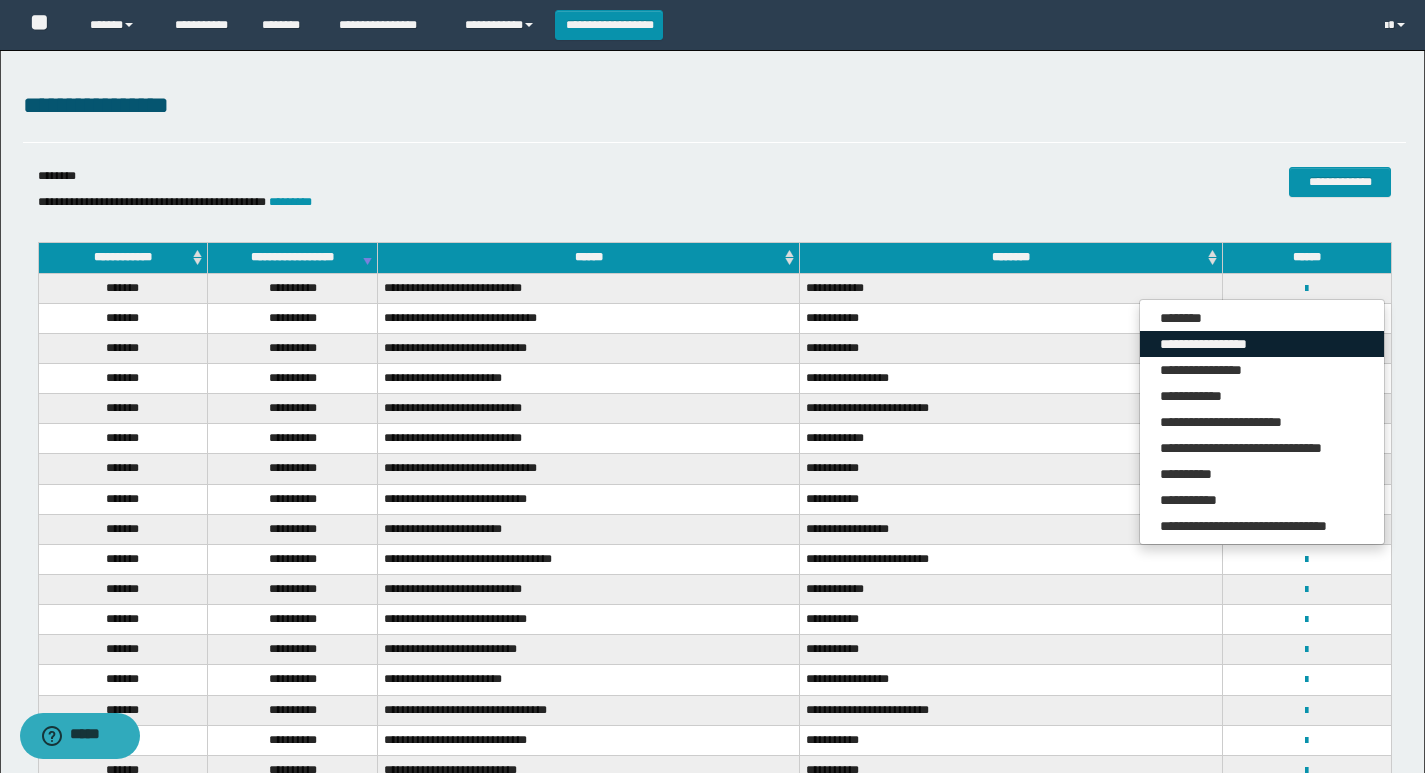 click on "**********" at bounding box center [1262, 344] 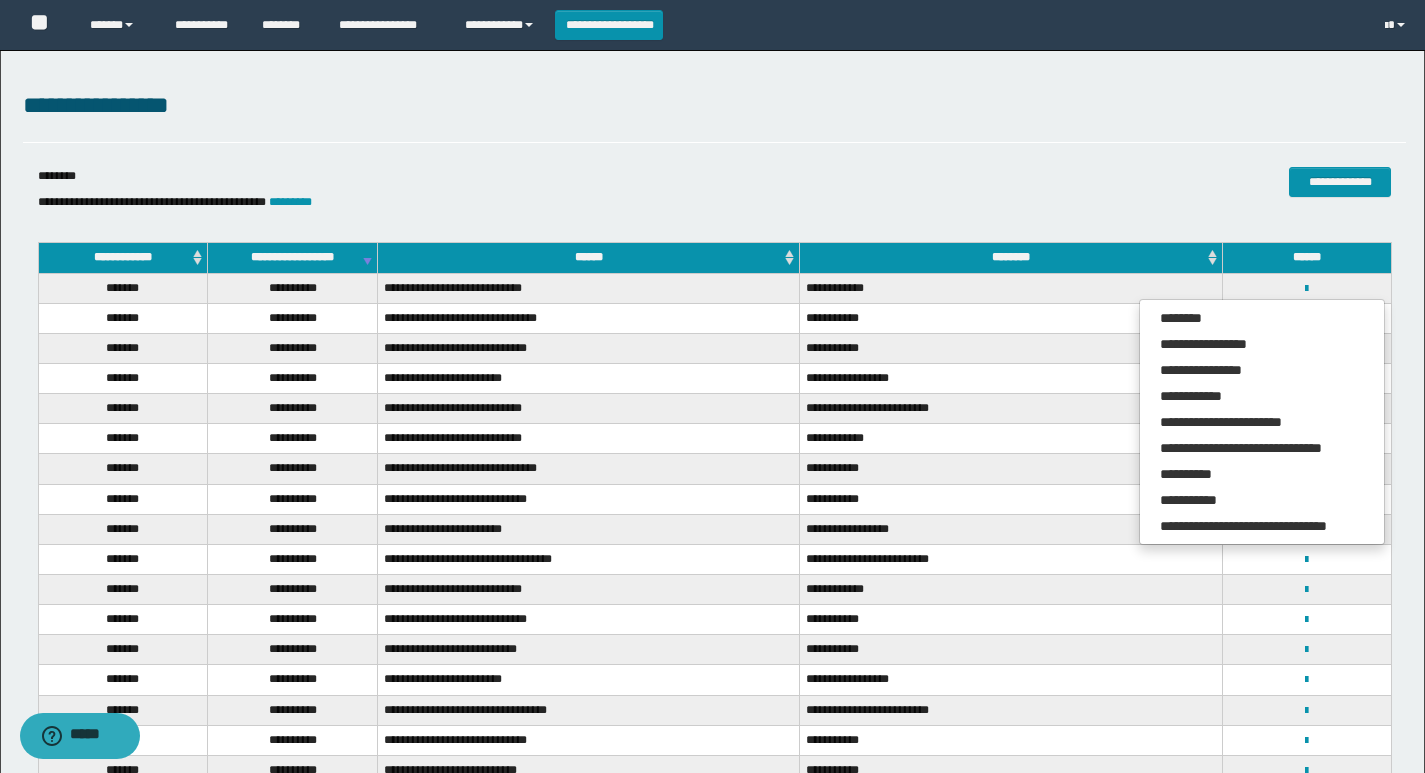 click on "**********" at bounding box center [1011, 318] 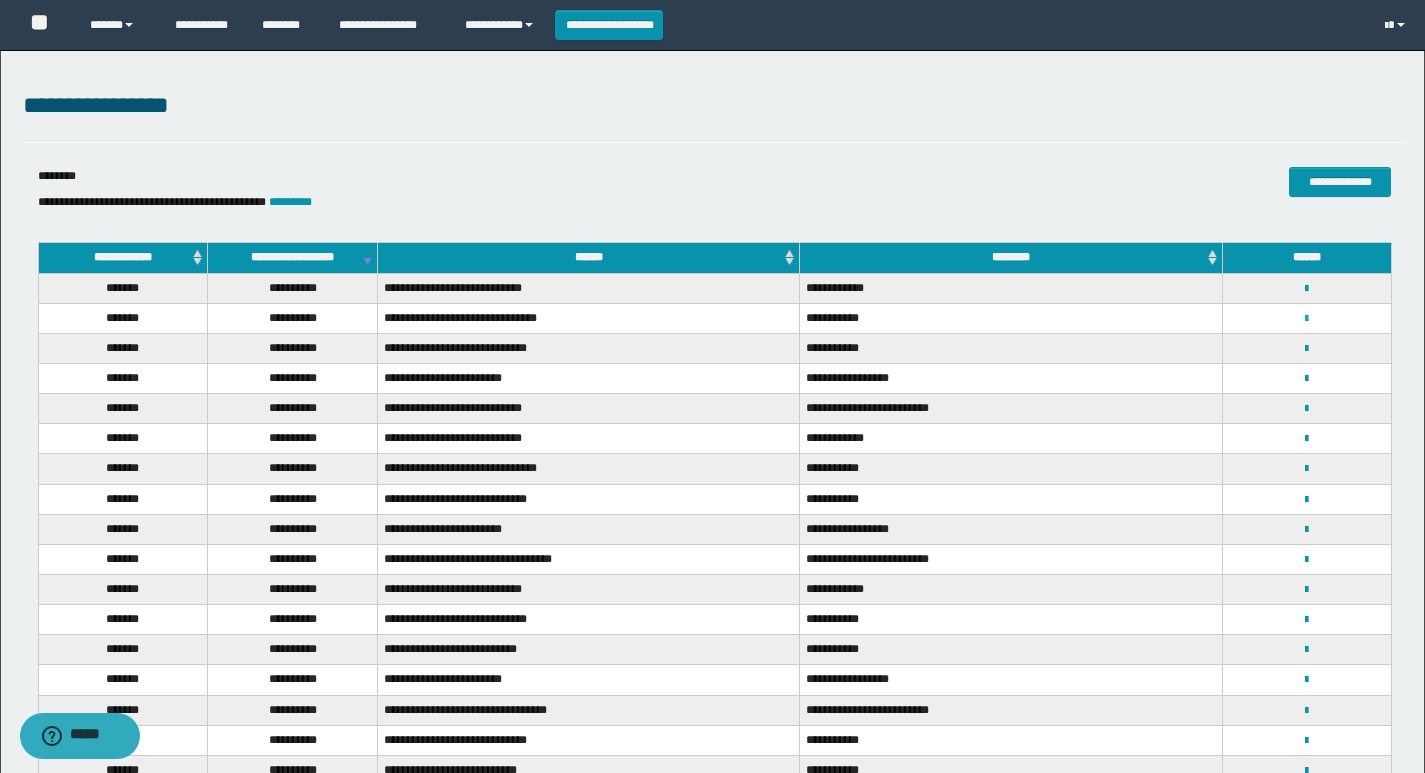 click at bounding box center (1306, 319) 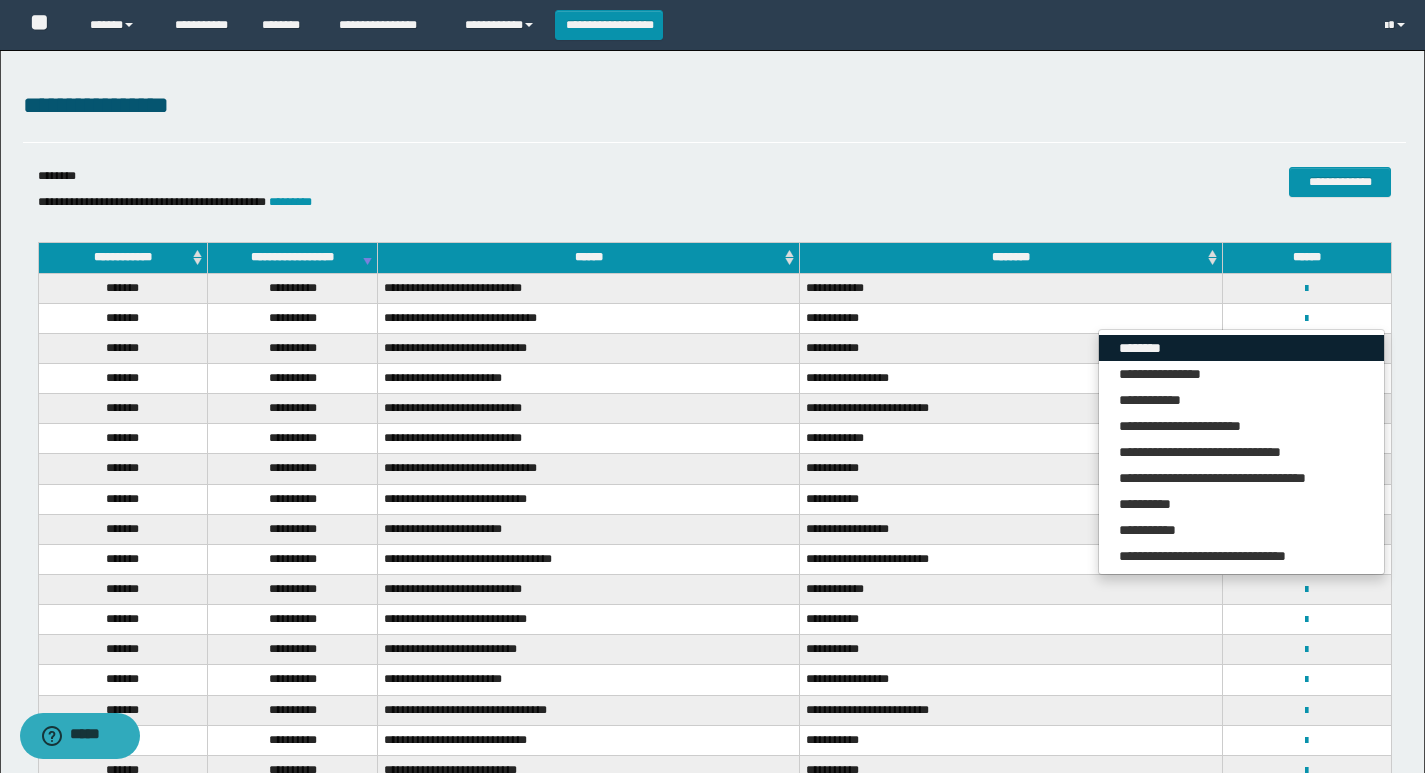 click on "********" at bounding box center [1241, 348] 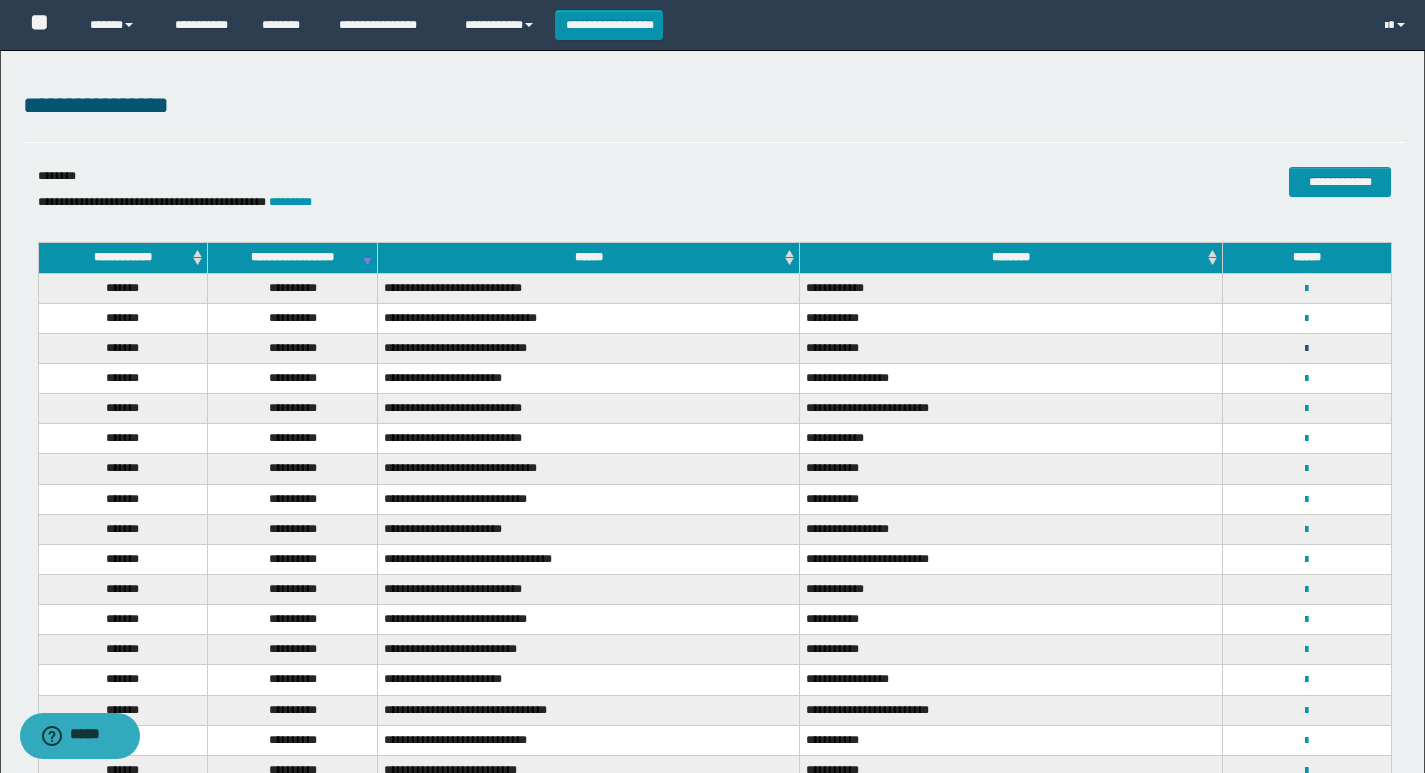 click at bounding box center [1306, 349] 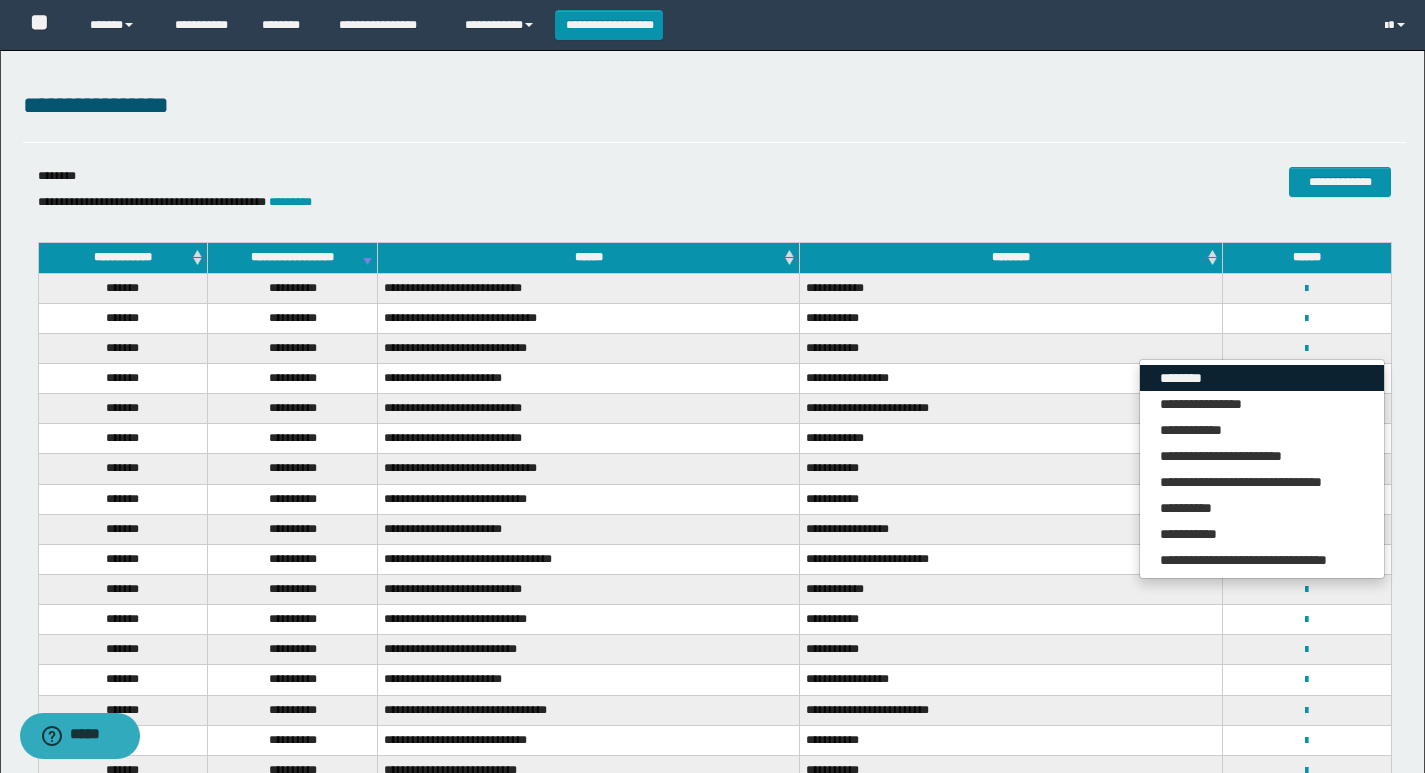 click on "********" at bounding box center (1262, 378) 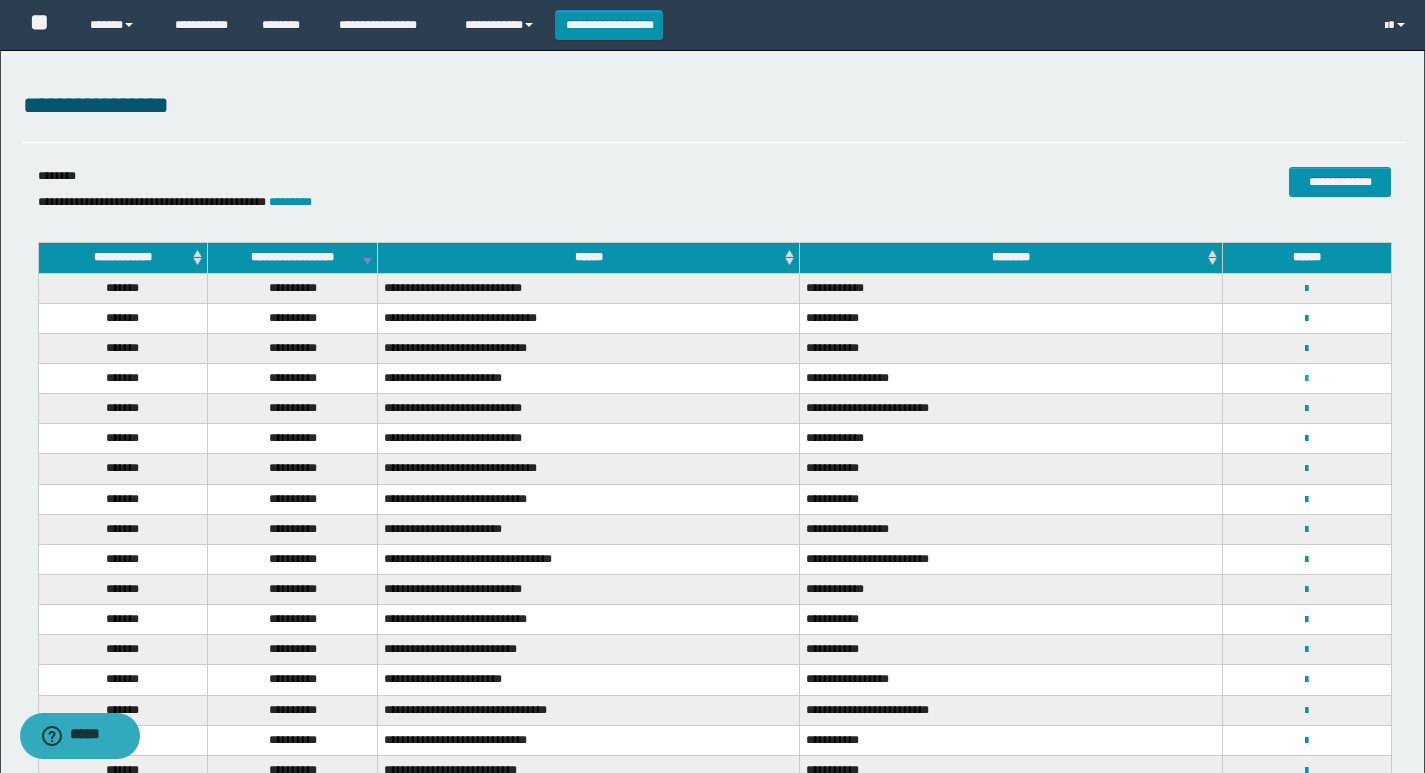 click at bounding box center (1306, 379) 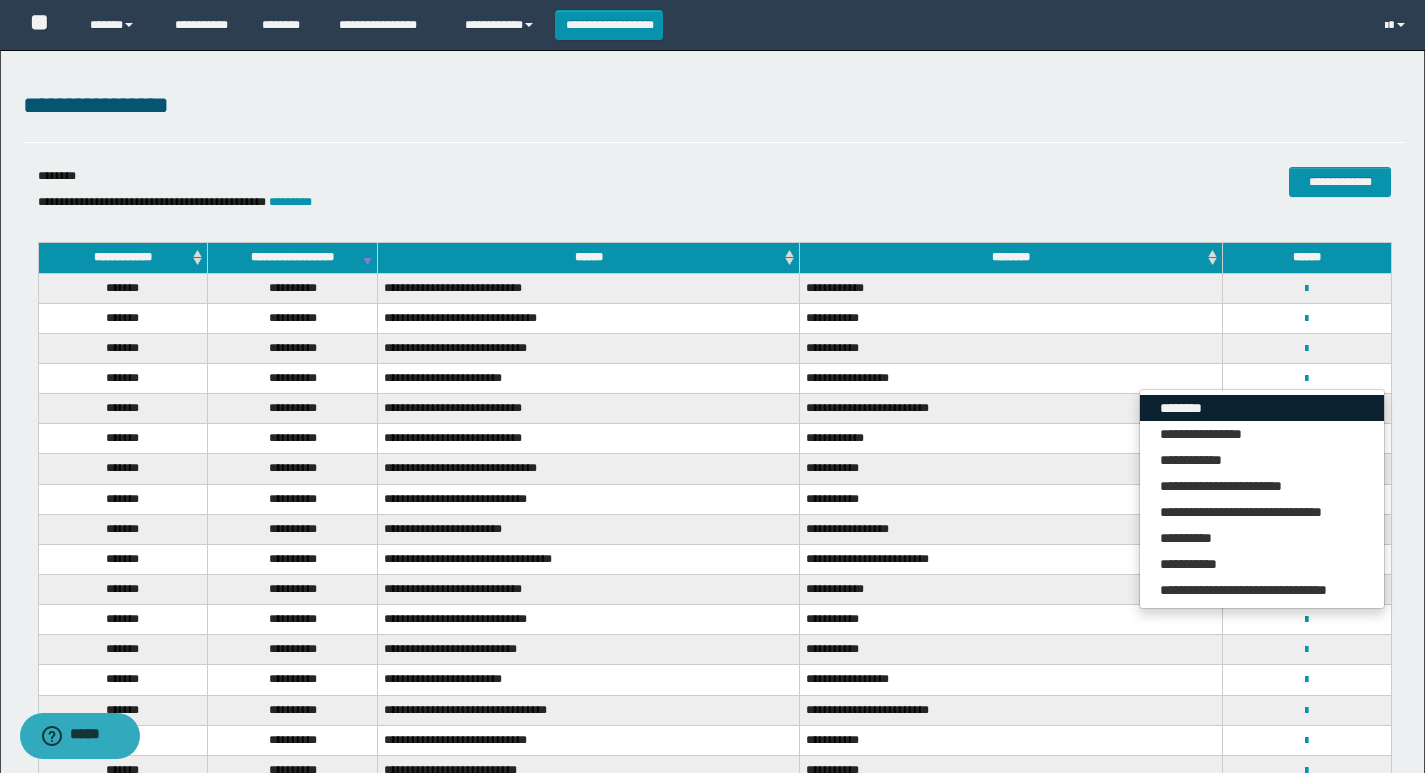 click on "********" at bounding box center (1262, 408) 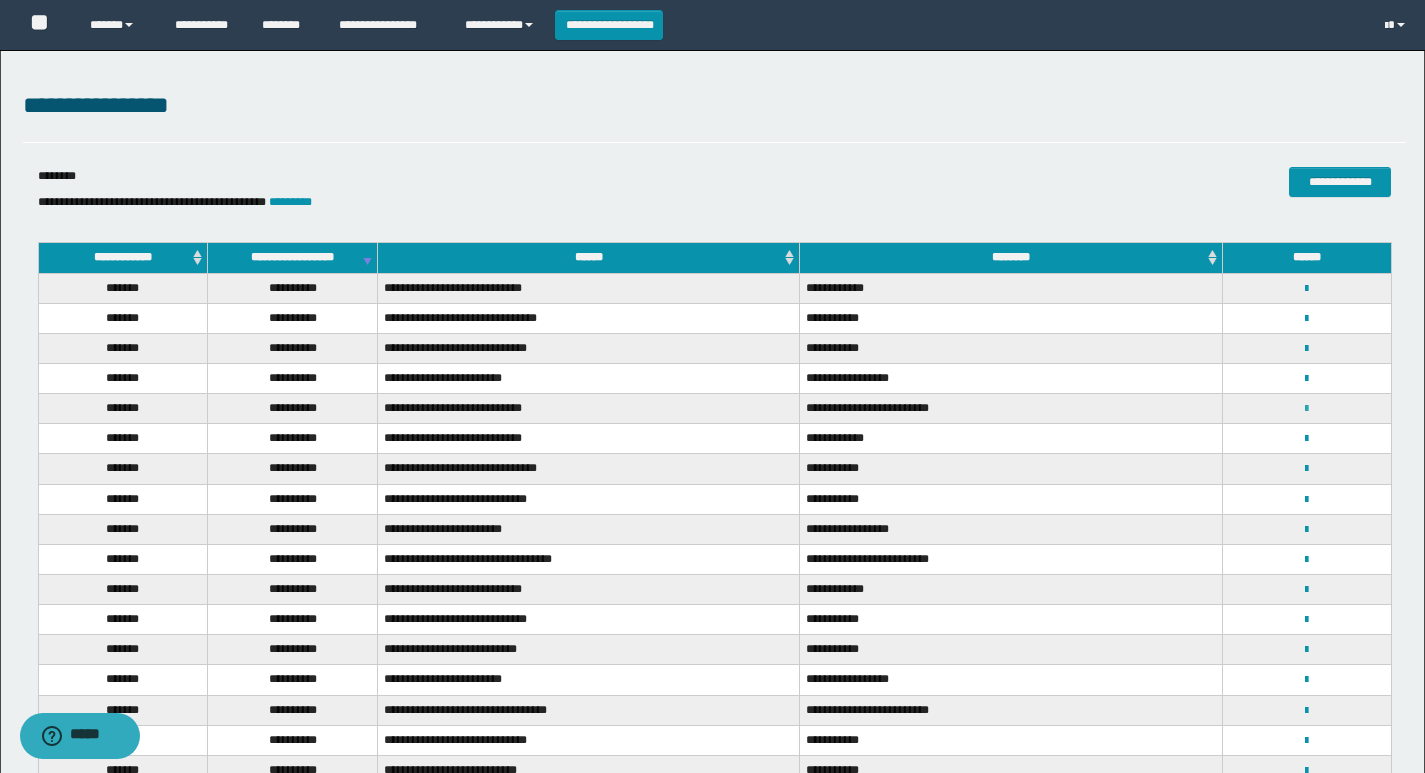 click at bounding box center [1306, 409] 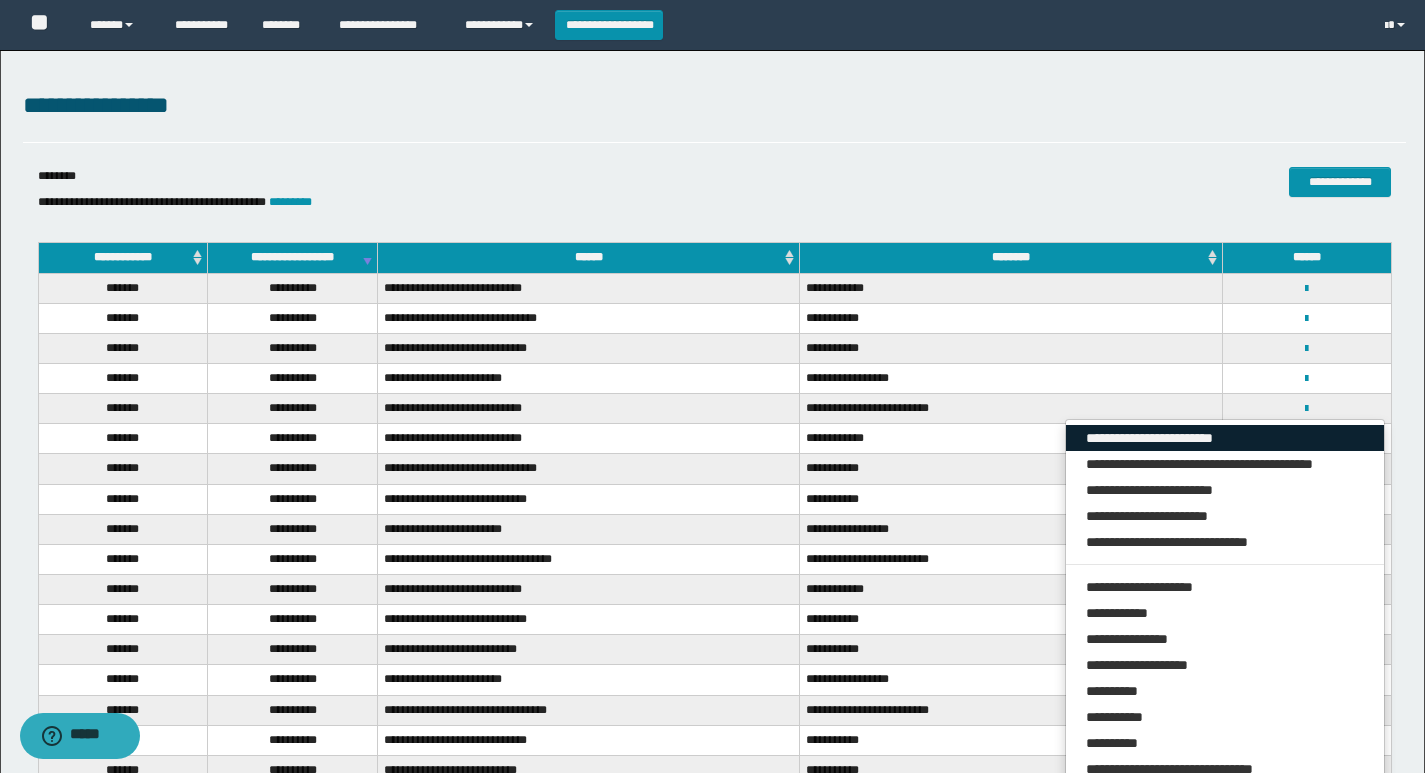 click on "**********" at bounding box center [1225, 438] 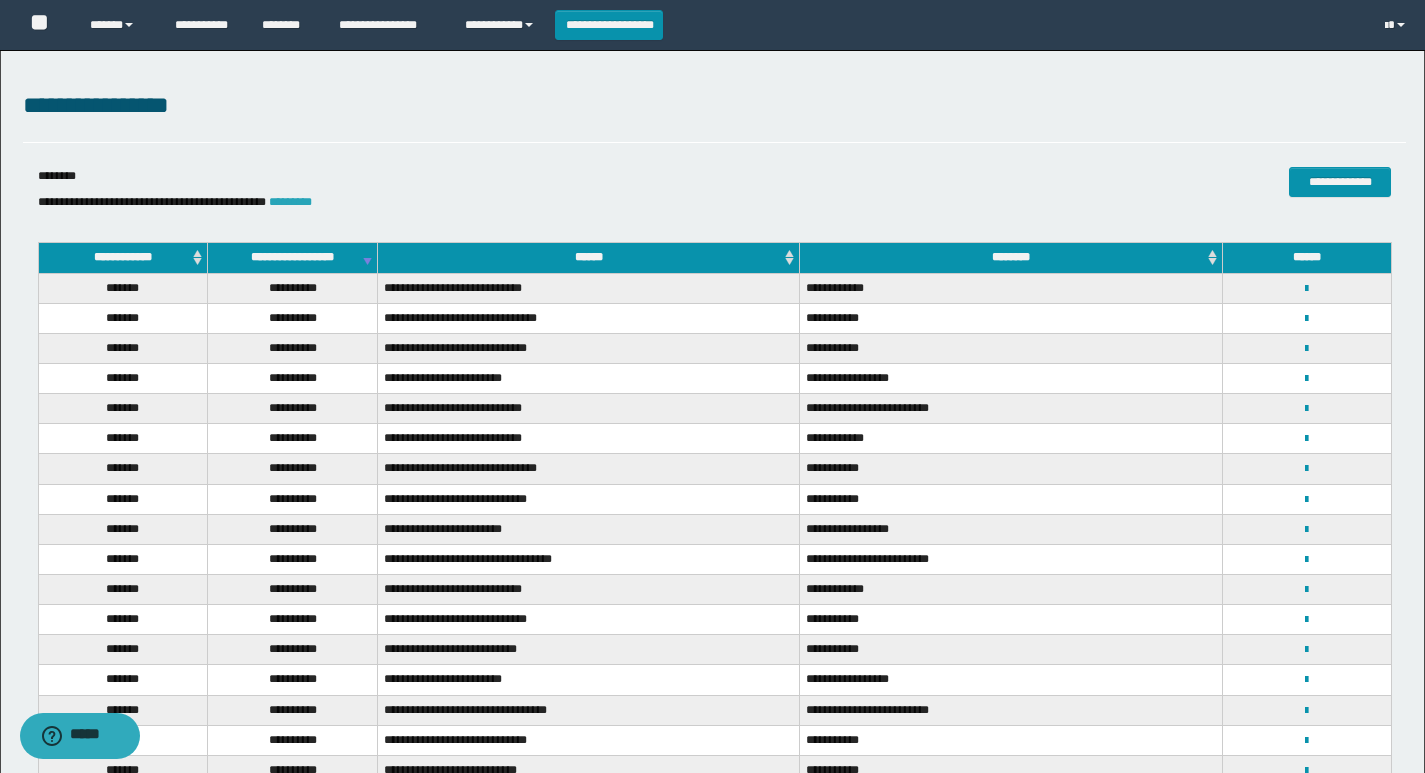 click on "*********" at bounding box center (290, 202) 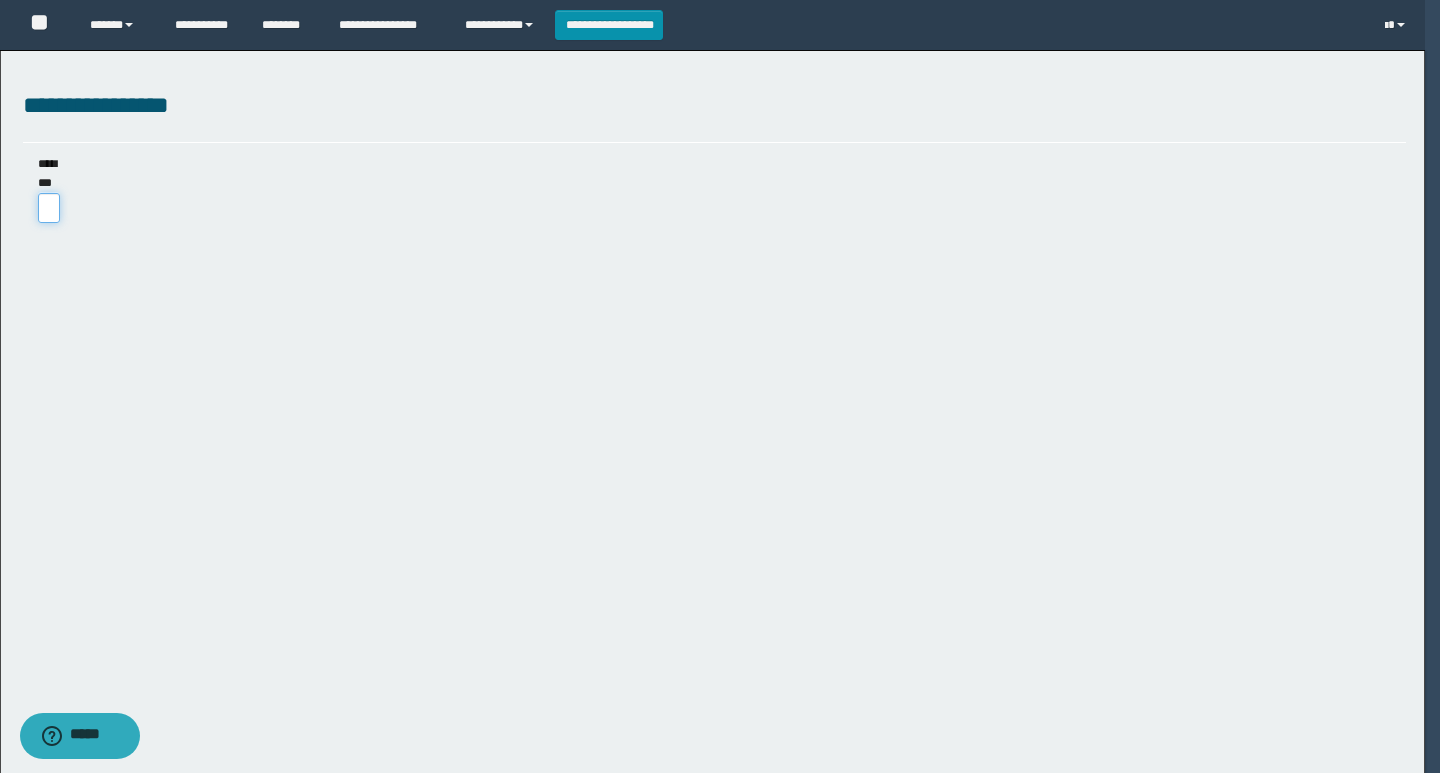 click on "********" at bounding box center (49, 208) 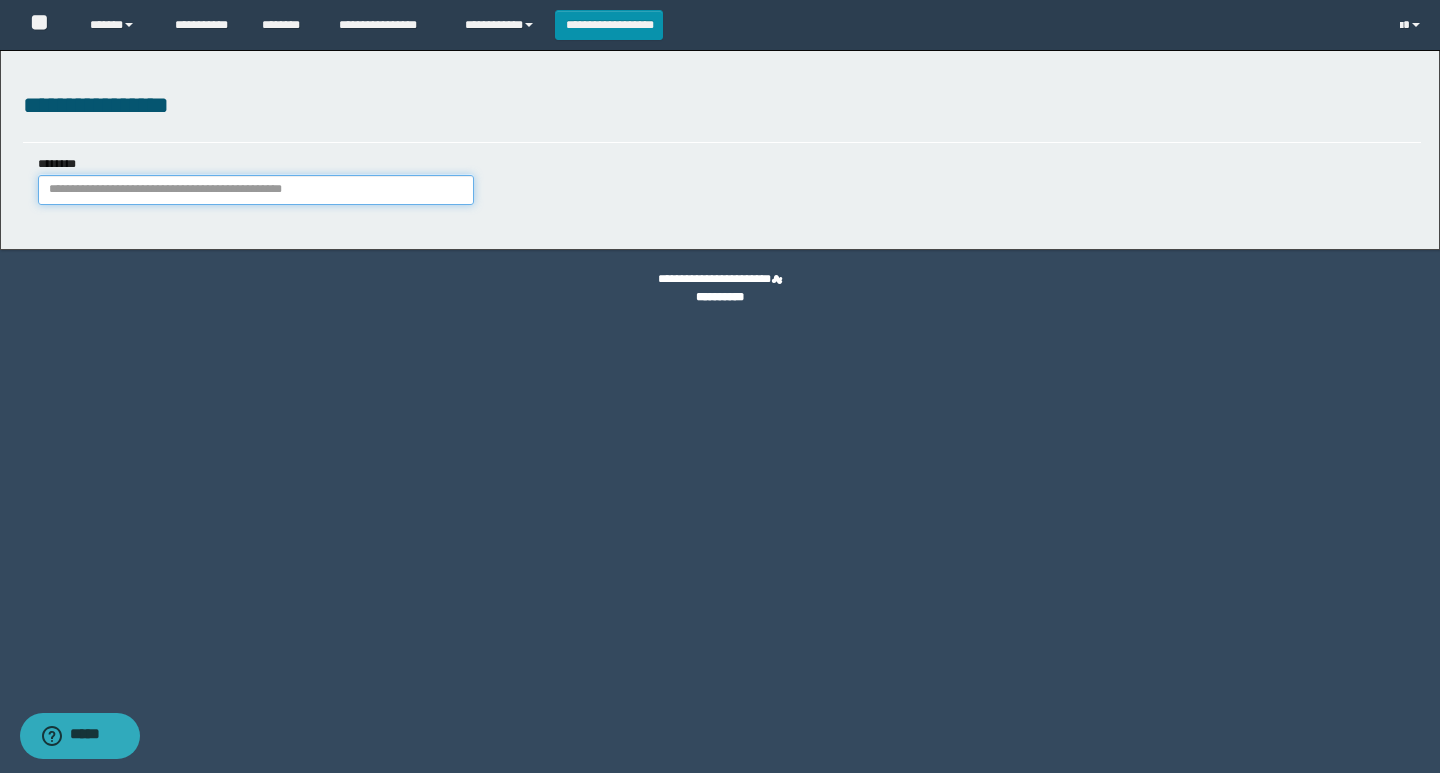 paste on "********" 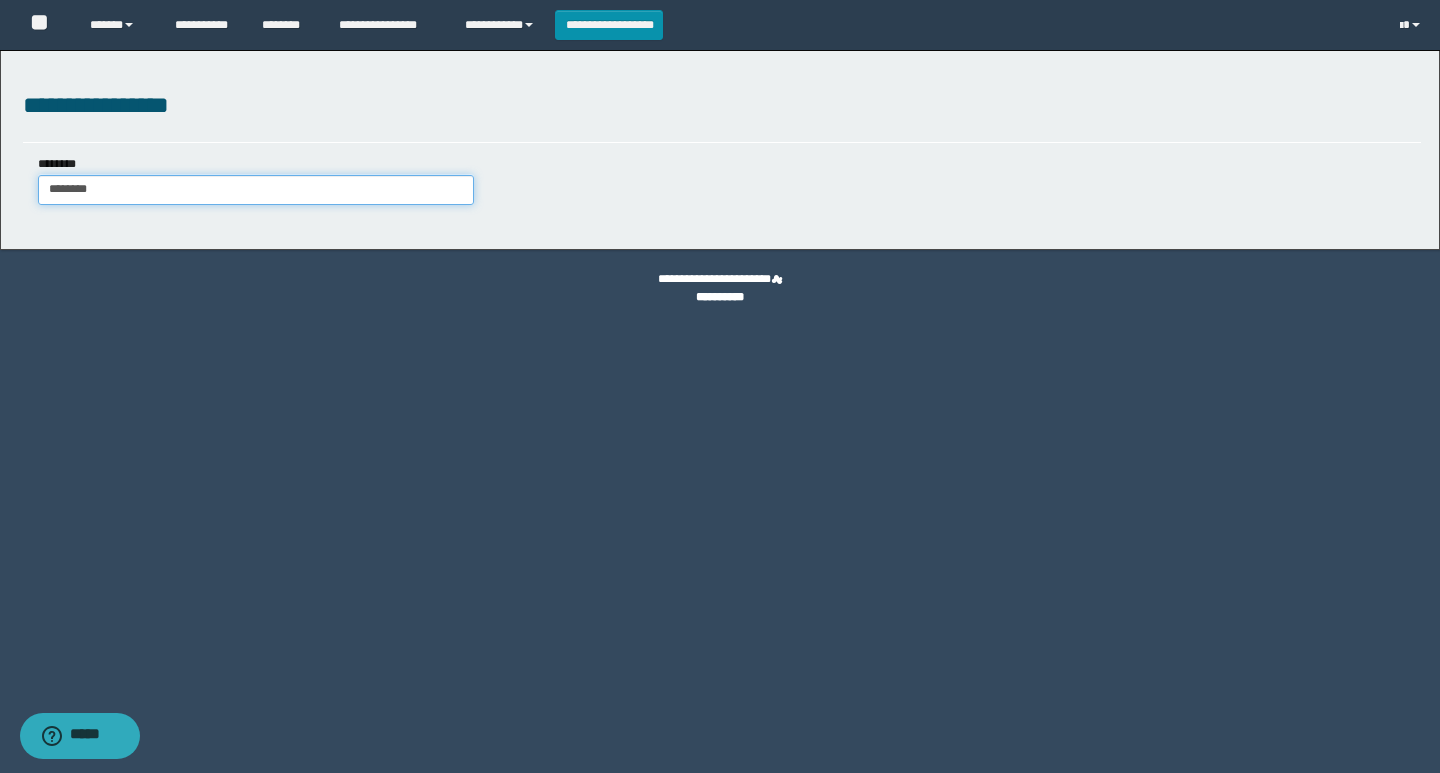 type on "********" 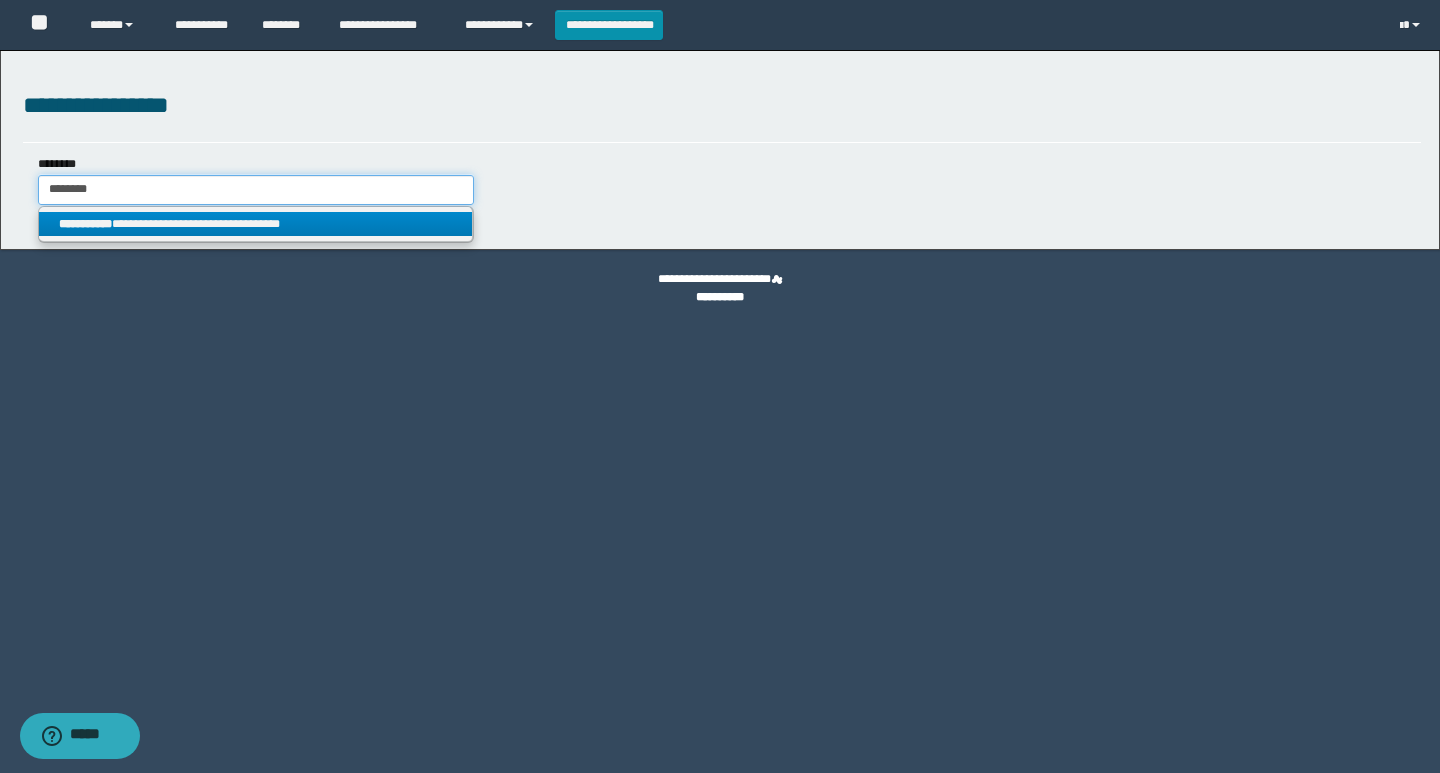 type on "********" 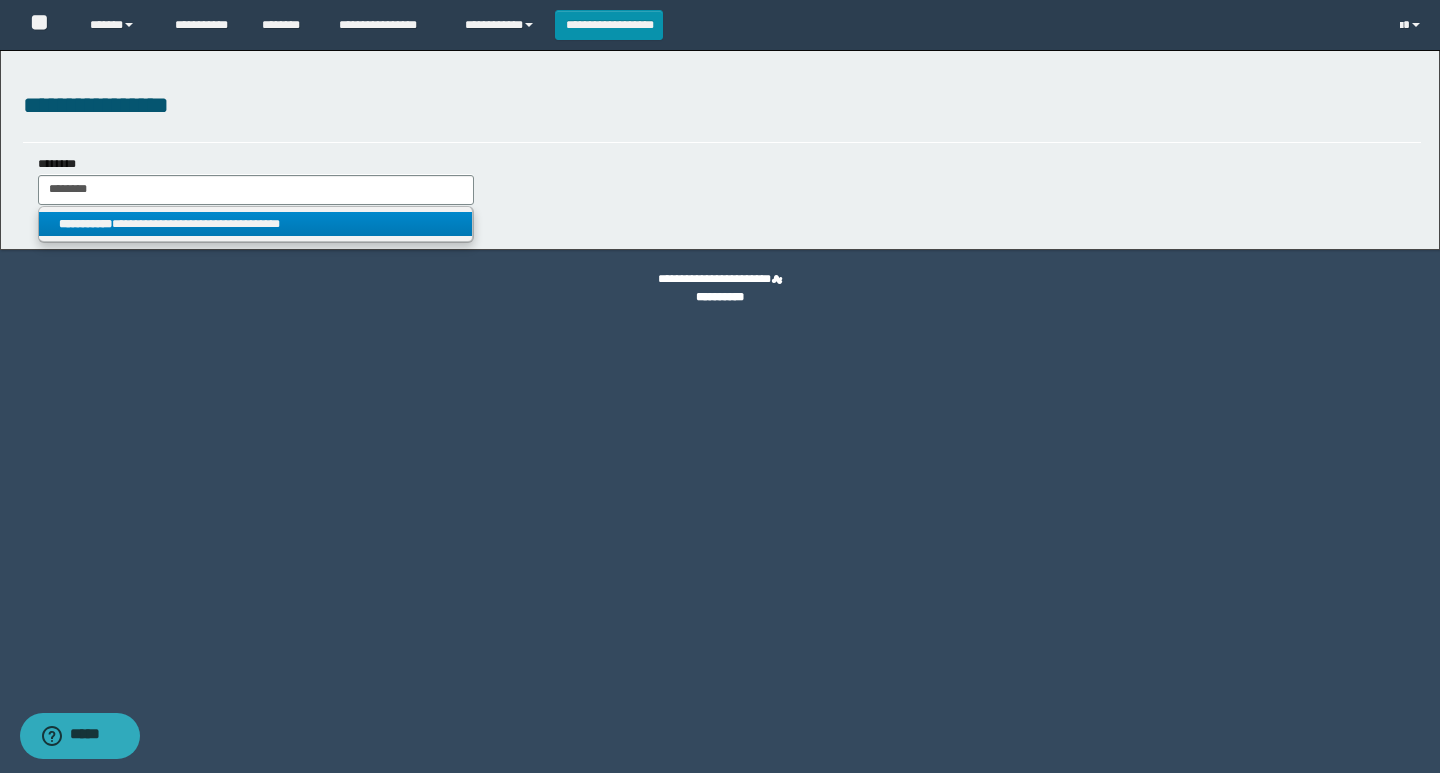 click on "**********" at bounding box center (255, 224) 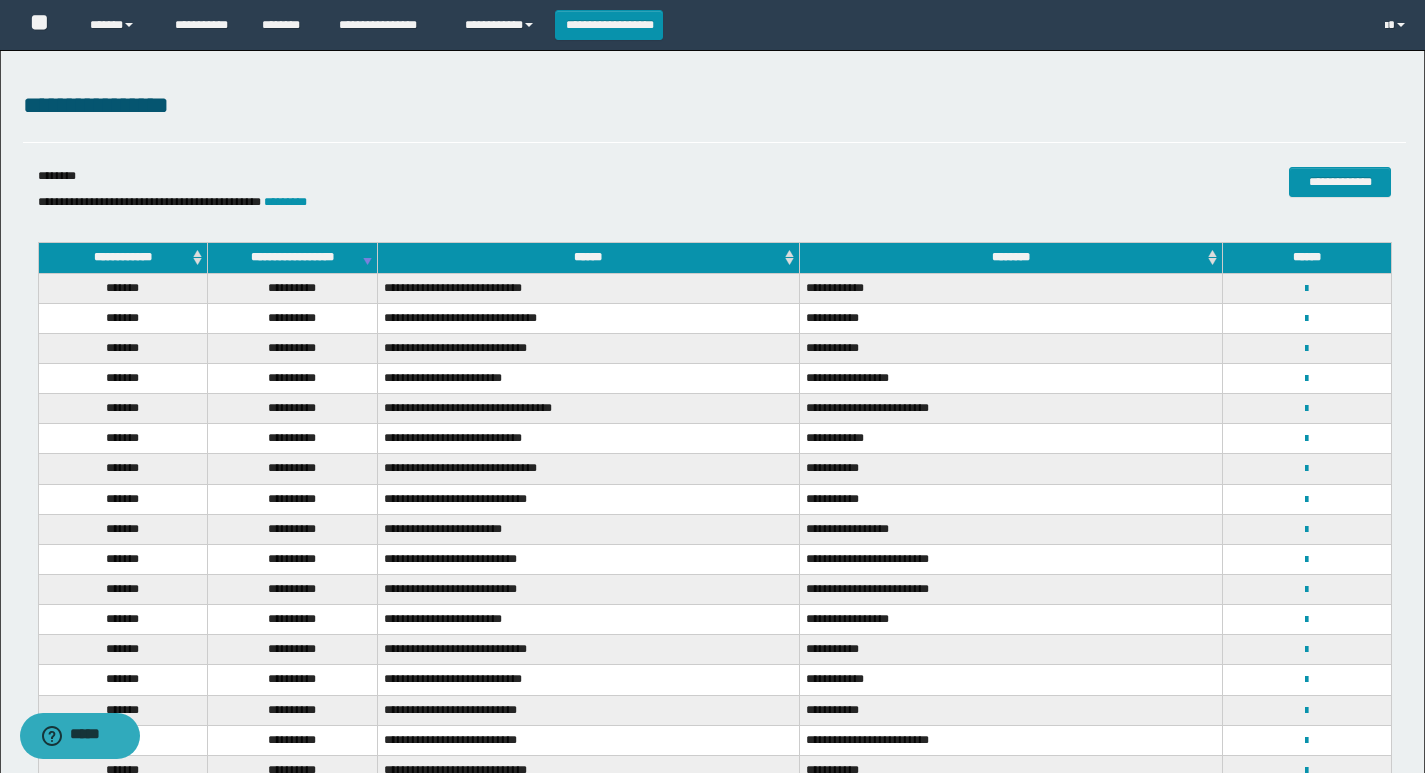 click on "**********" at bounding box center [1307, 408] 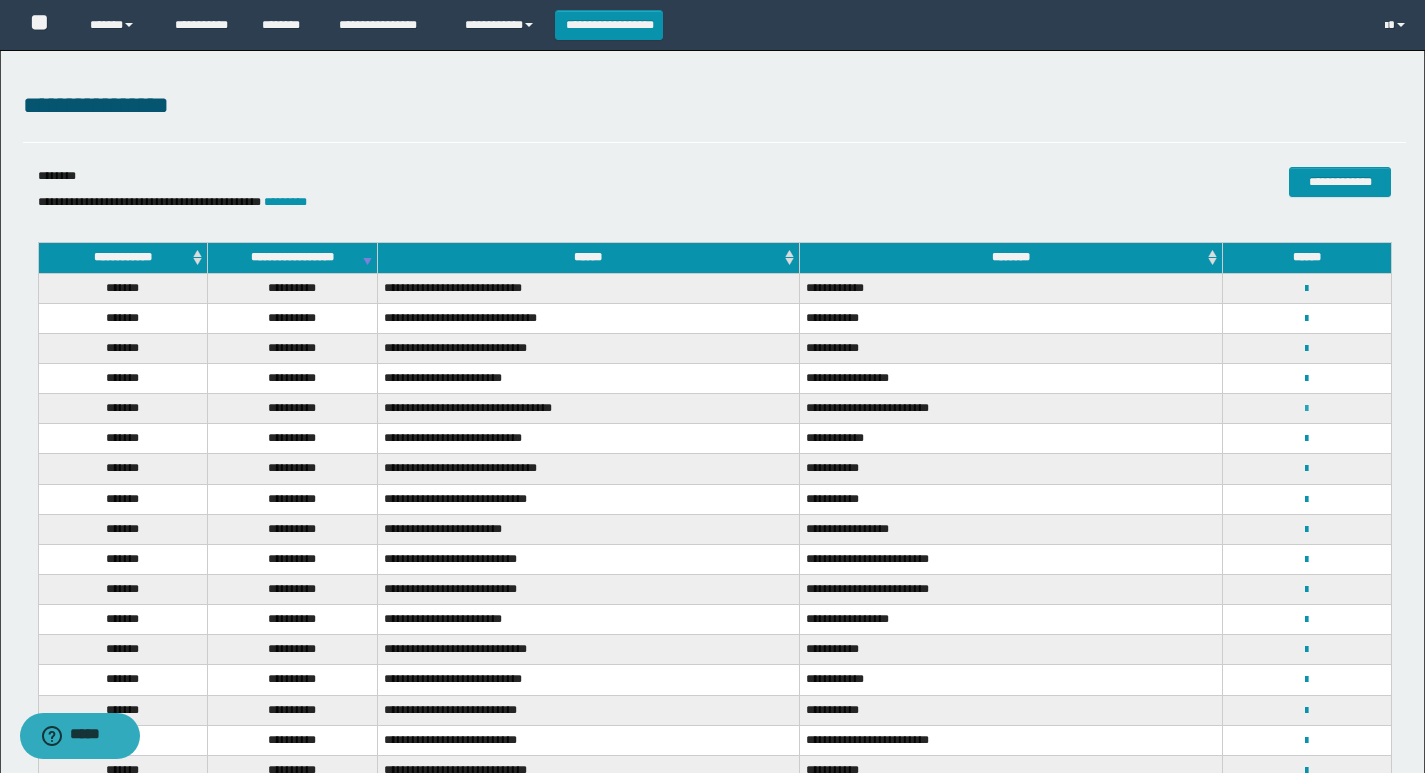 click at bounding box center [1306, 409] 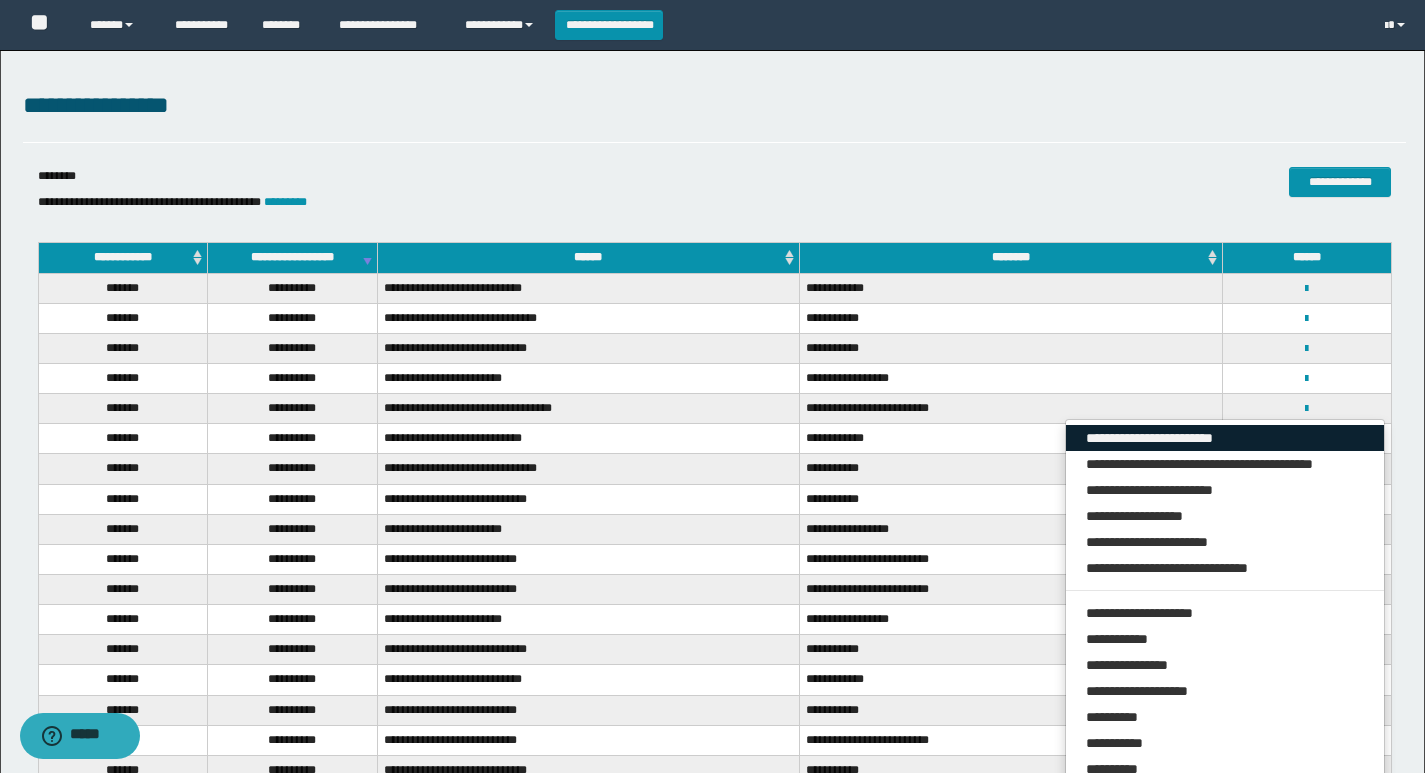 click on "**********" at bounding box center (1225, 438) 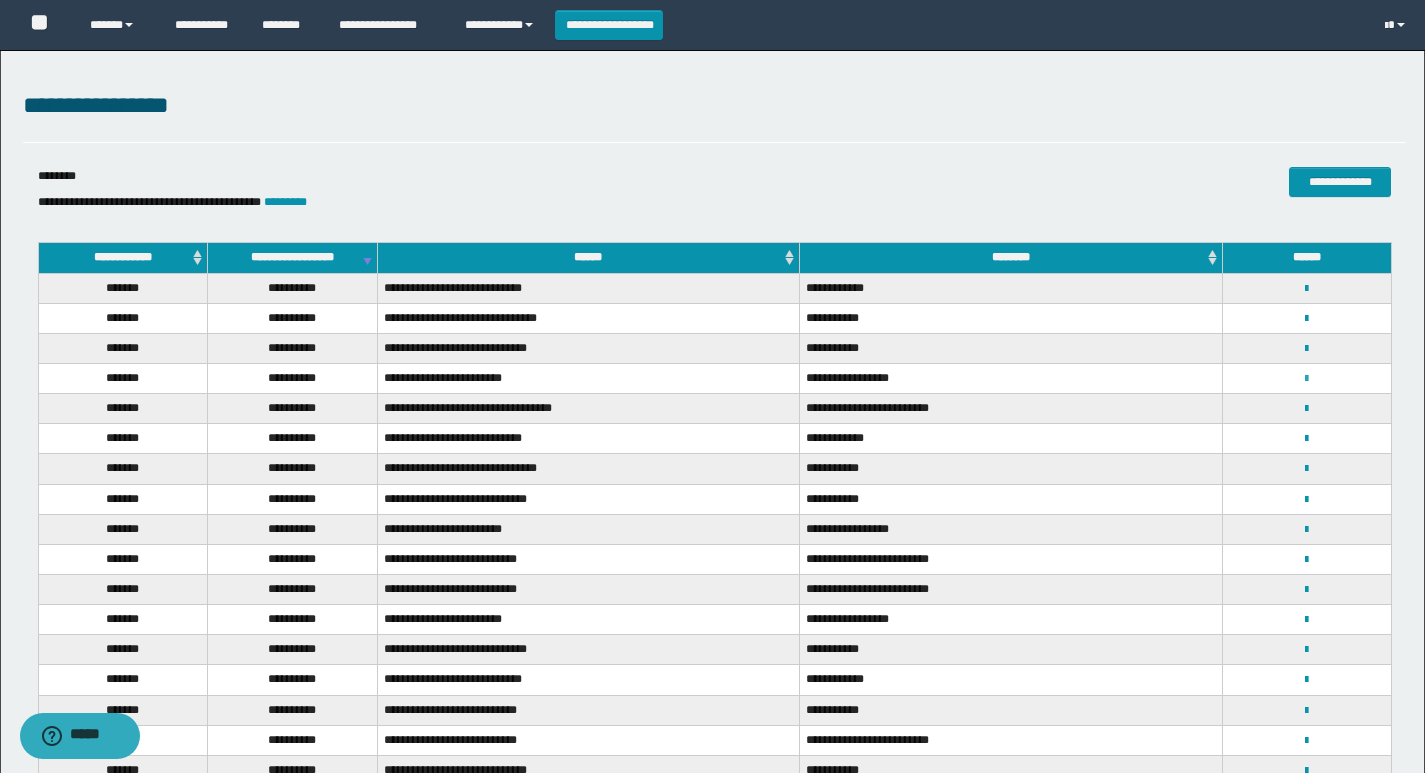 click at bounding box center (1306, 379) 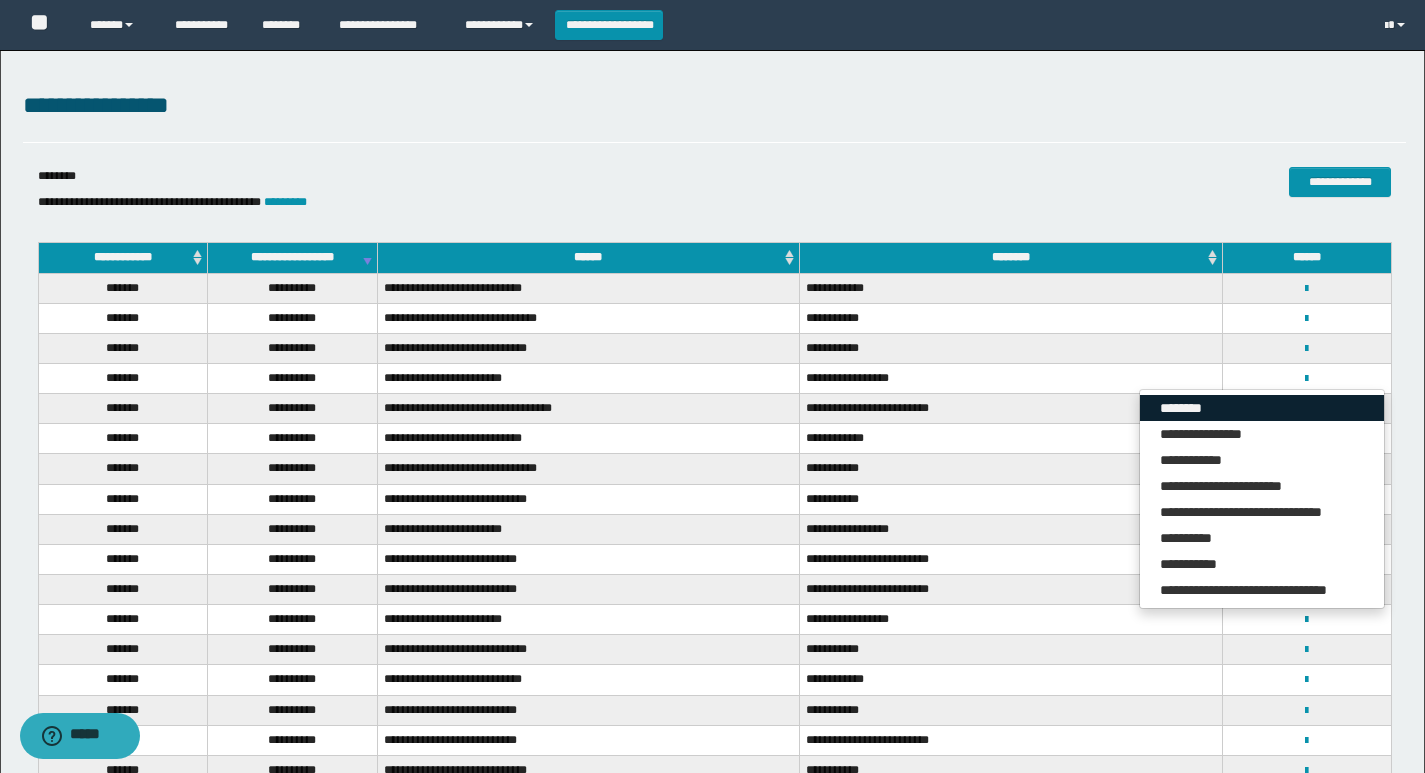 click on "********" at bounding box center [1262, 408] 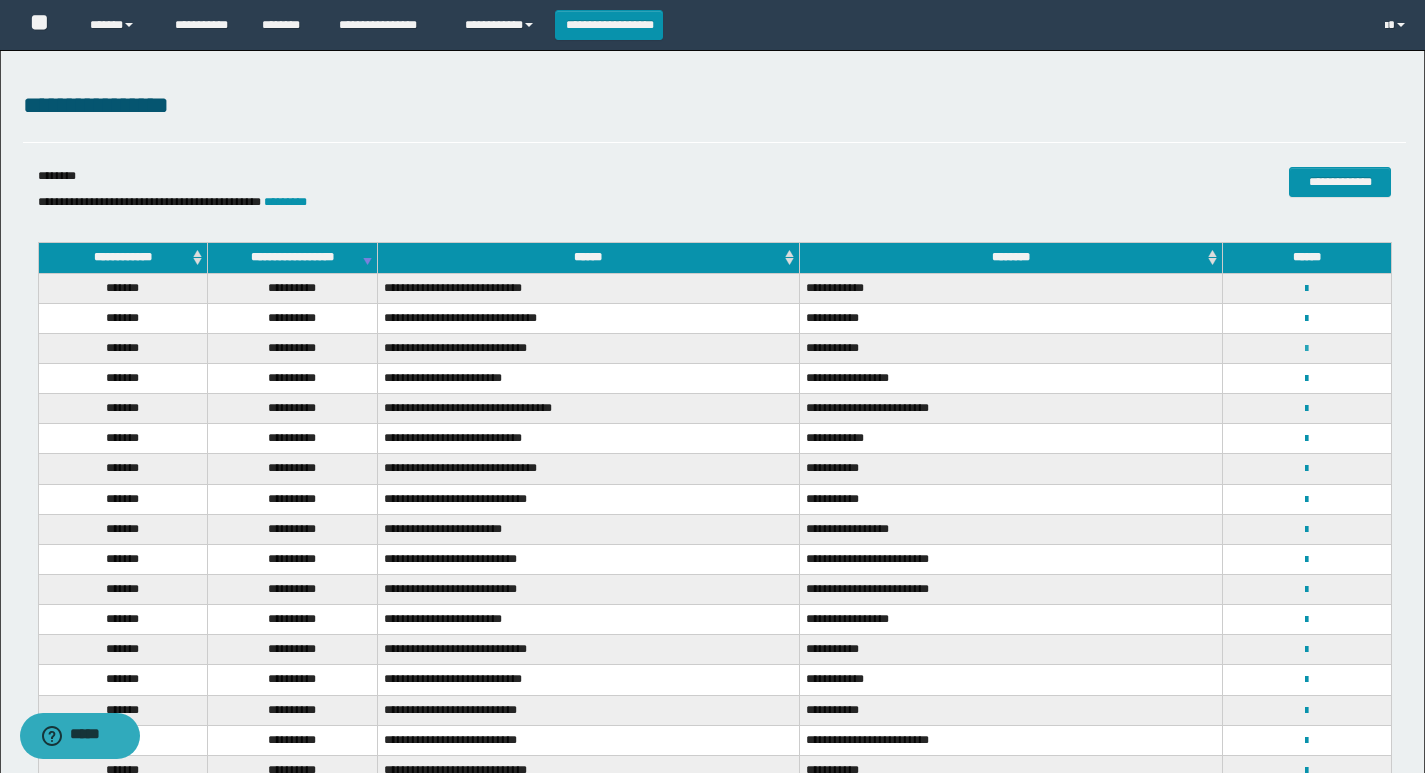 click at bounding box center [1306, 349] 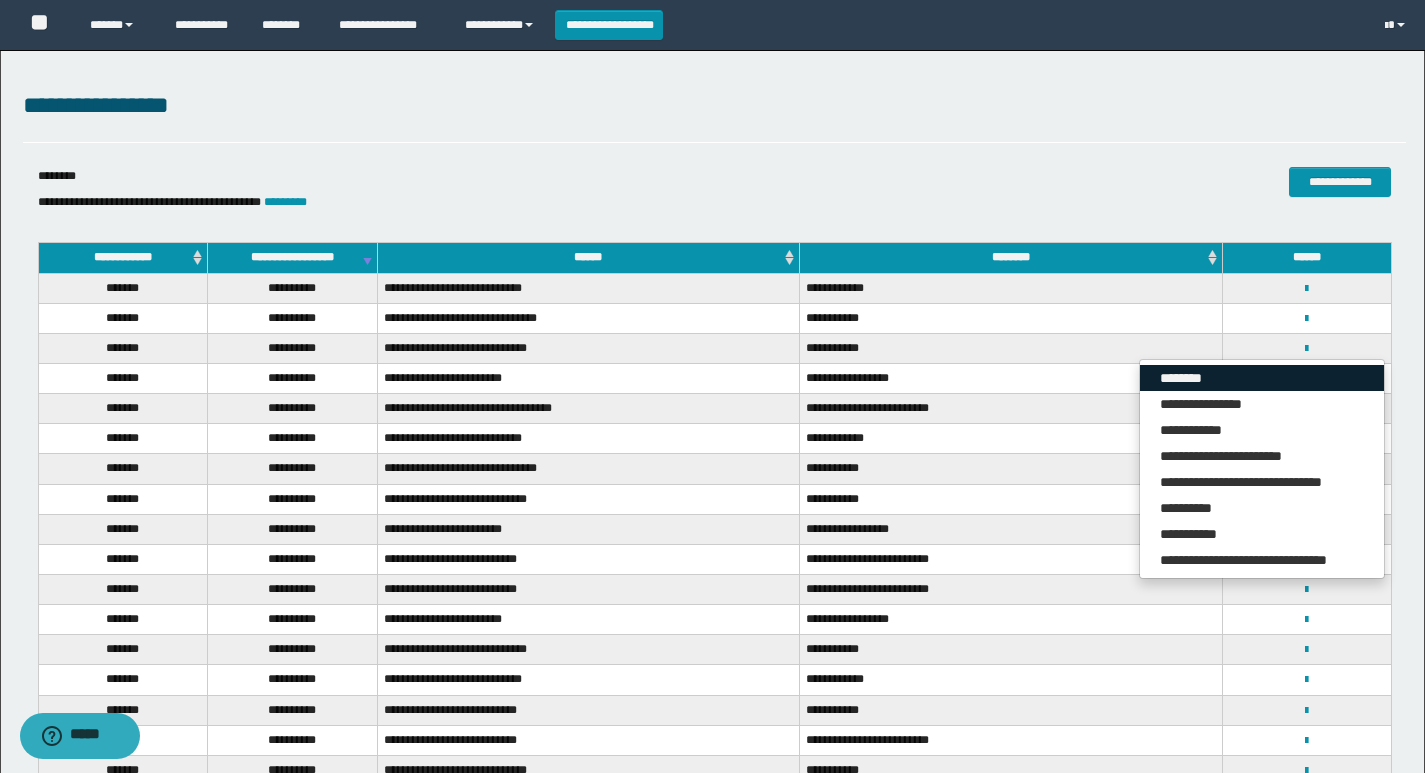 click on "********" at bounding box center (1262, 378) 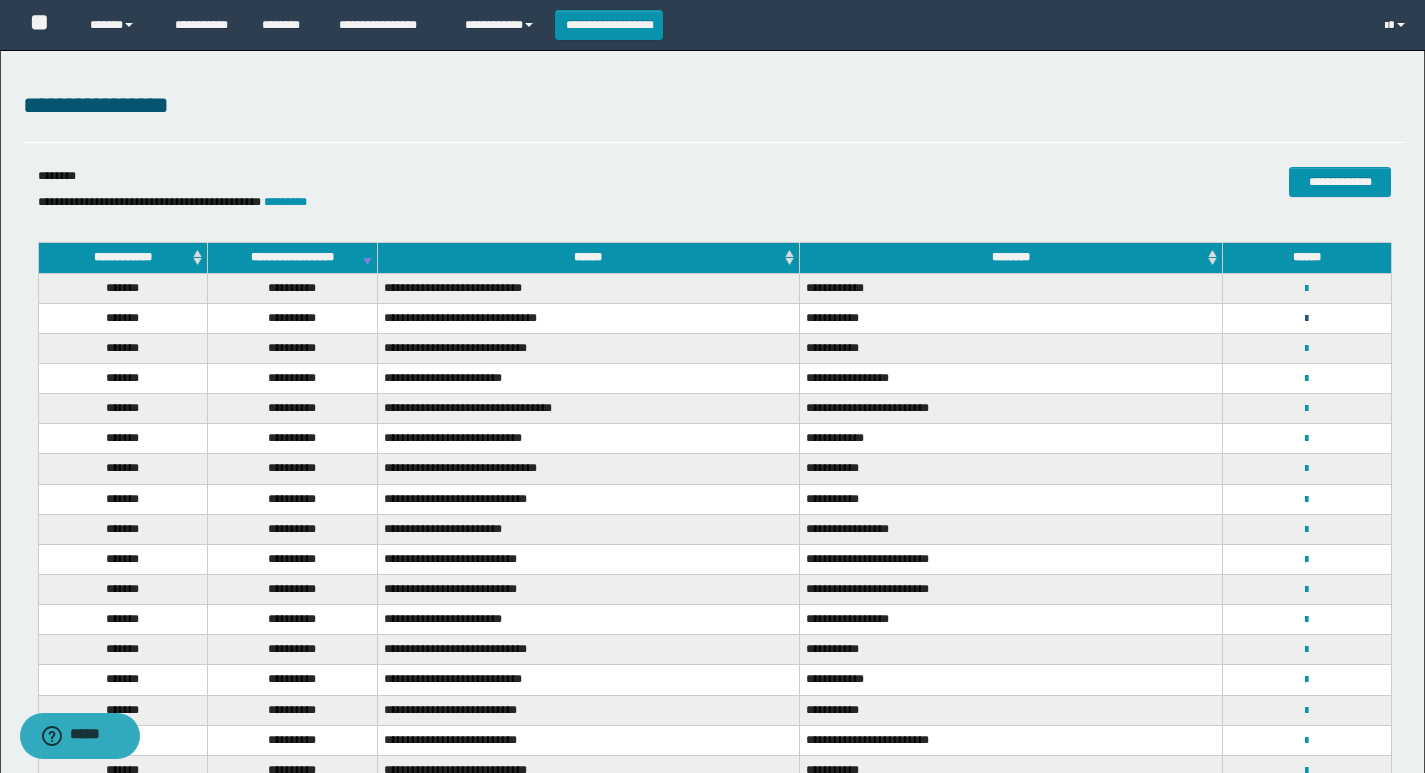 click at bounding box center [1306, 319] 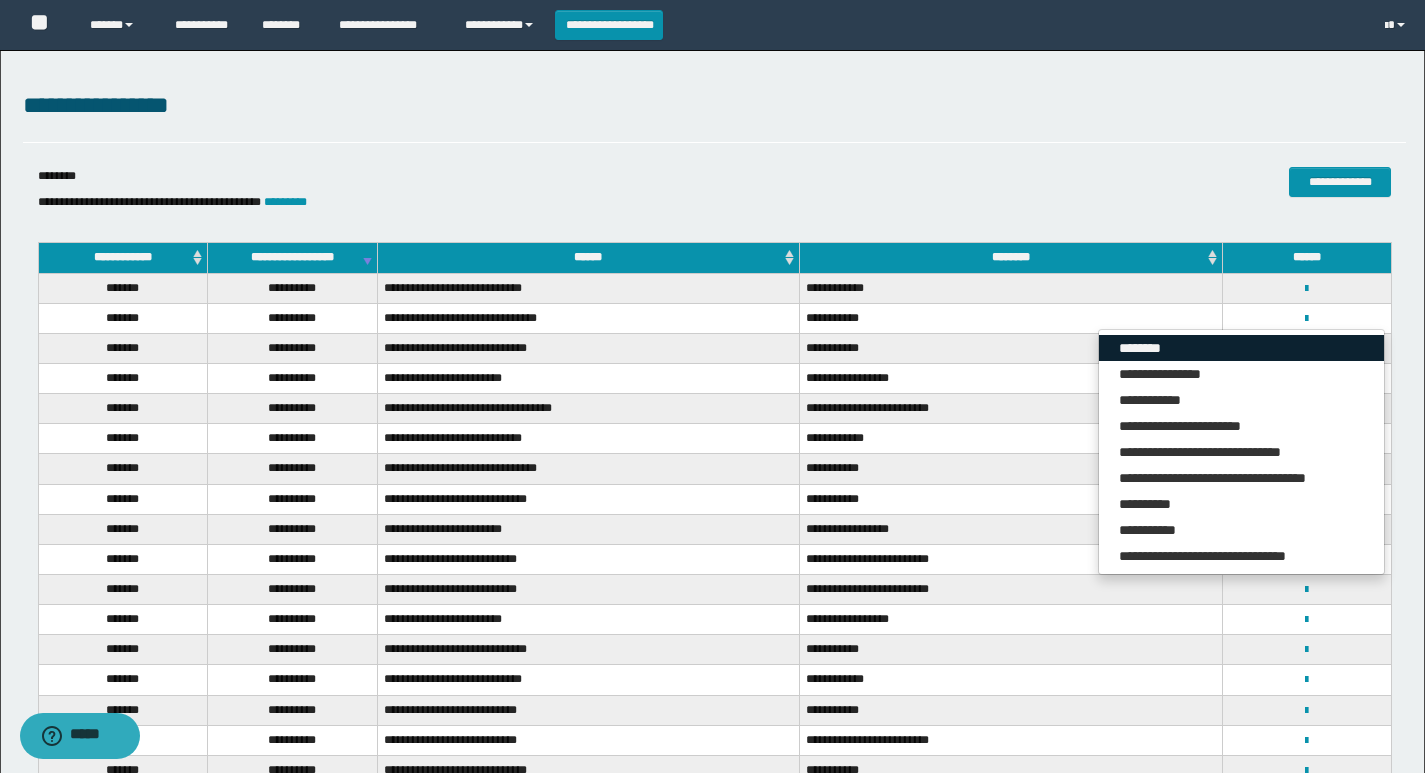 click on "********" at bounding box center (1241, 348) 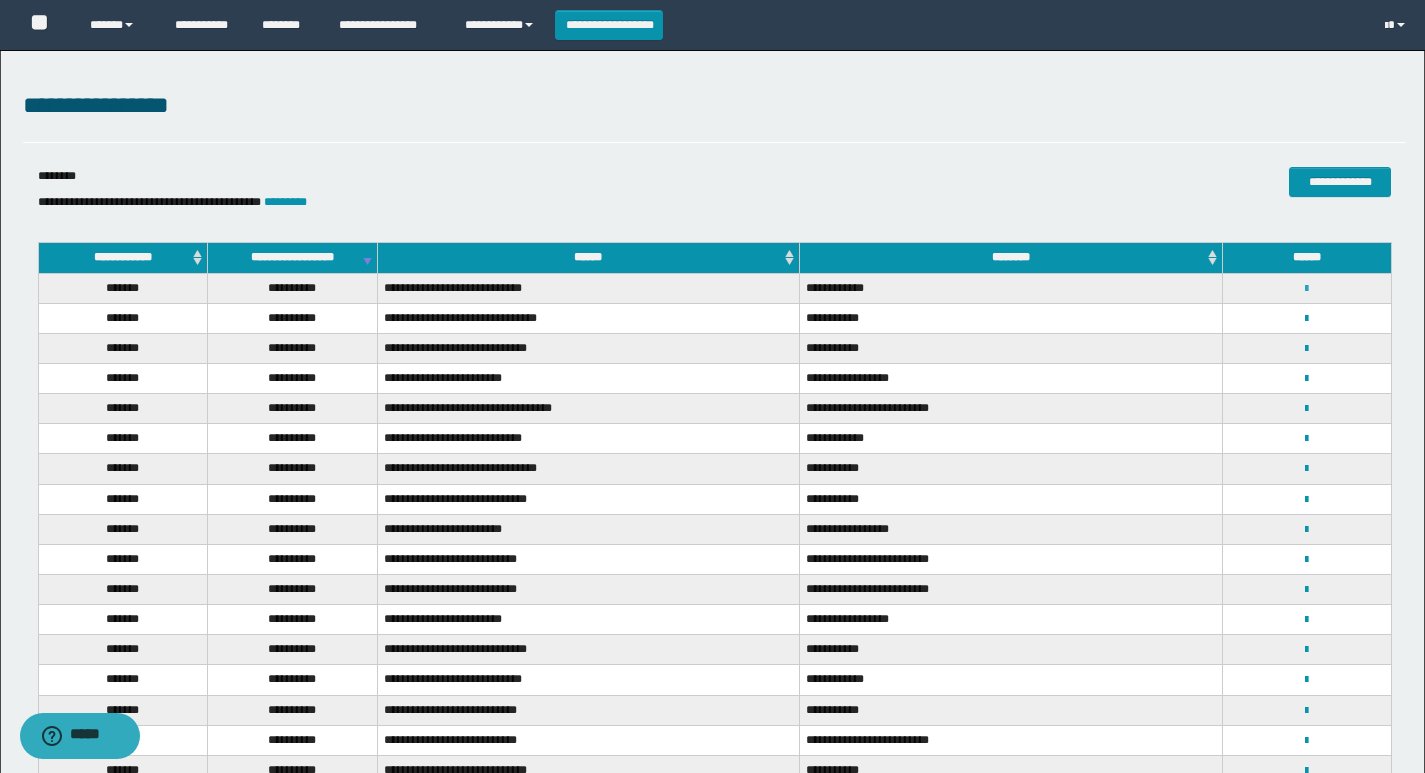 click at bounding box center (1306, 289) 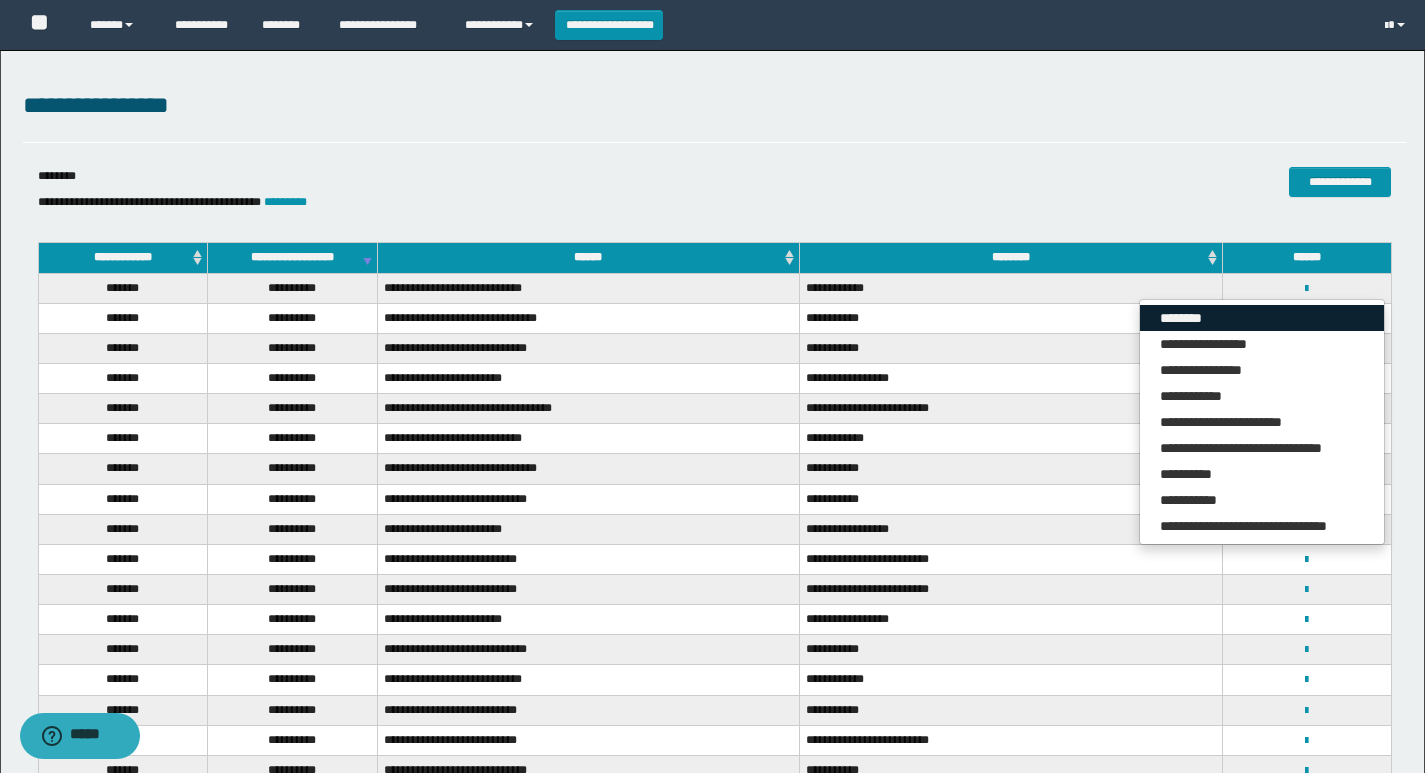 click on "********" at bounding box center [1262, 318] 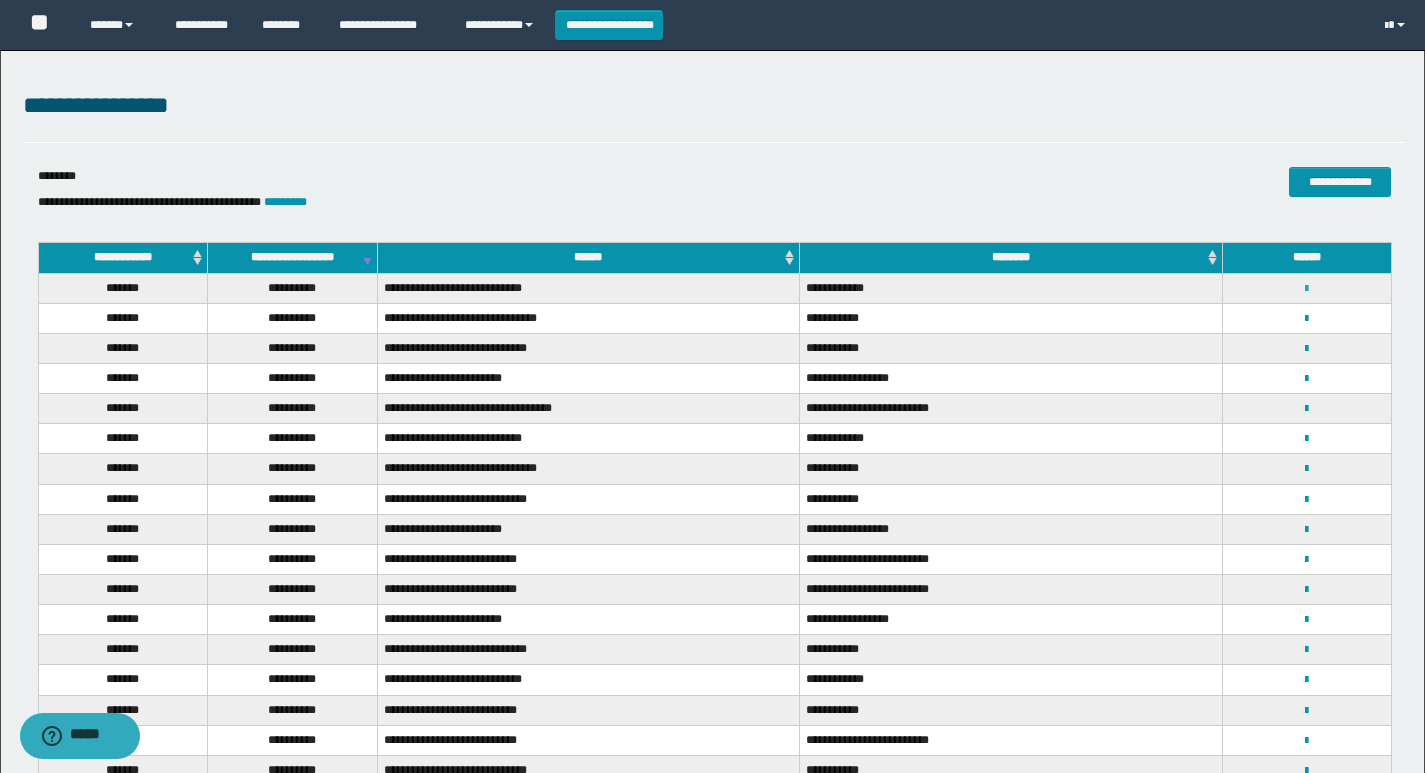click at bounding box center [1306, 289] 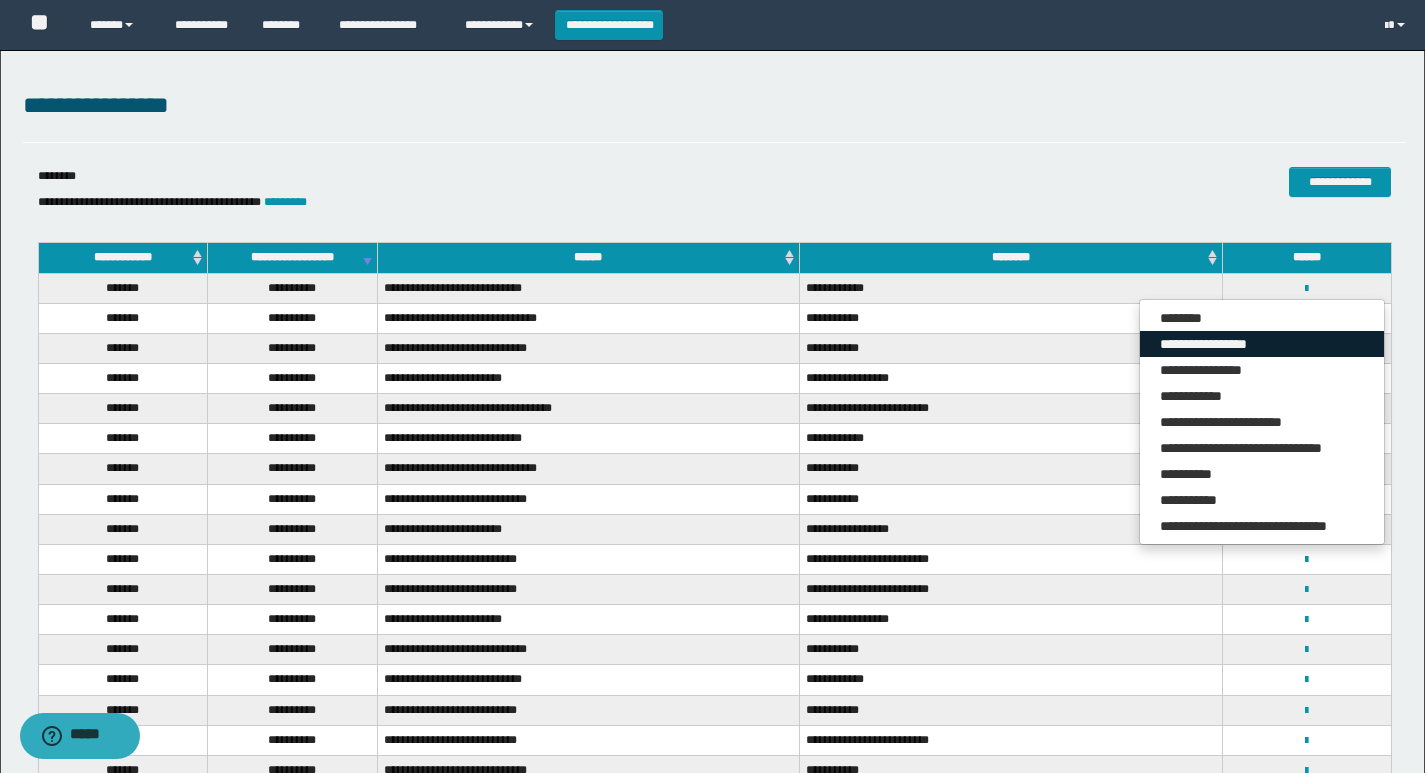 click on "**********" at bounding box center [1262, 344] 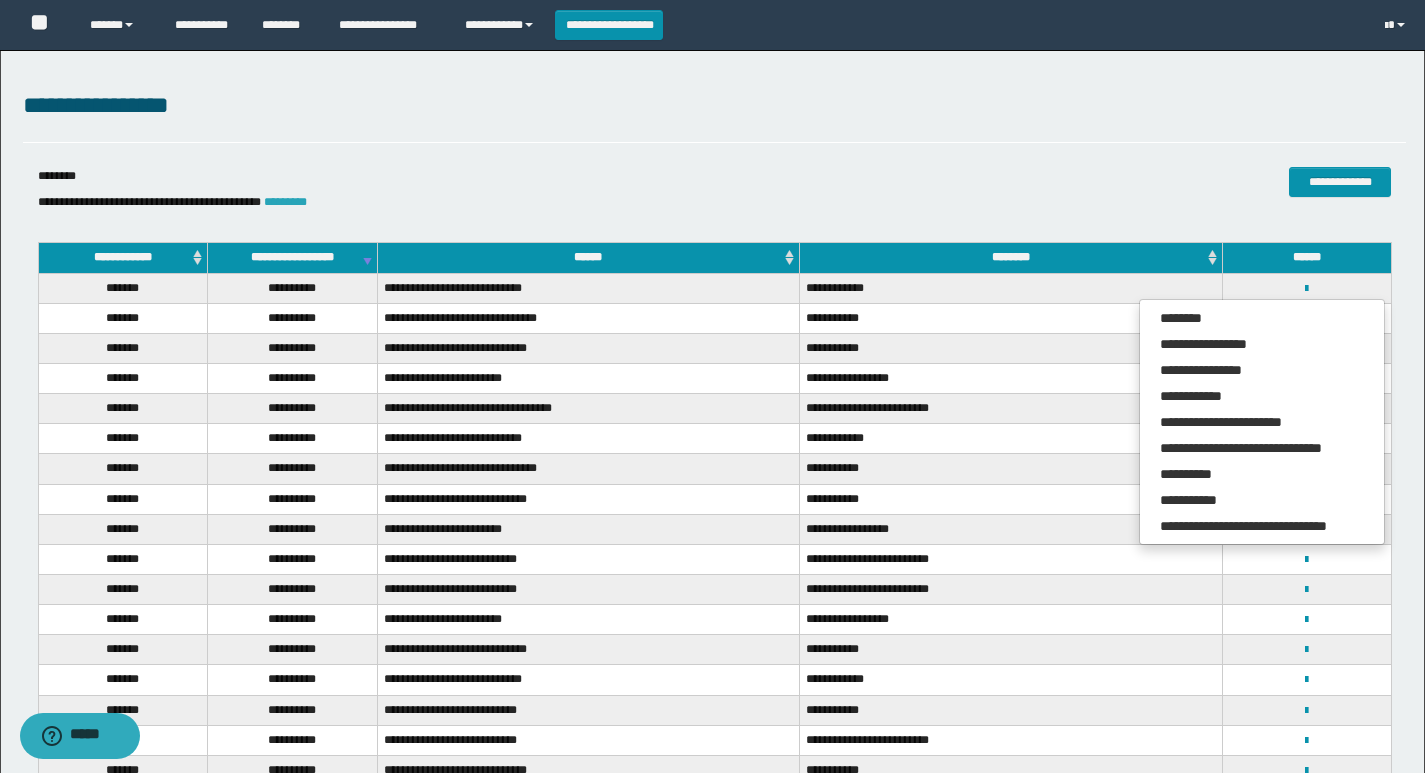 click on "*********" at bounding box center (285, 202) 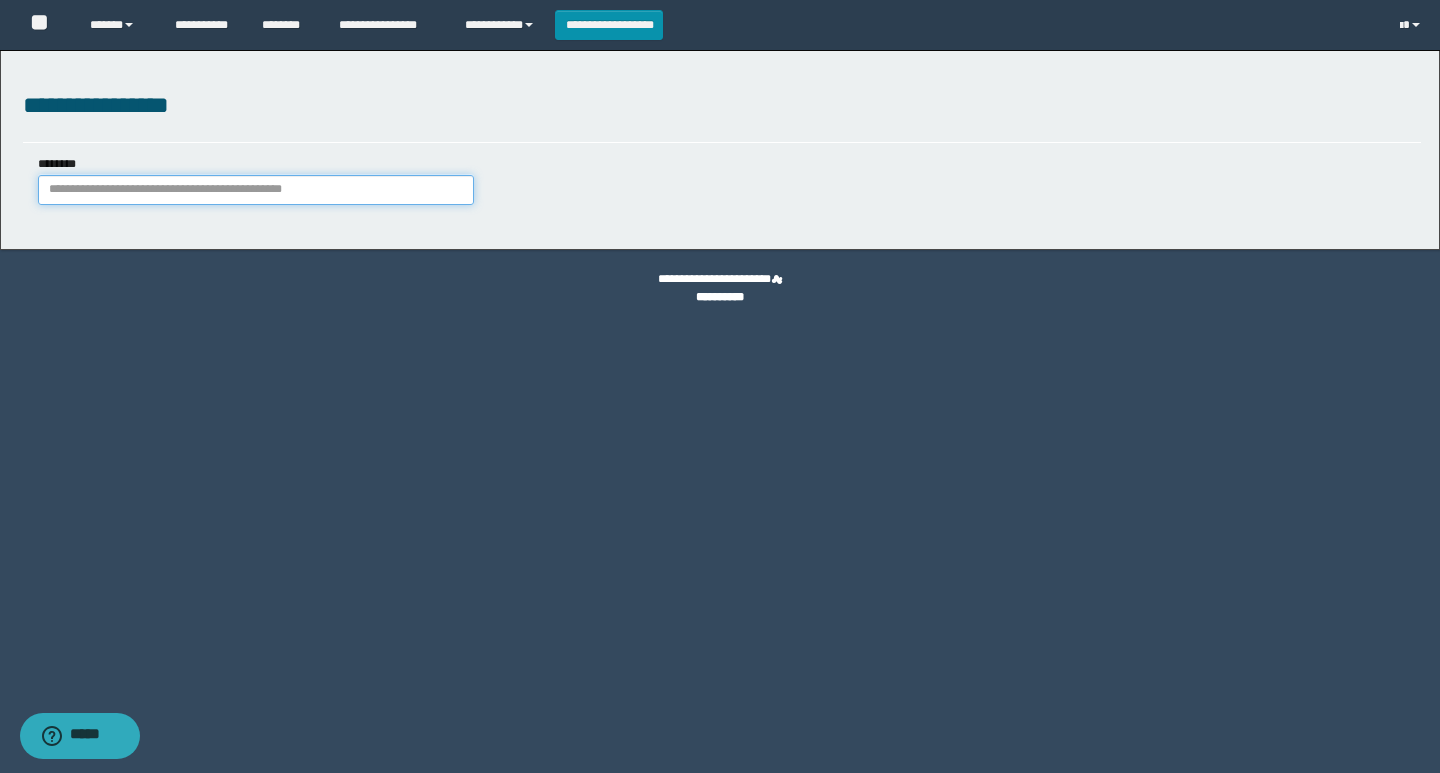 click on "********" at bounding box center (256, 190) 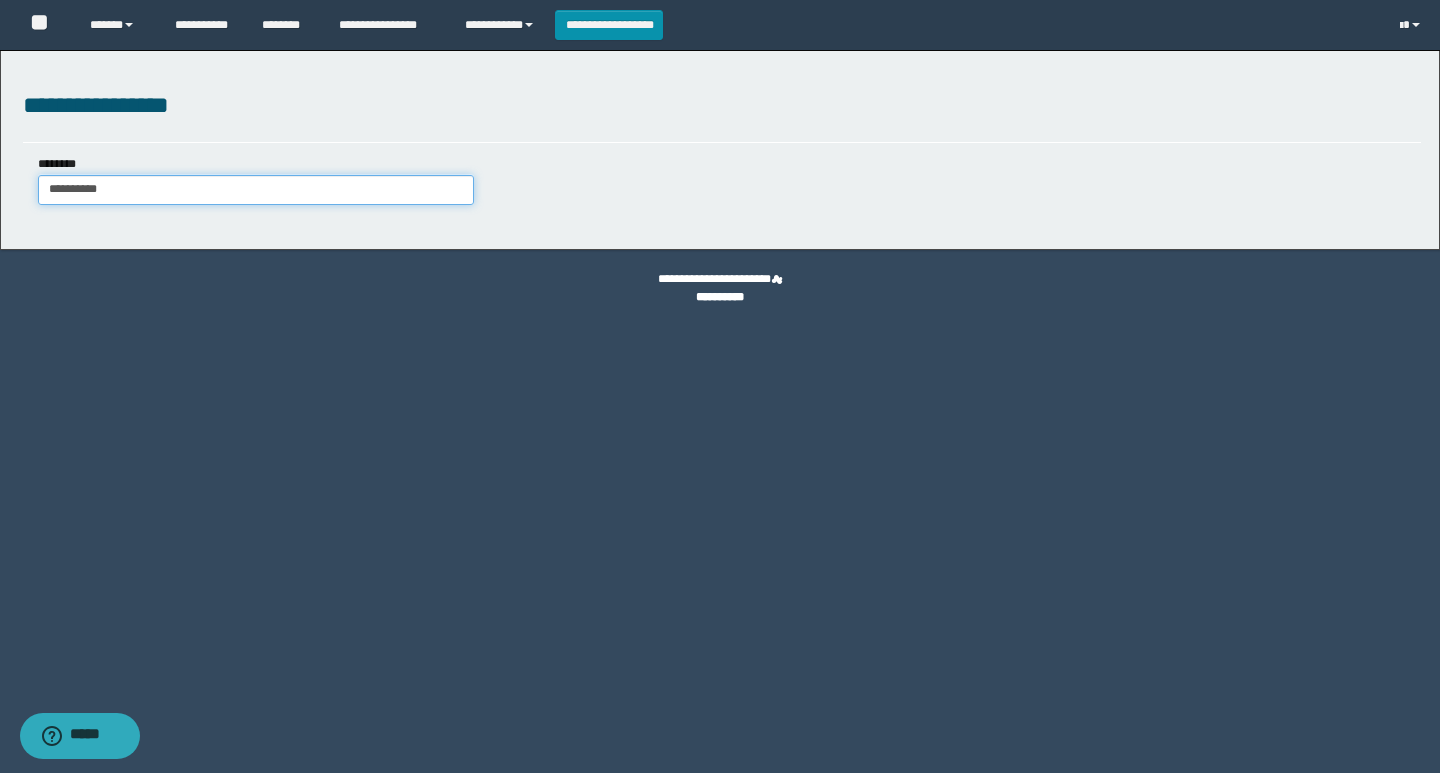 type on "**********" 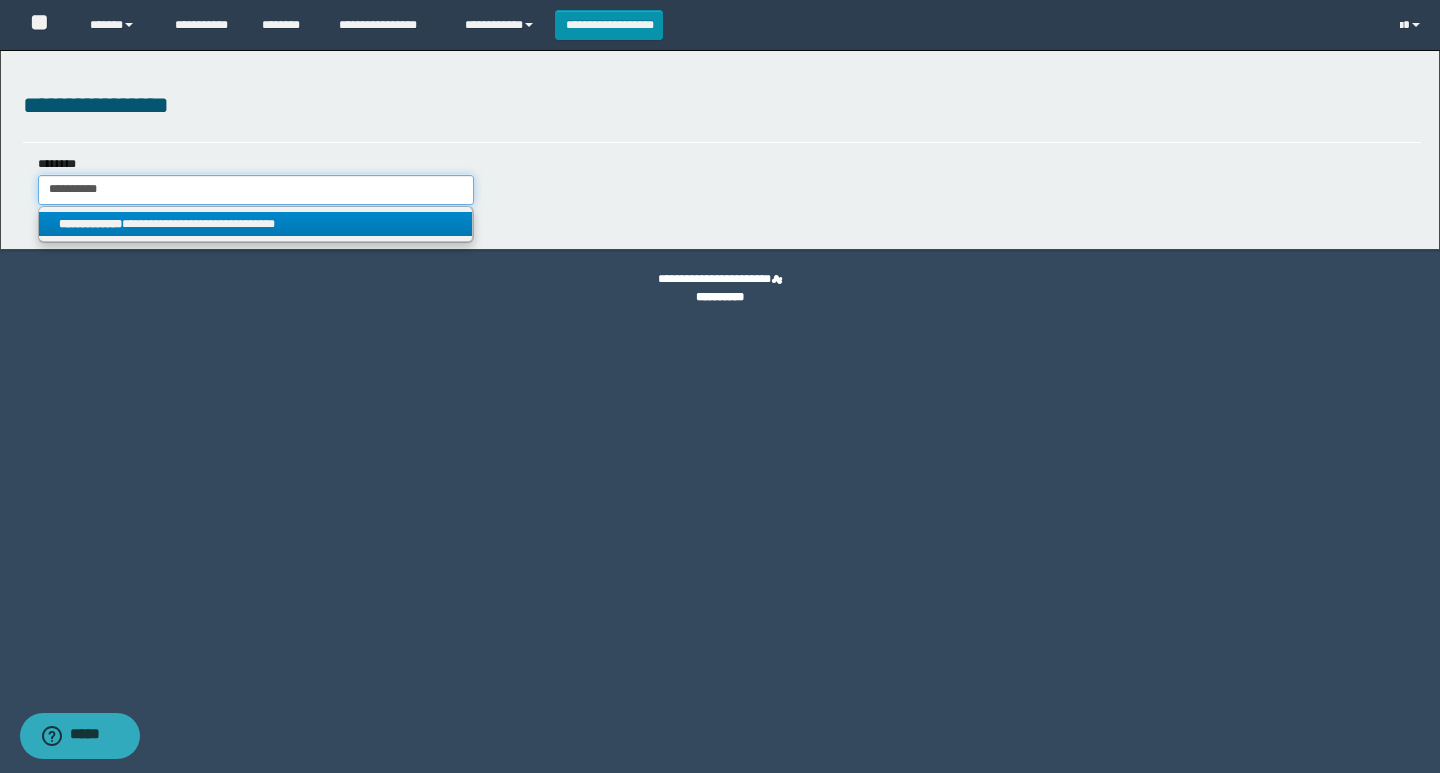 type on "**********" 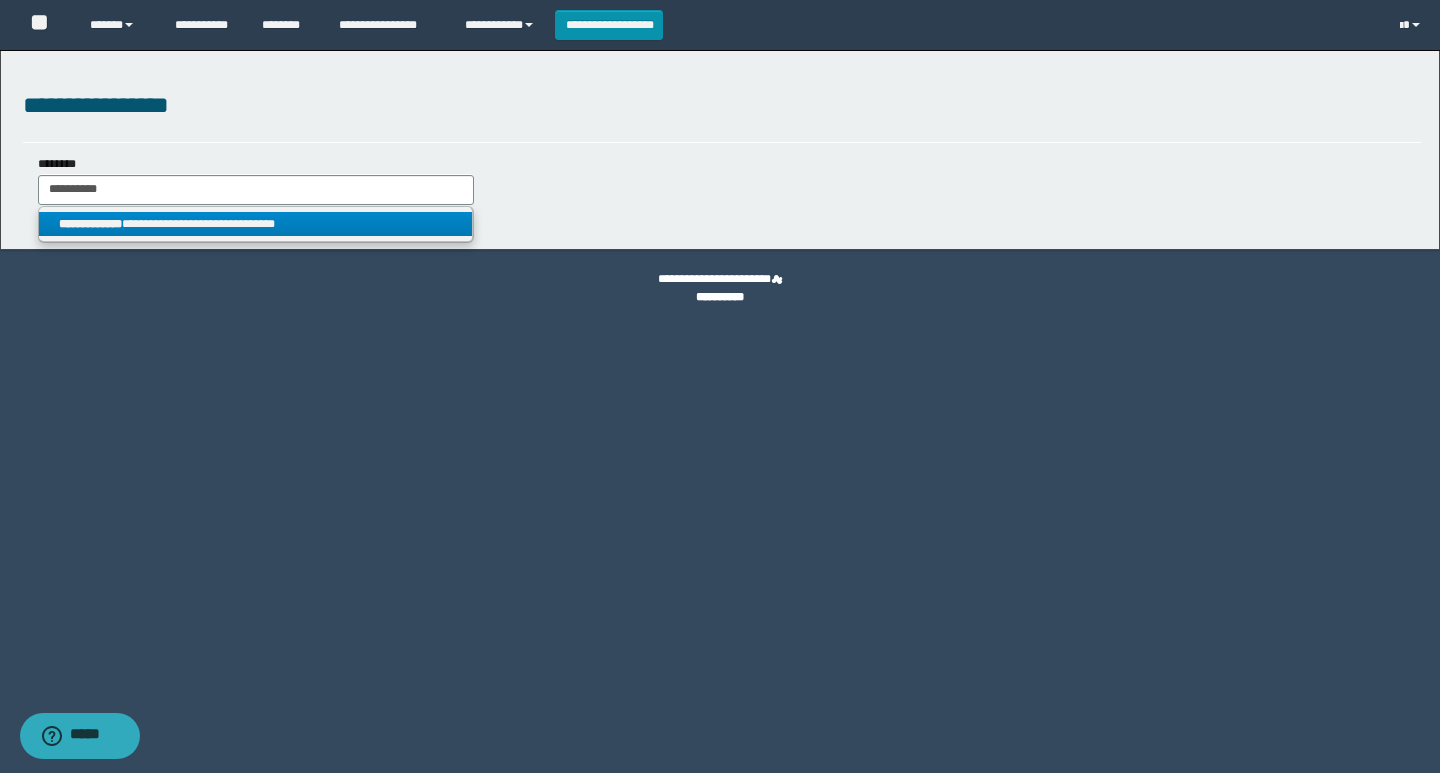 click on "**********" at bounding box center (255, 224) 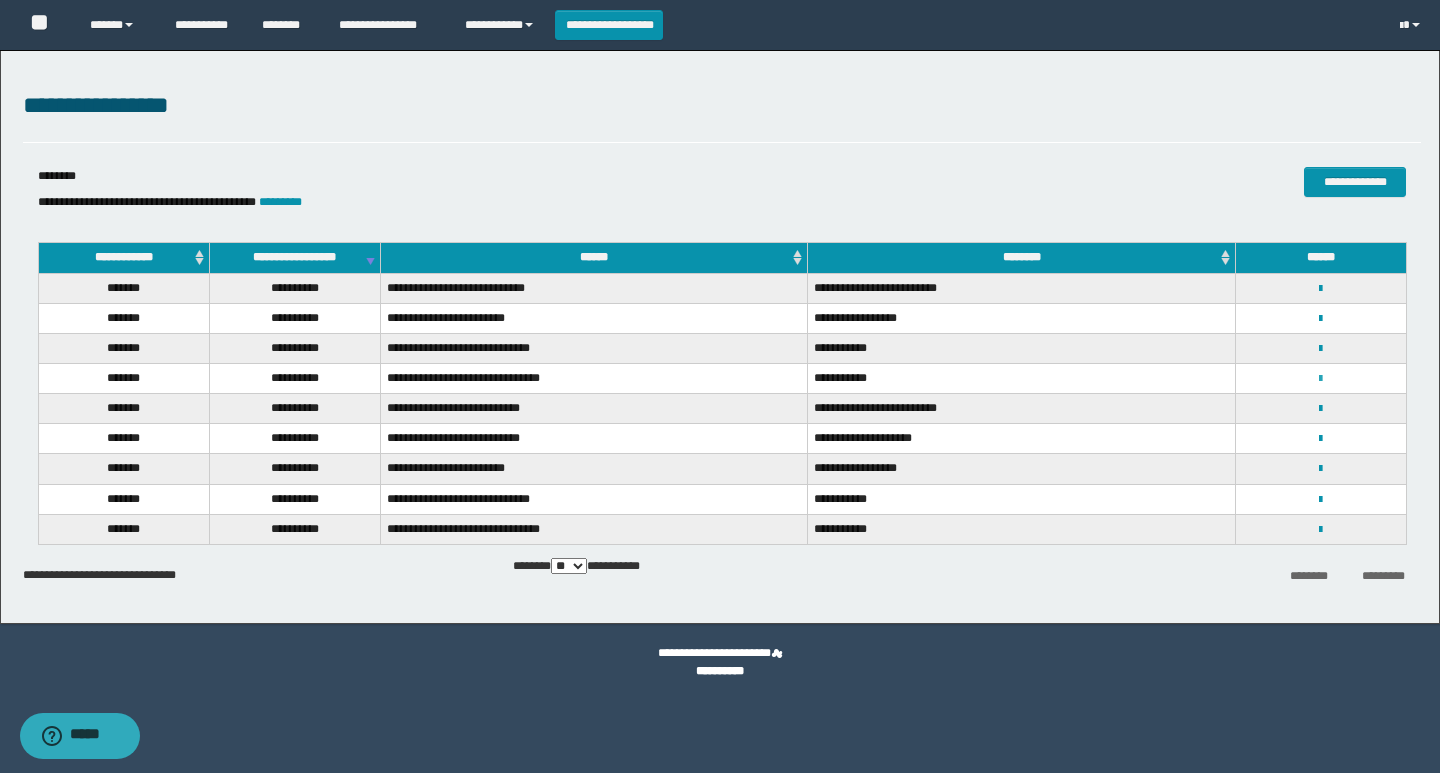 click at bounding box center [1320, 379] 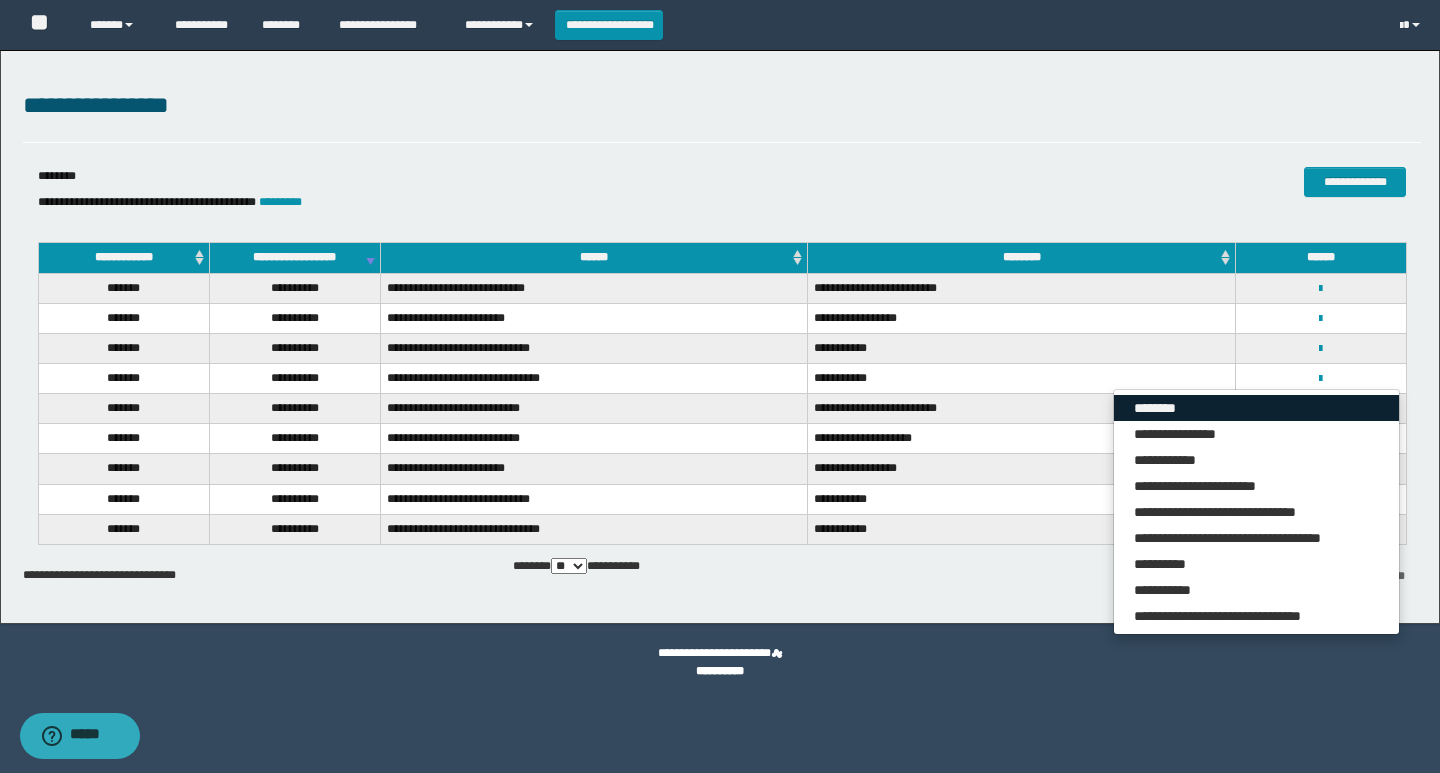 click on "********" at bounding box center (1256, 408) 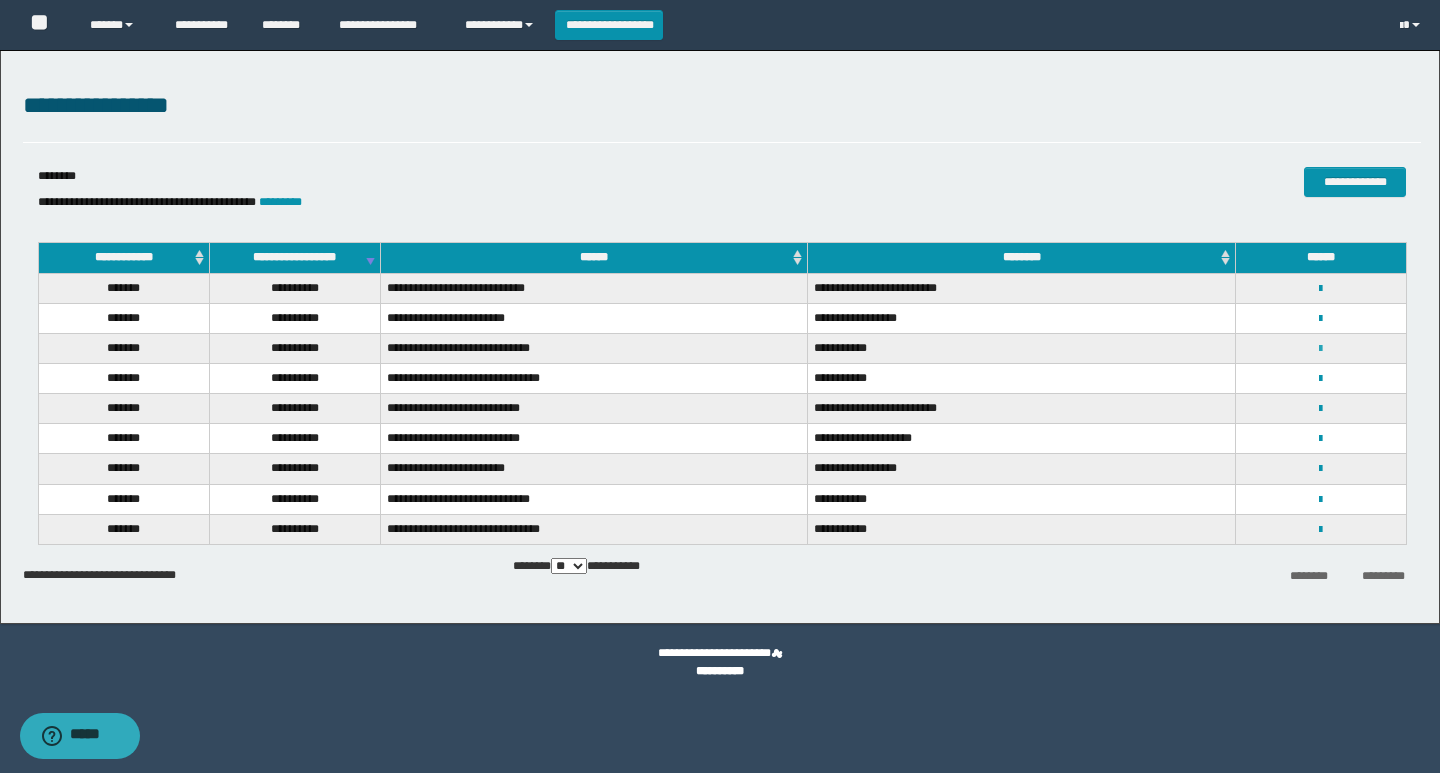 click at bounding box center (1320, 349) 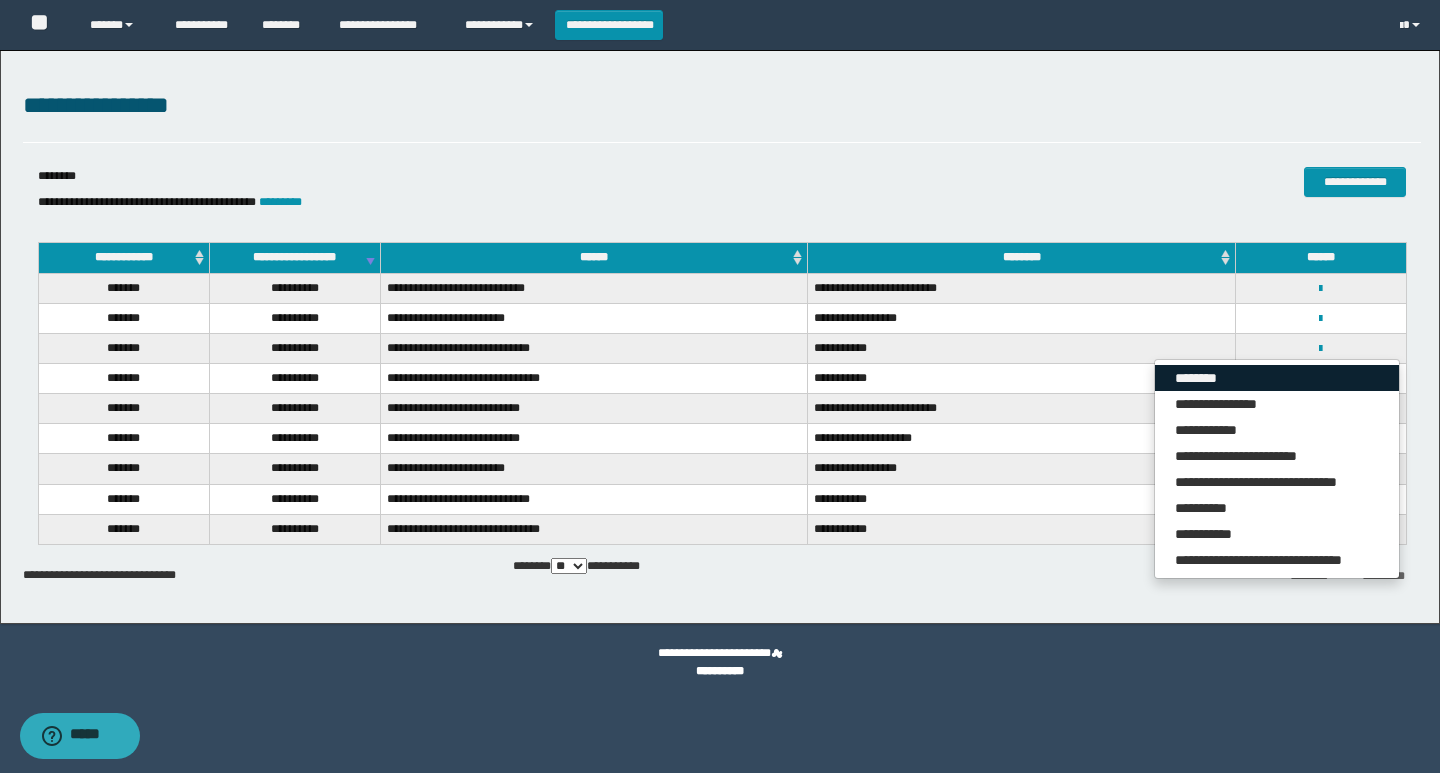 drag, startPoint x: 1234, startPoint y: 376, endPoint x: 1201, endPoint y: 379, distance: 33.13608 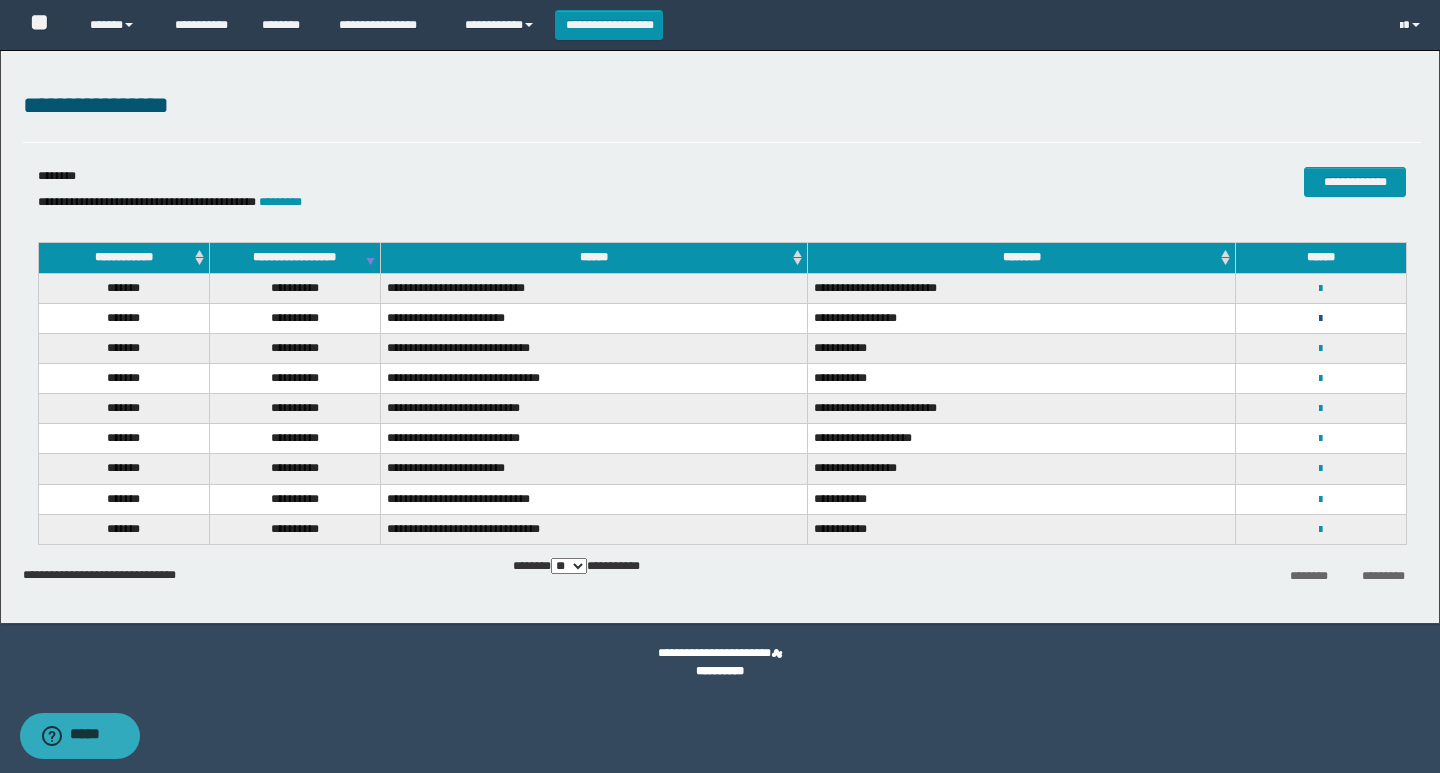 drag, startPoint x: 1319, startPoint y: 312, endPoint x: 1301, endPoint y: 328, distance: 24.083189 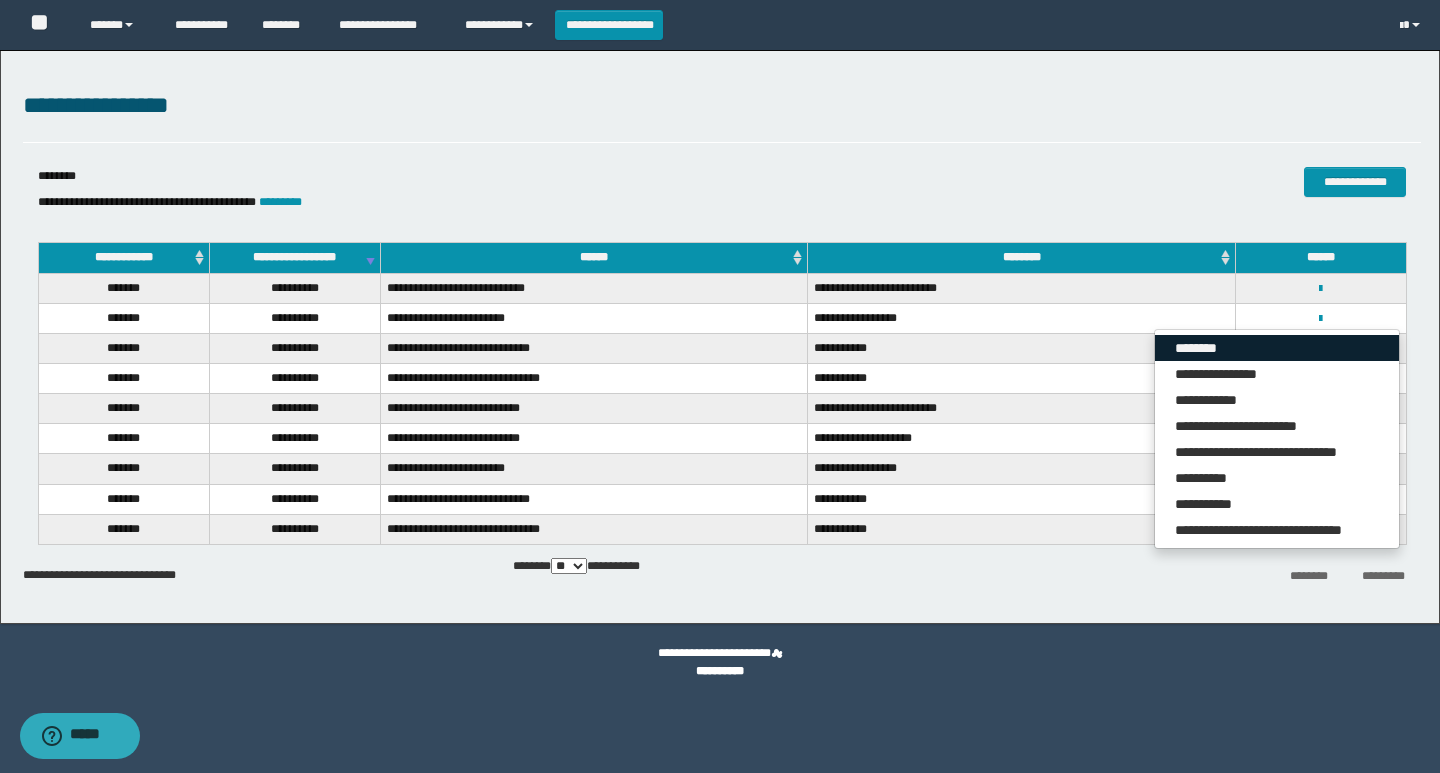 click on "********" at bounding box center (1277, 348) 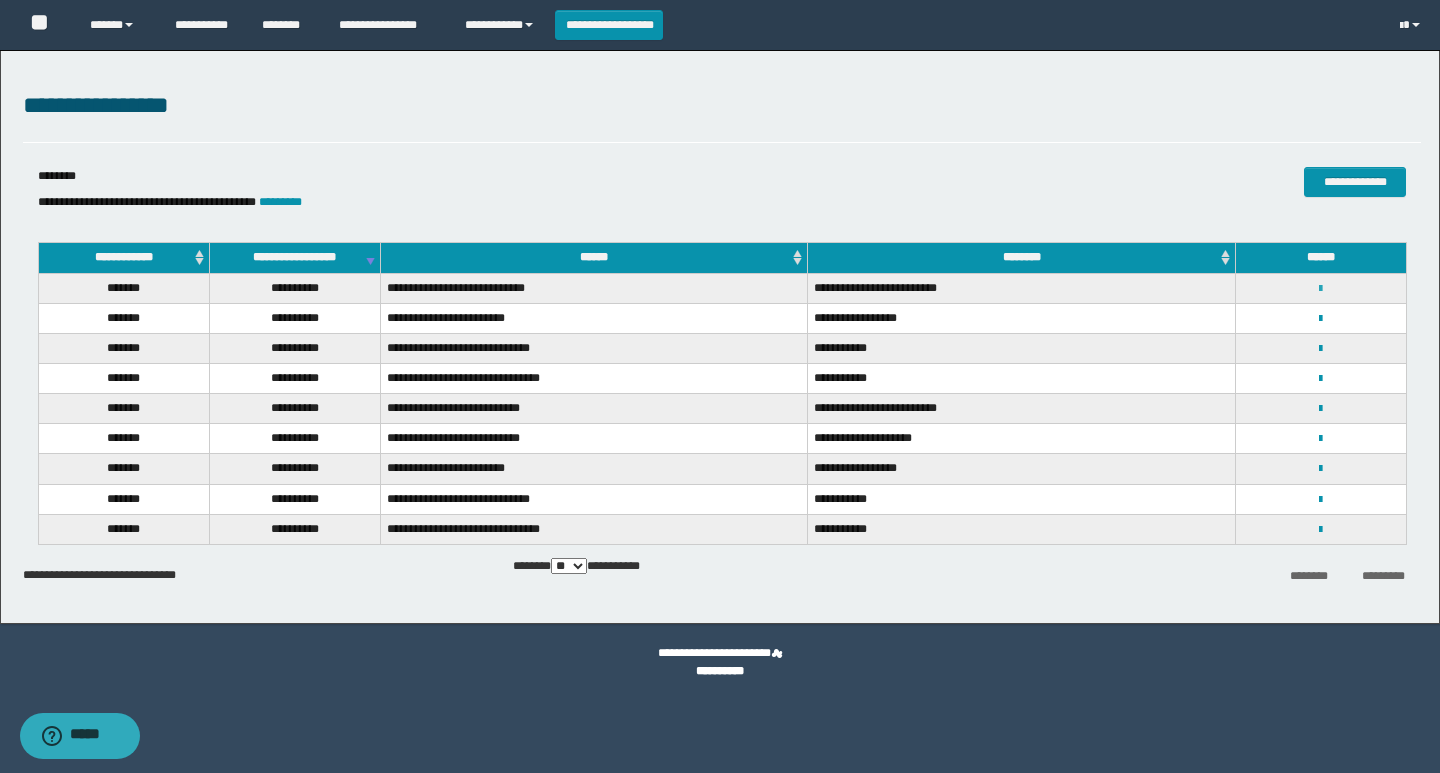 click at bounding box center (1320, 289) 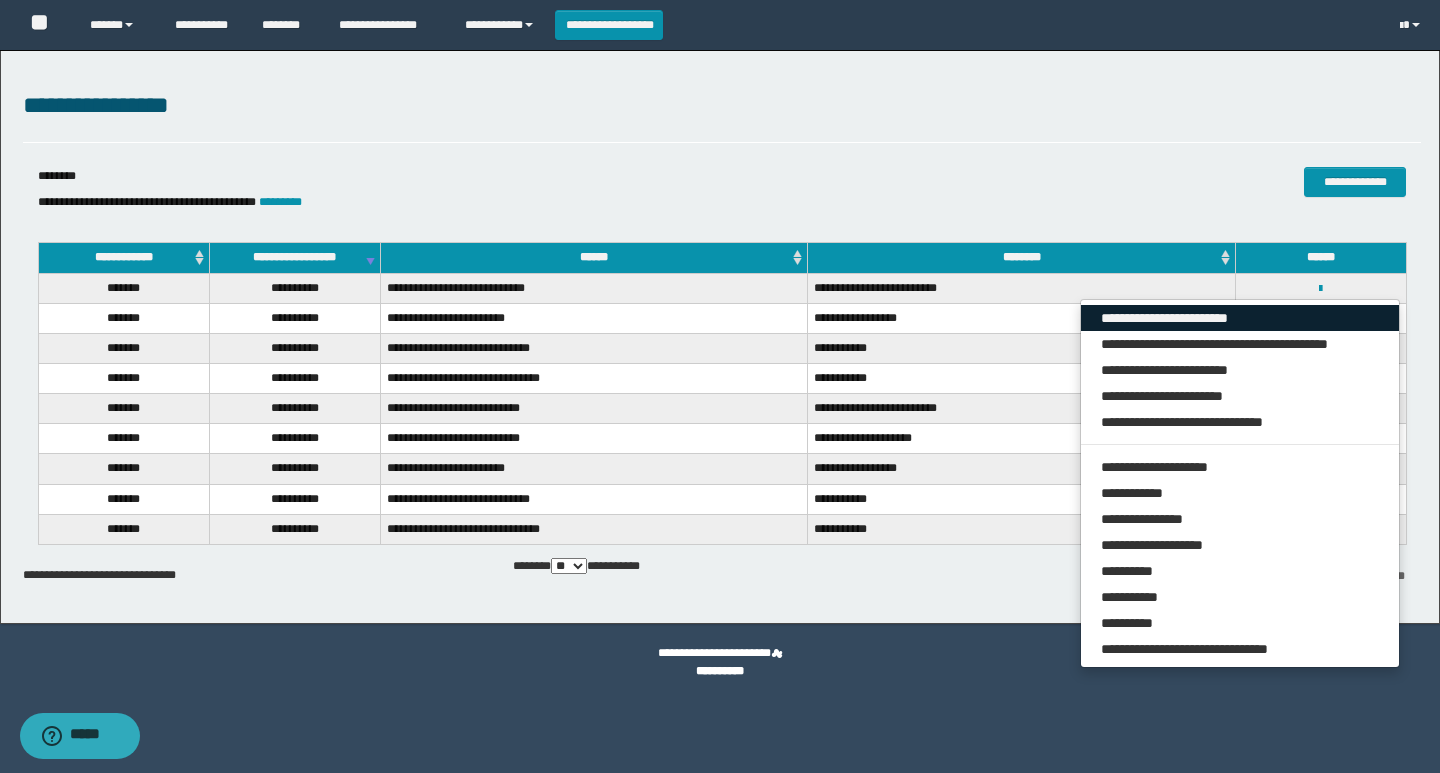 click on "**********" at bounding box center [1240, 318] 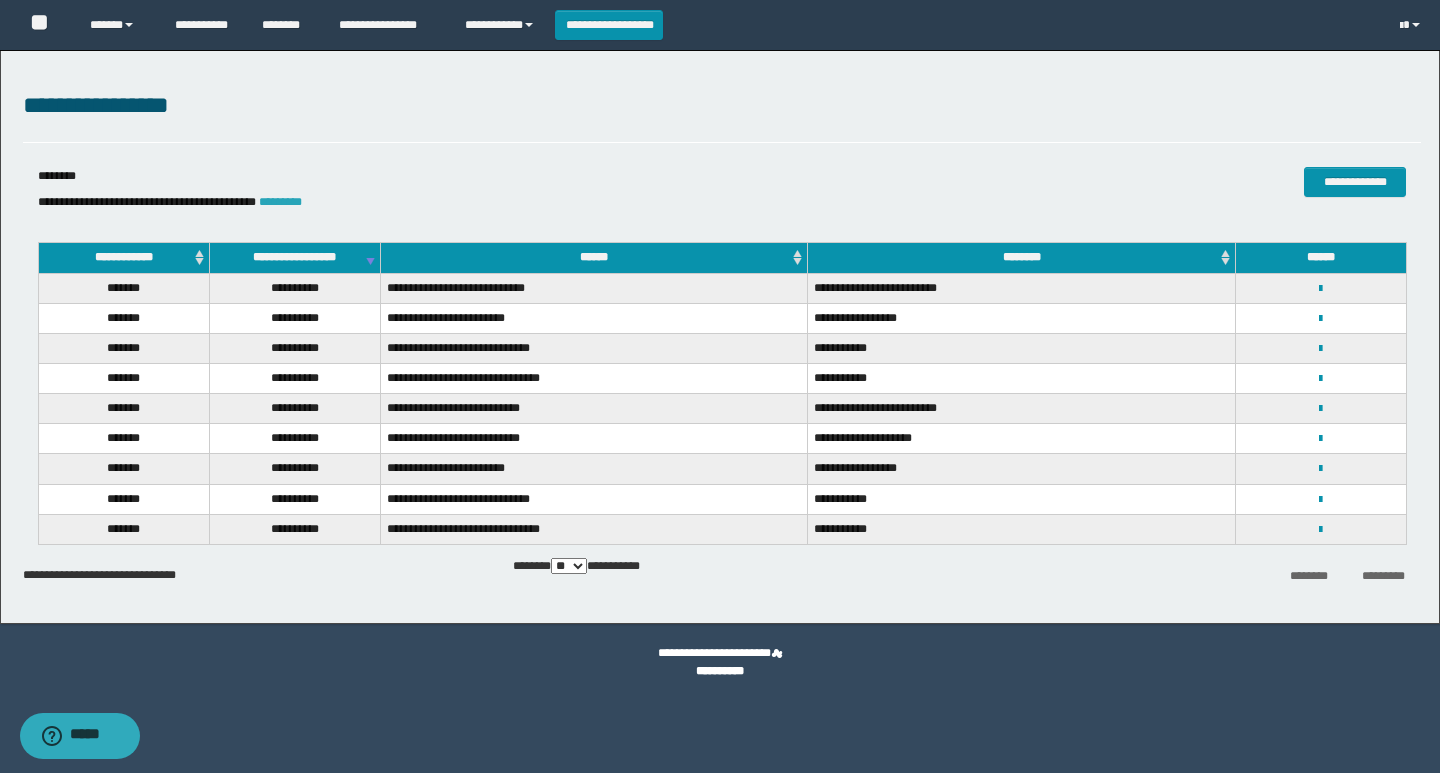 click on "*********" at bounding box center (280, 202) 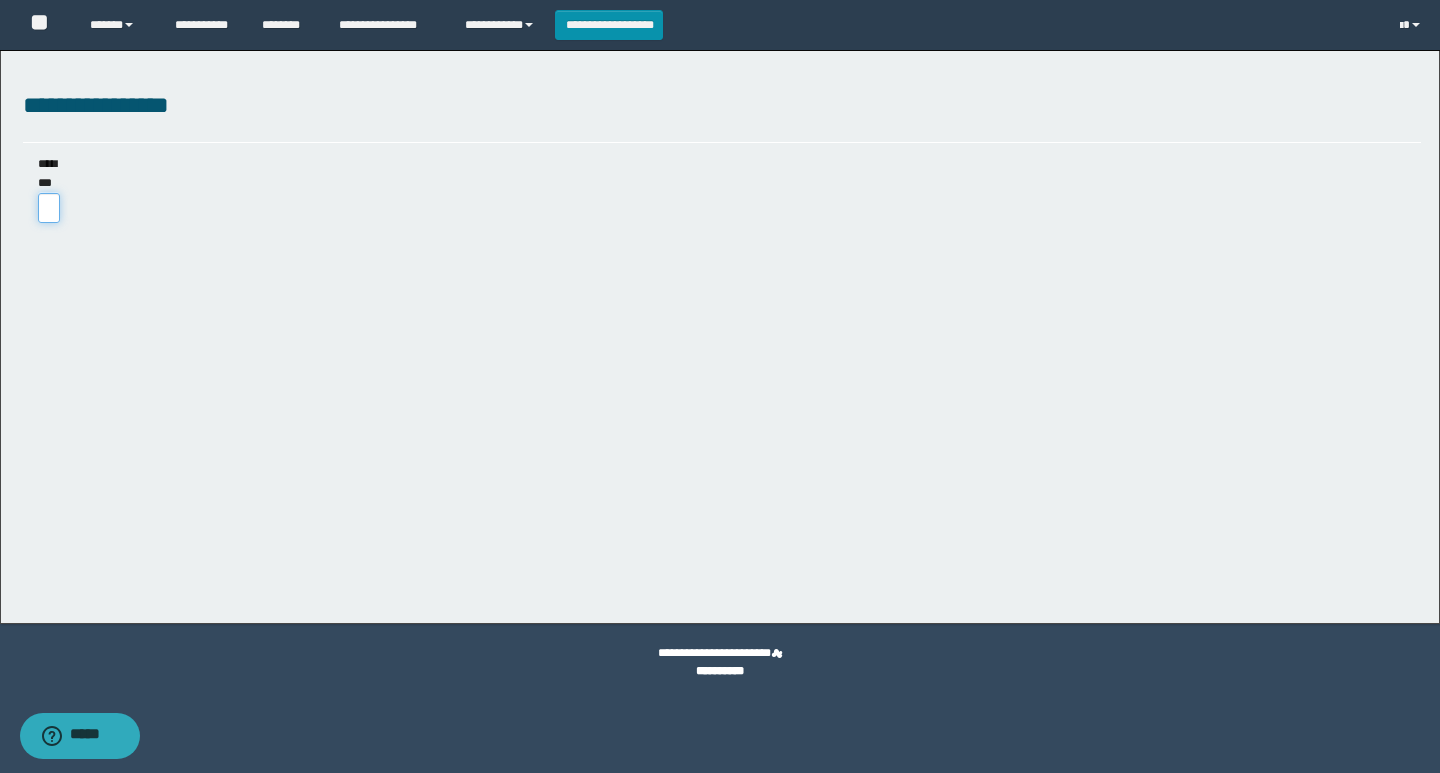 click on "********" at bounding box center [49, 208] 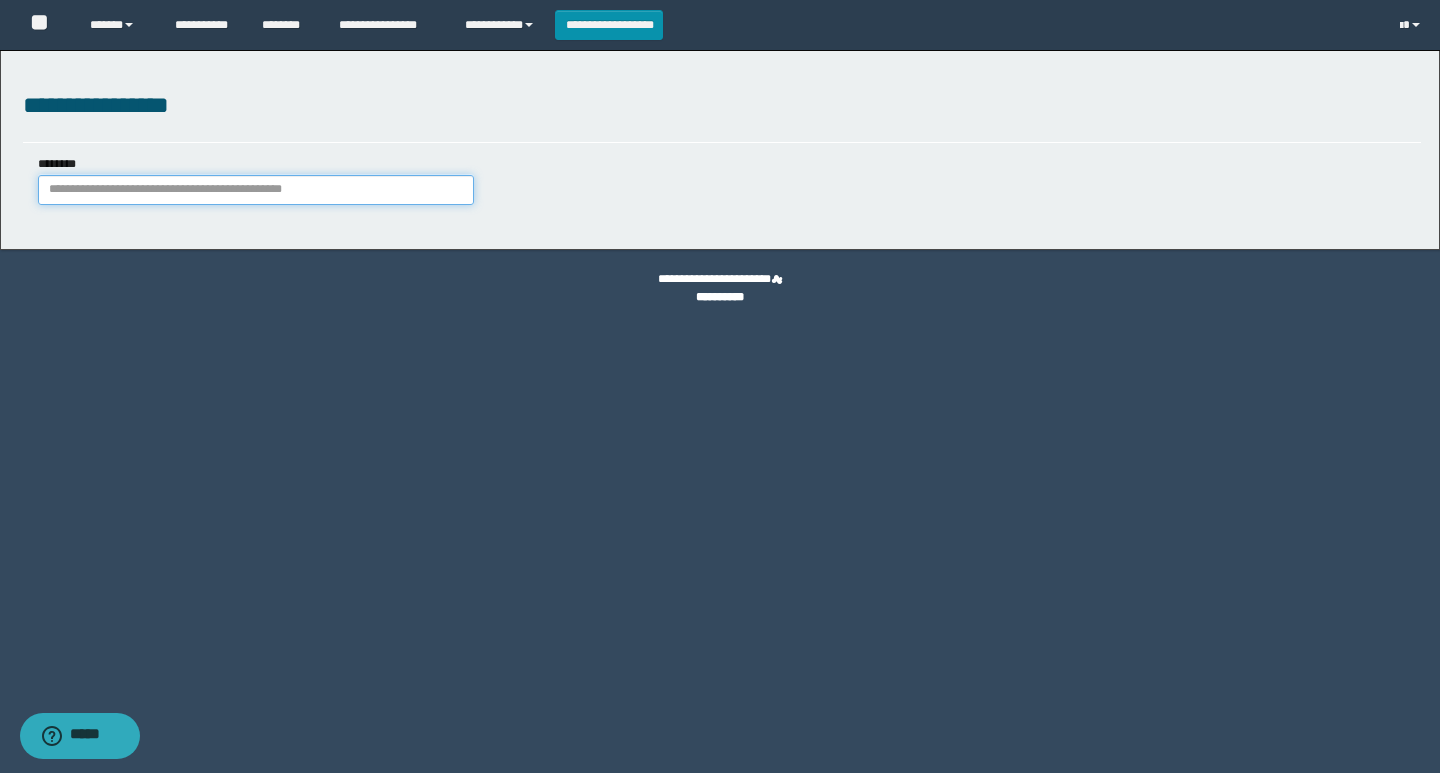 paste on "********" 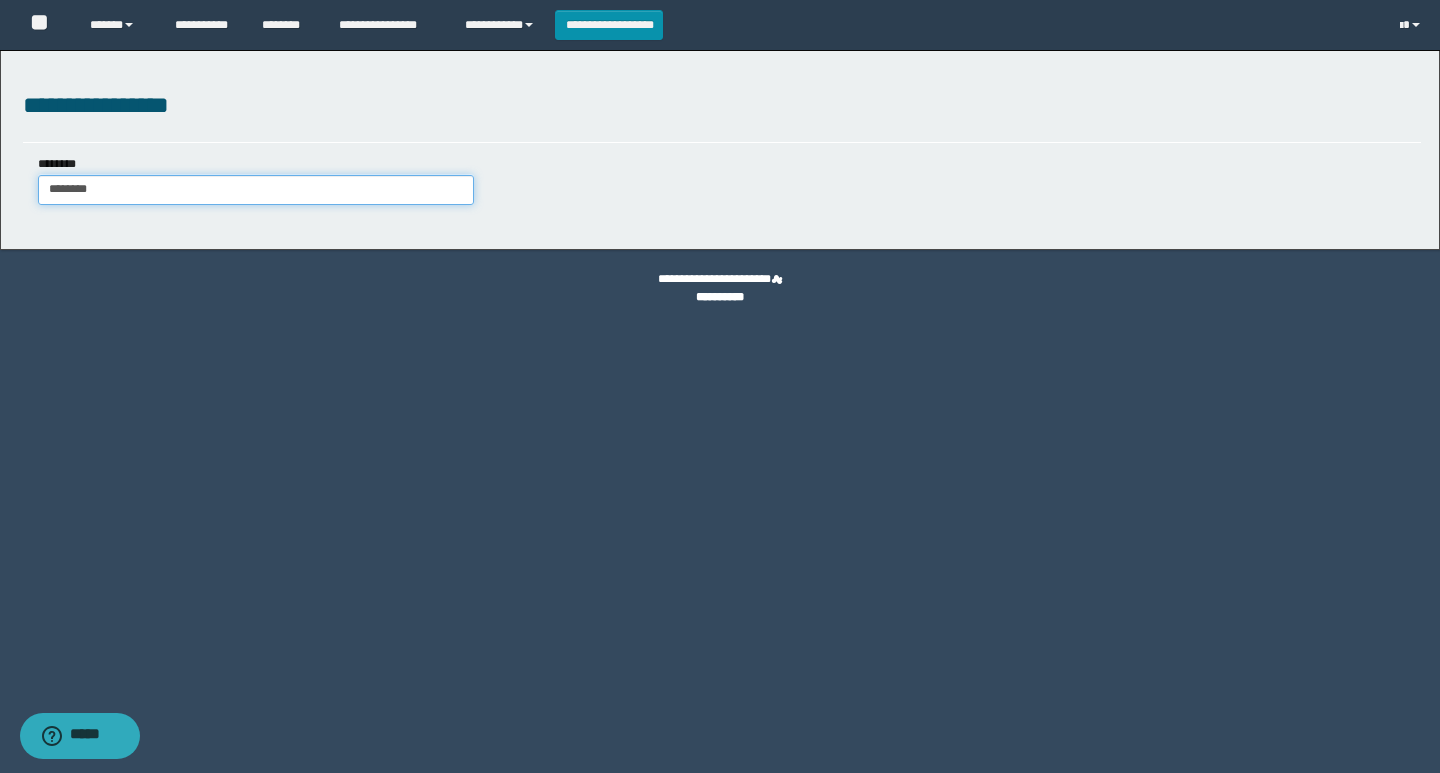 type on "********" 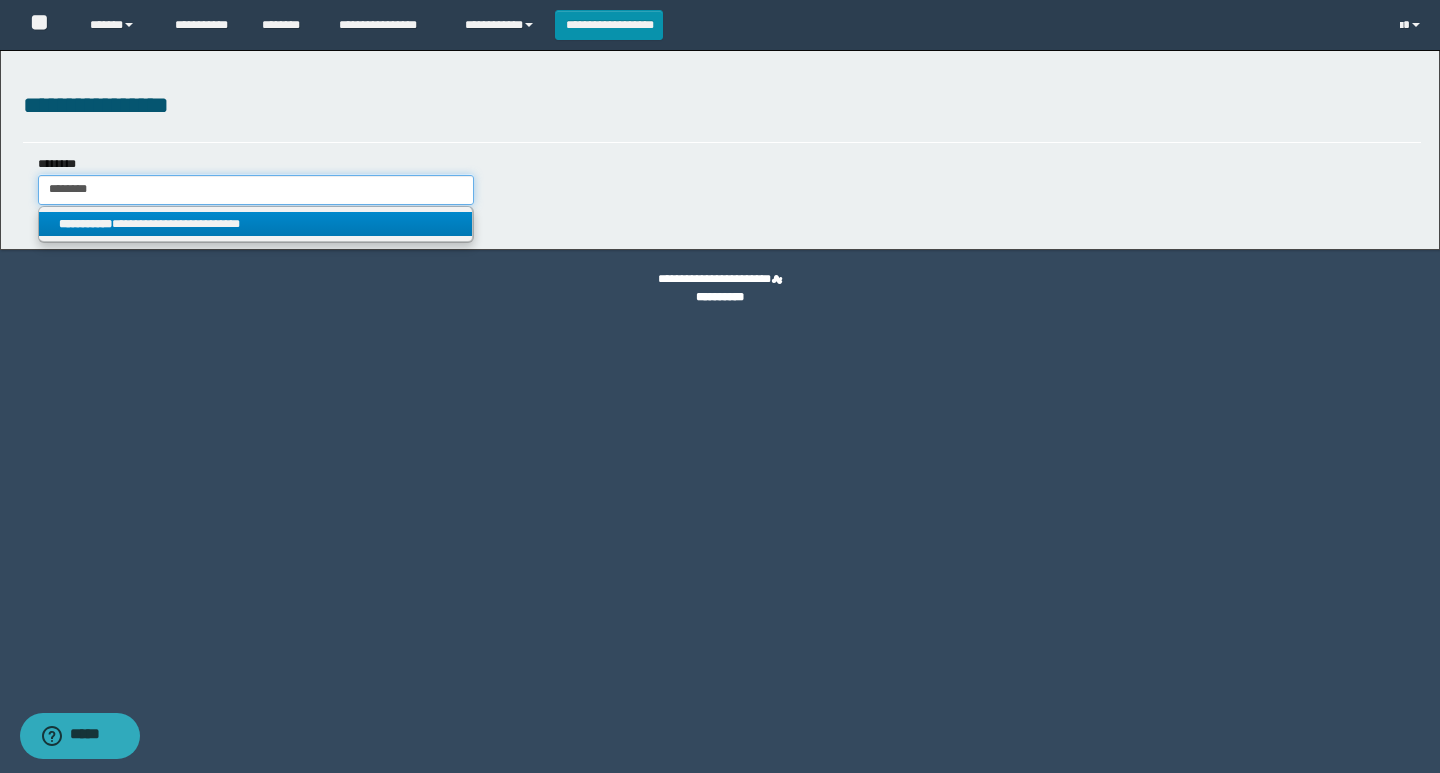 type on "********" 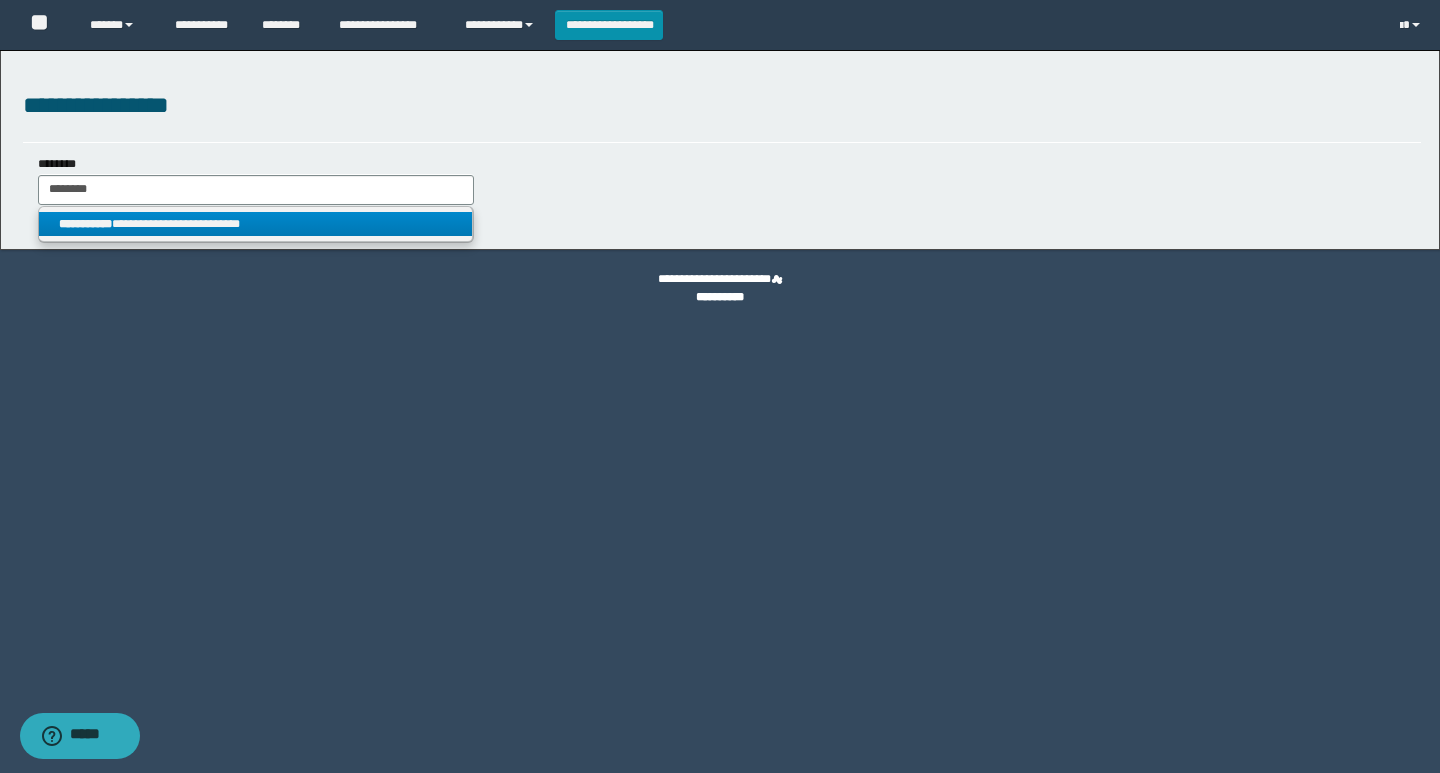 click on "**********" at bounding box center (255, 224) 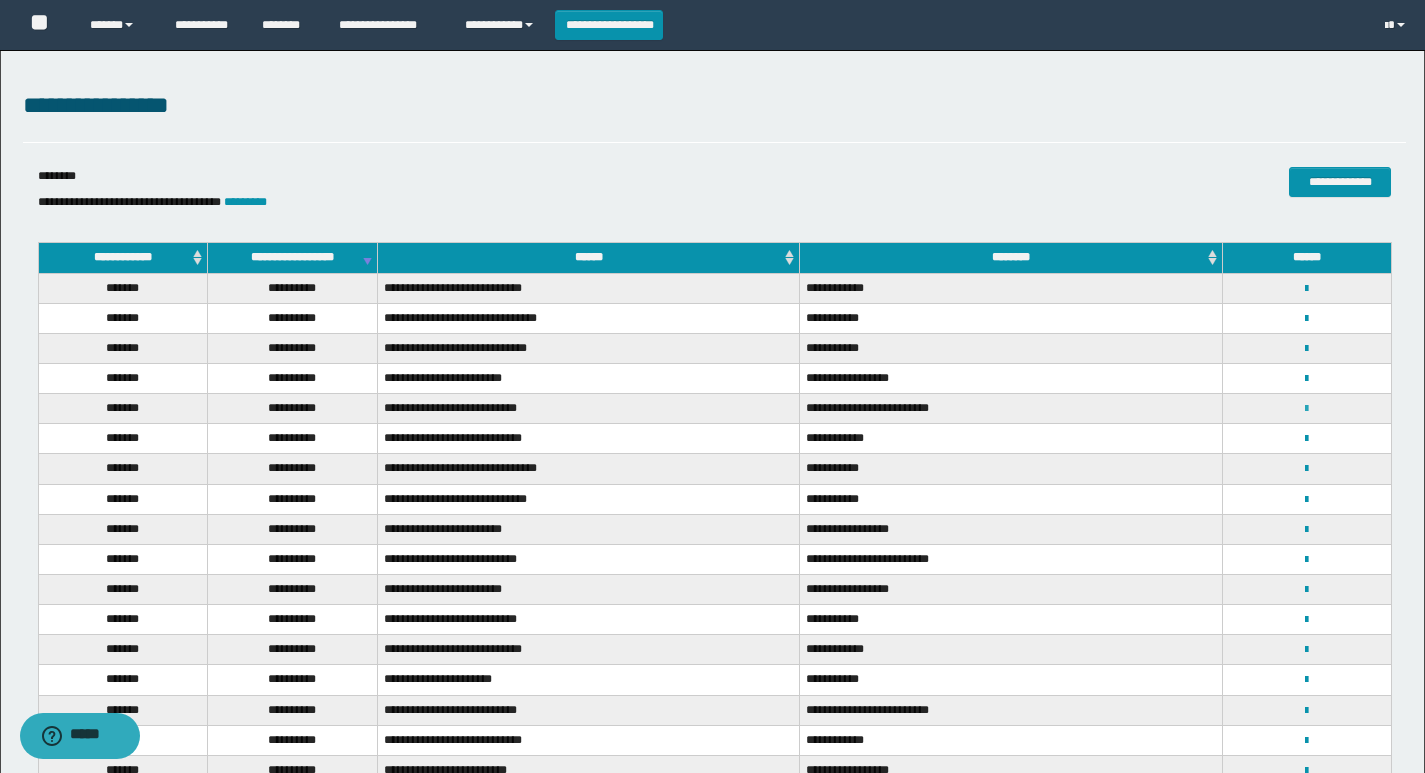 click at bounding box center (1306, 409) 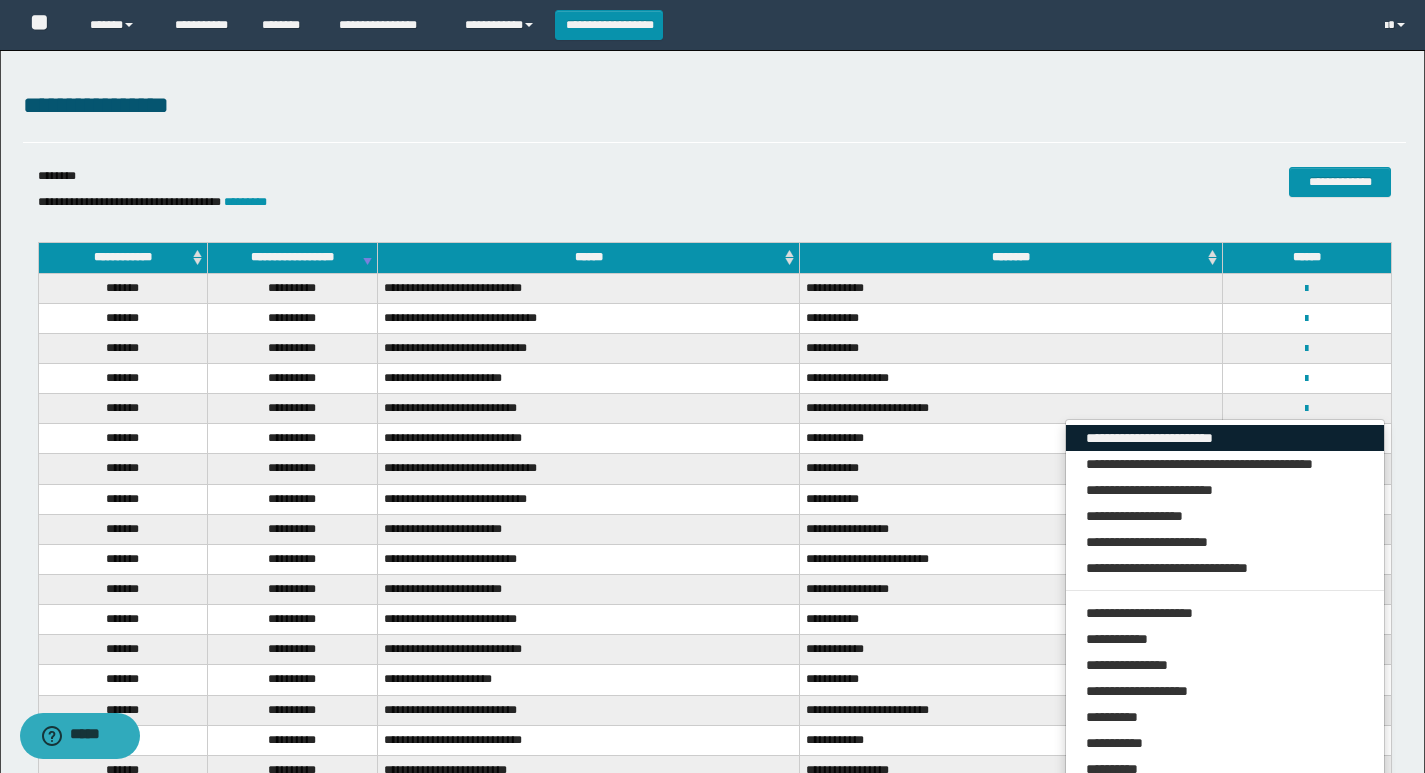 click on "**********" at bounding box center (1225, 438) 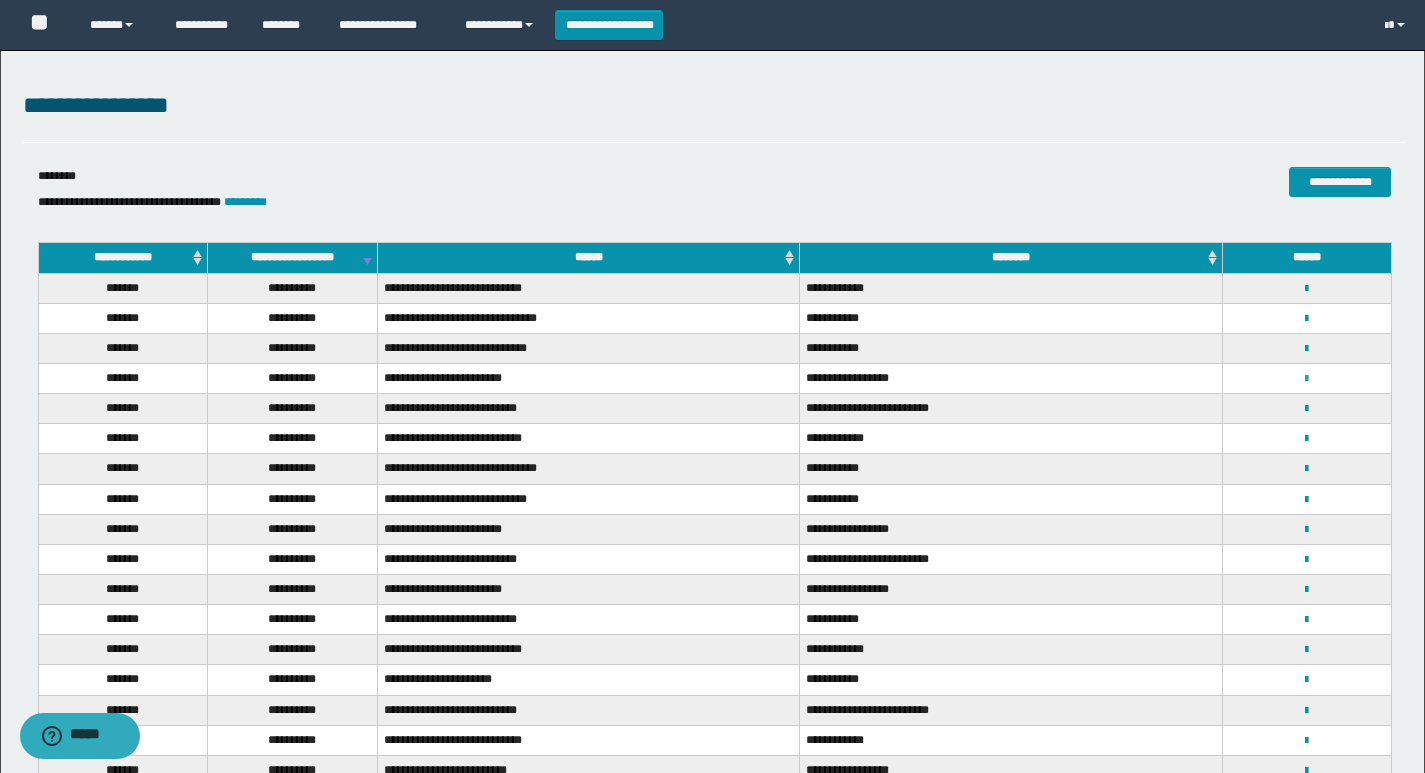 click at bounding box center (1306, 379) 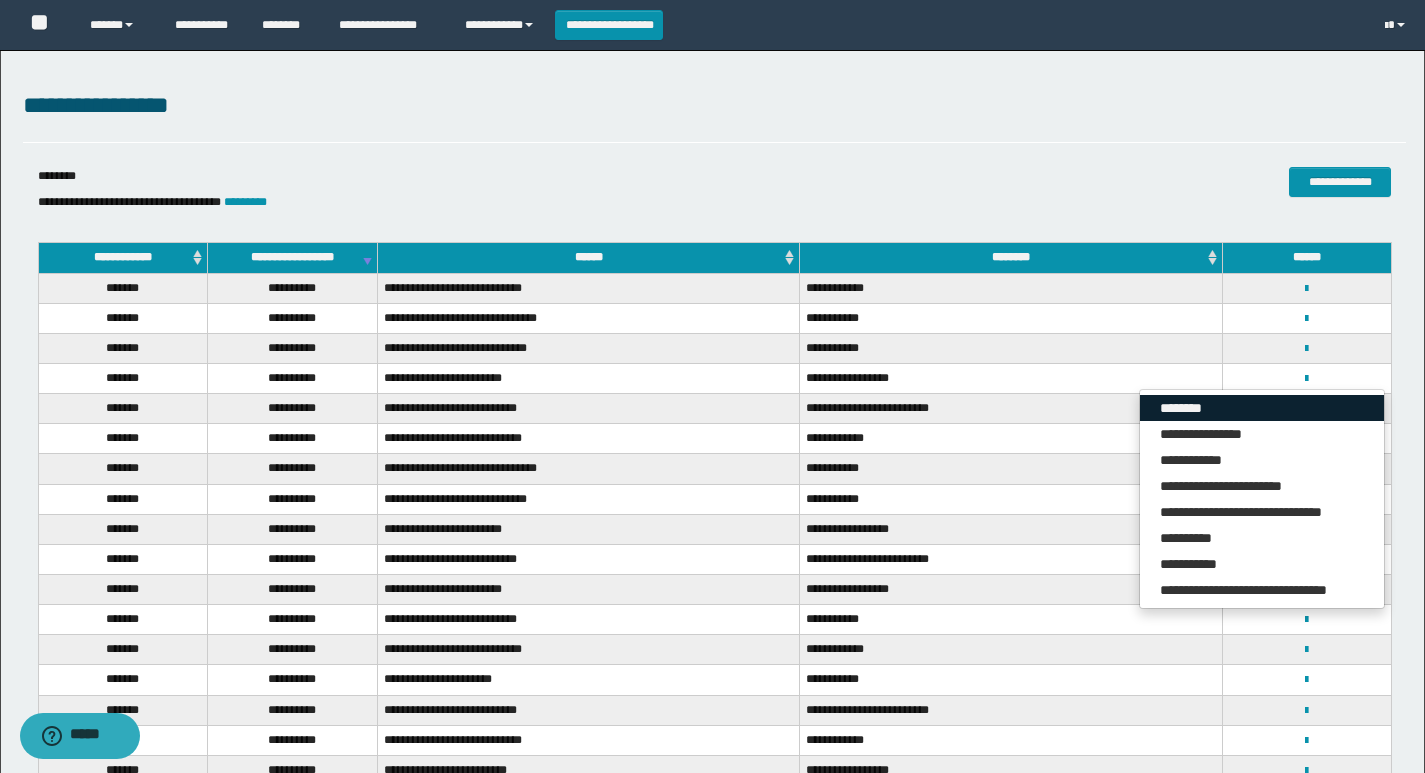click on "********" at bounding box center (1262, 408) 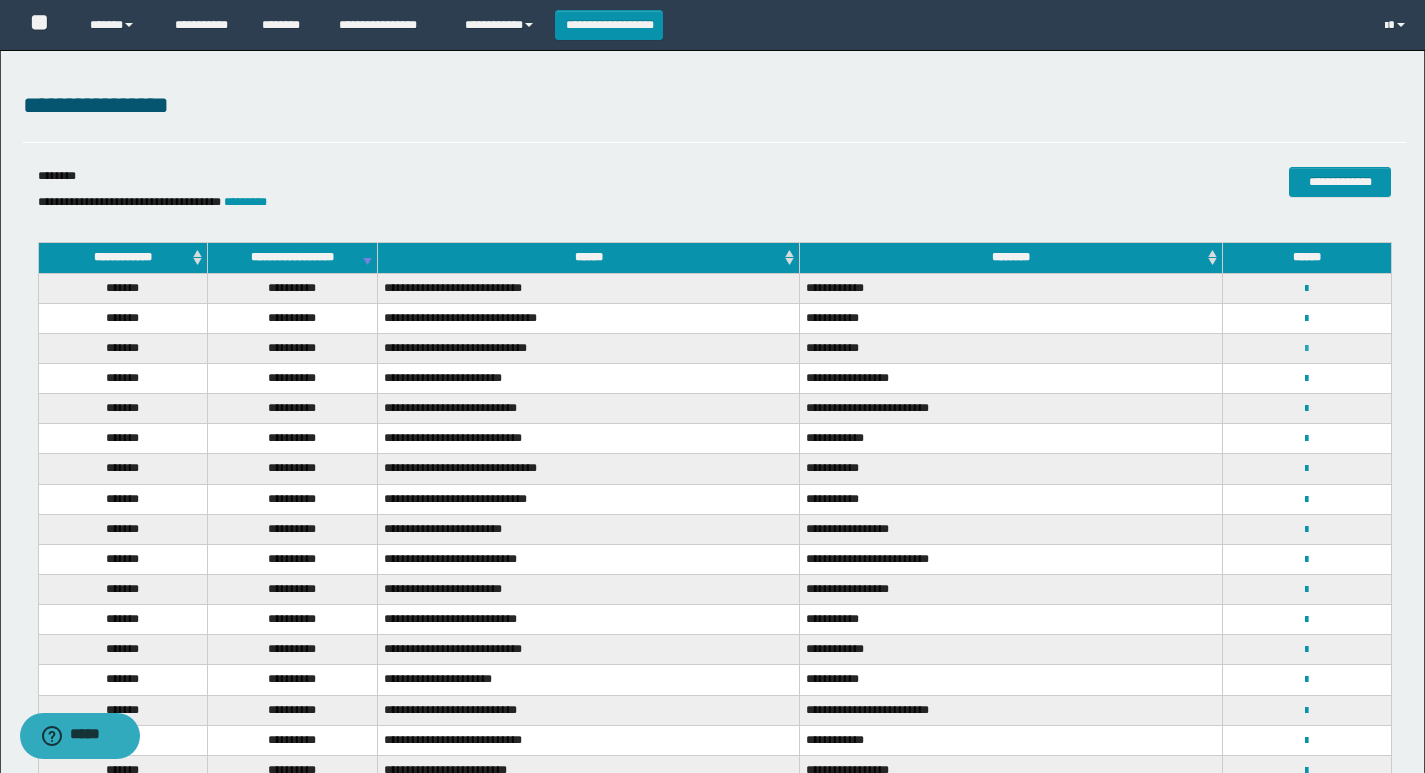 click at bounding box center (1306, 349) 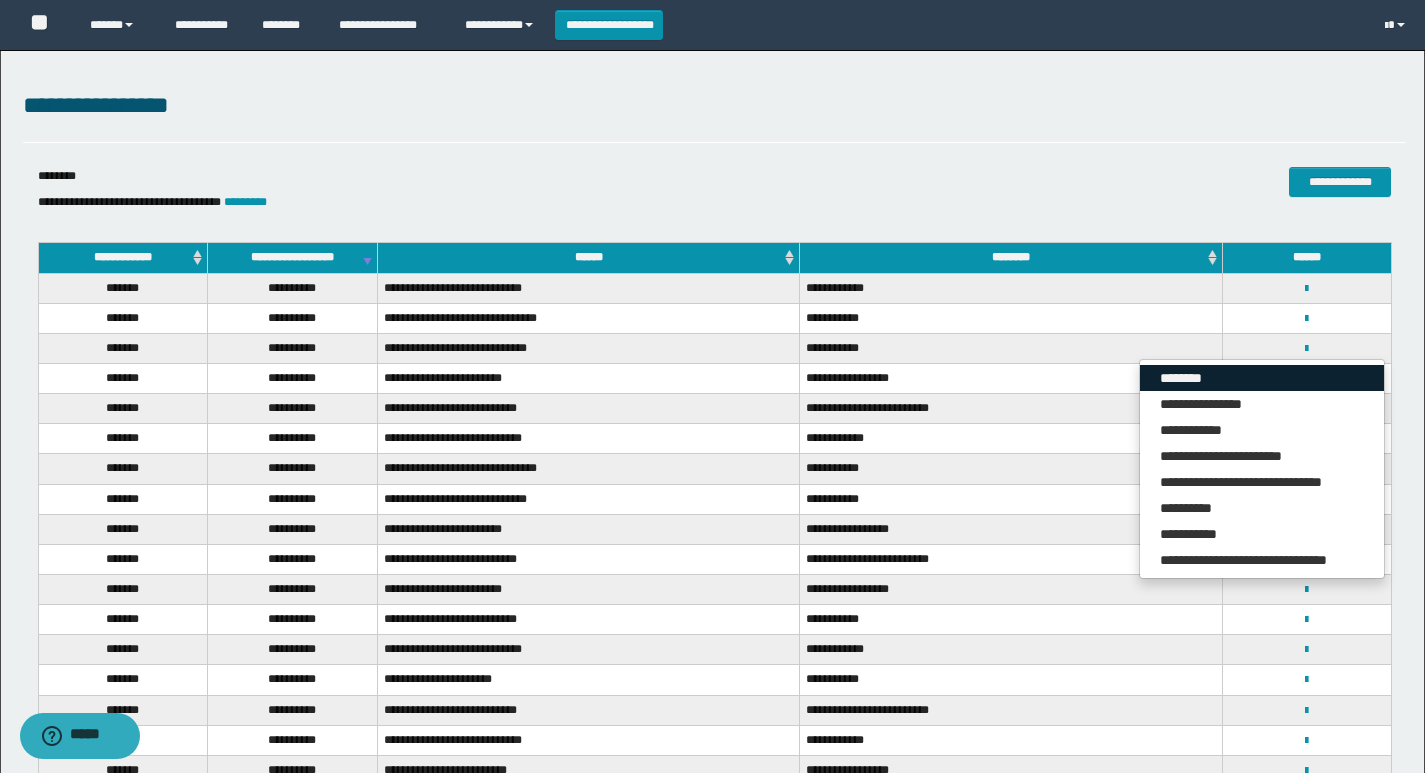 click on "********" at bounding box center (1262, 378) 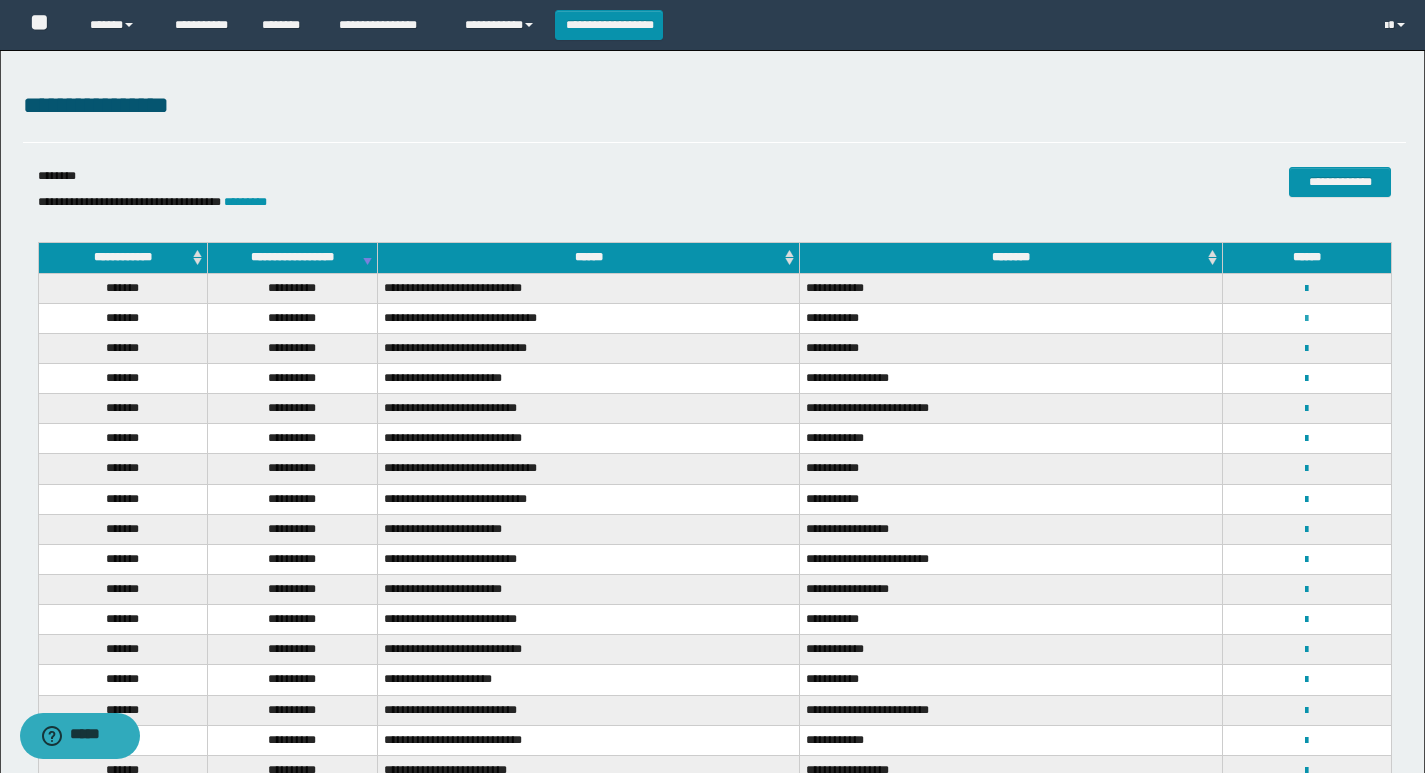 click at bounding box center (1306, 319) 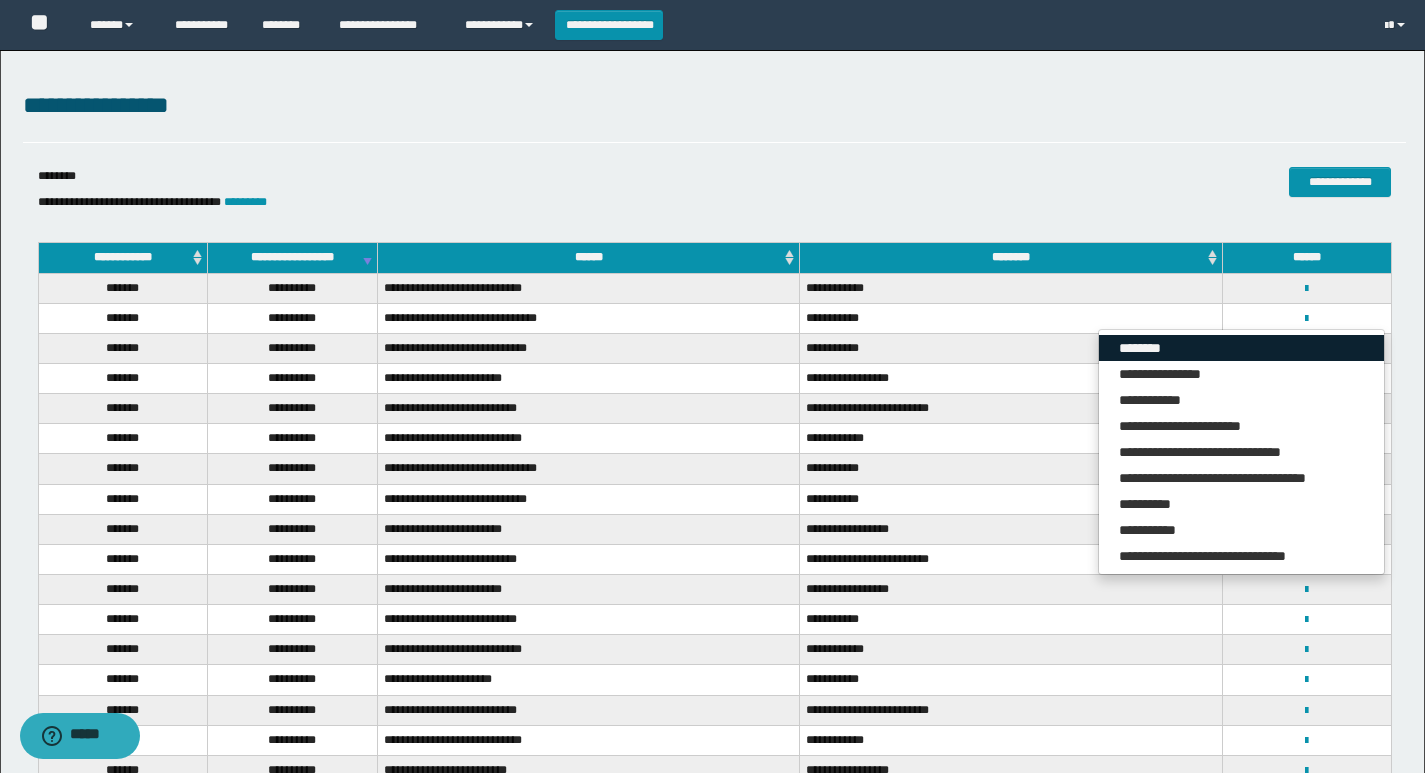click on "********" at bounding box center [1241, 348] 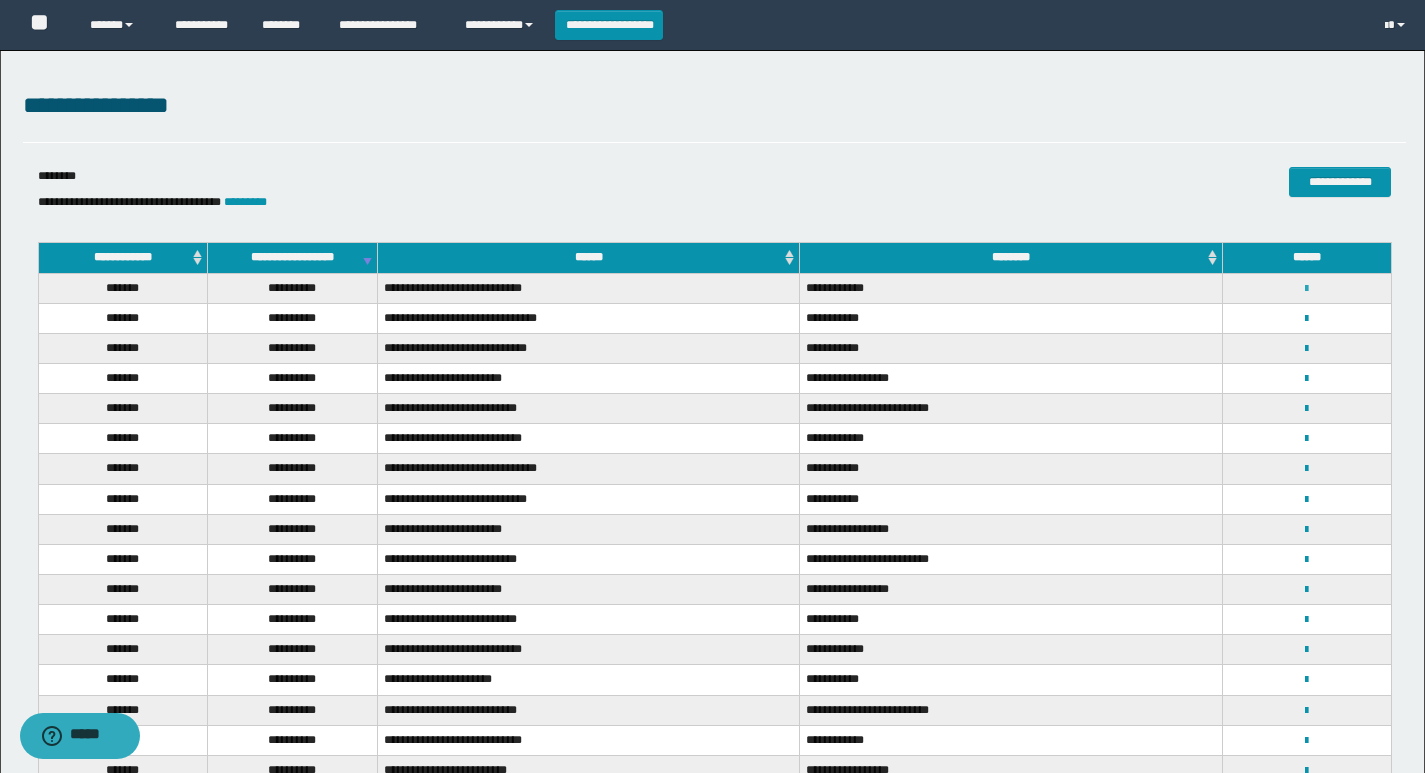 click at bounding box center [1306, 289] 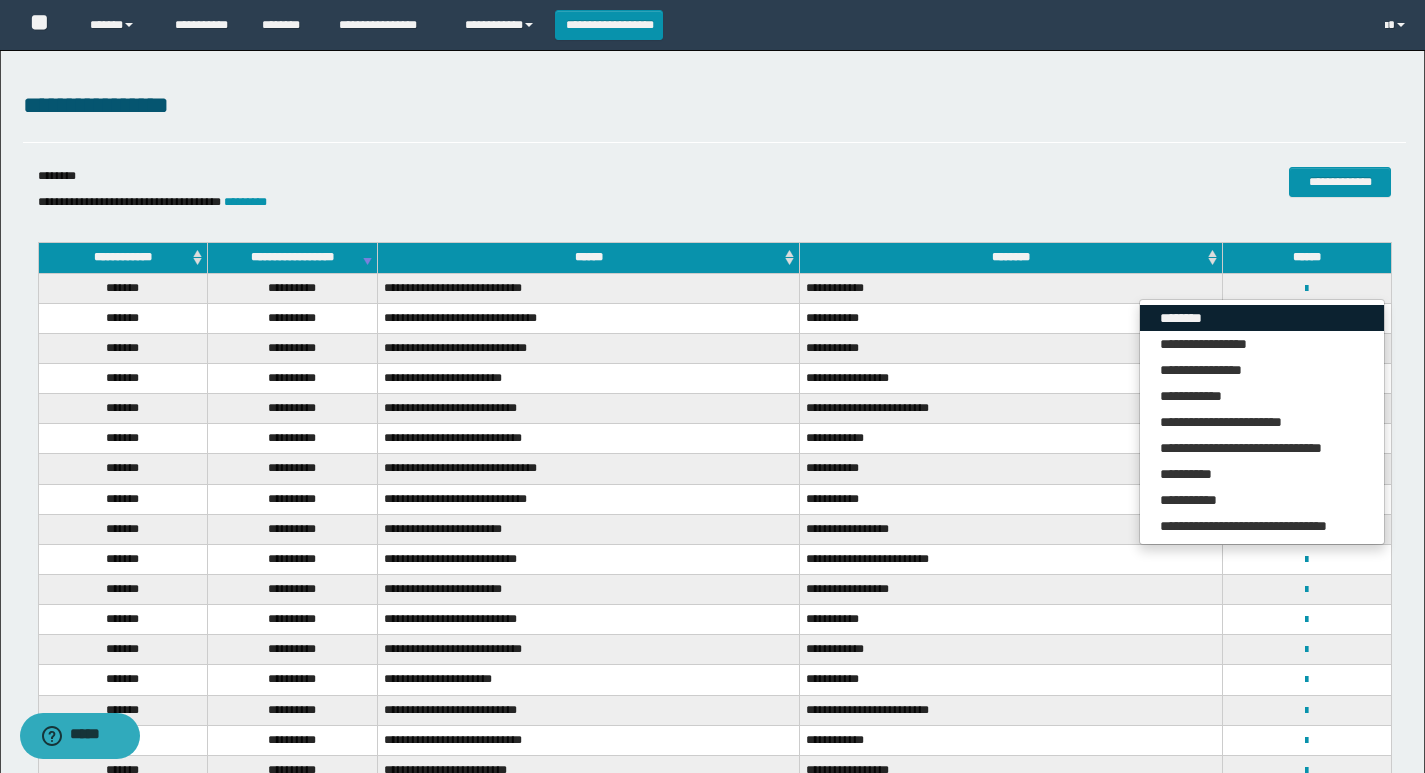 click on "********" at bounding box center [1262, 318] 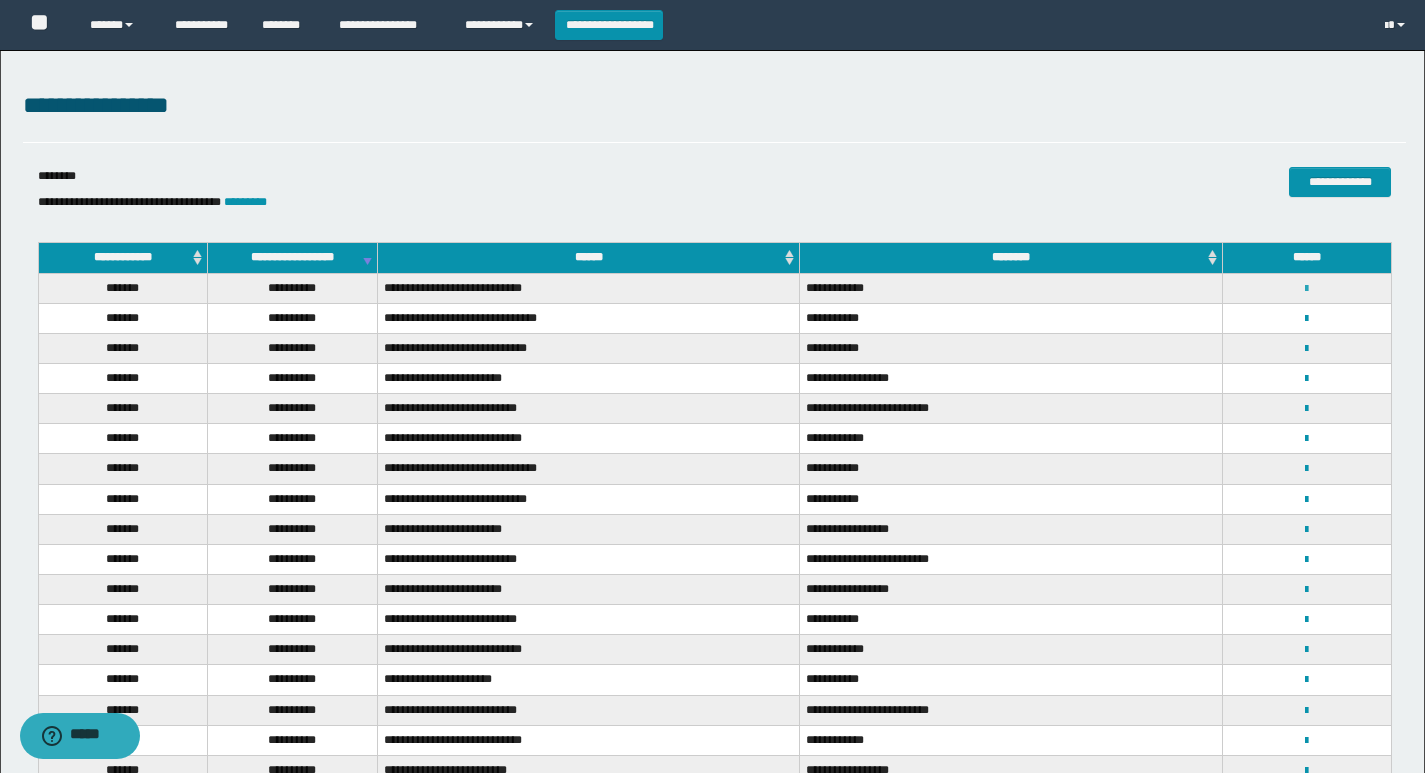 click at bounding box center (1306, 289) 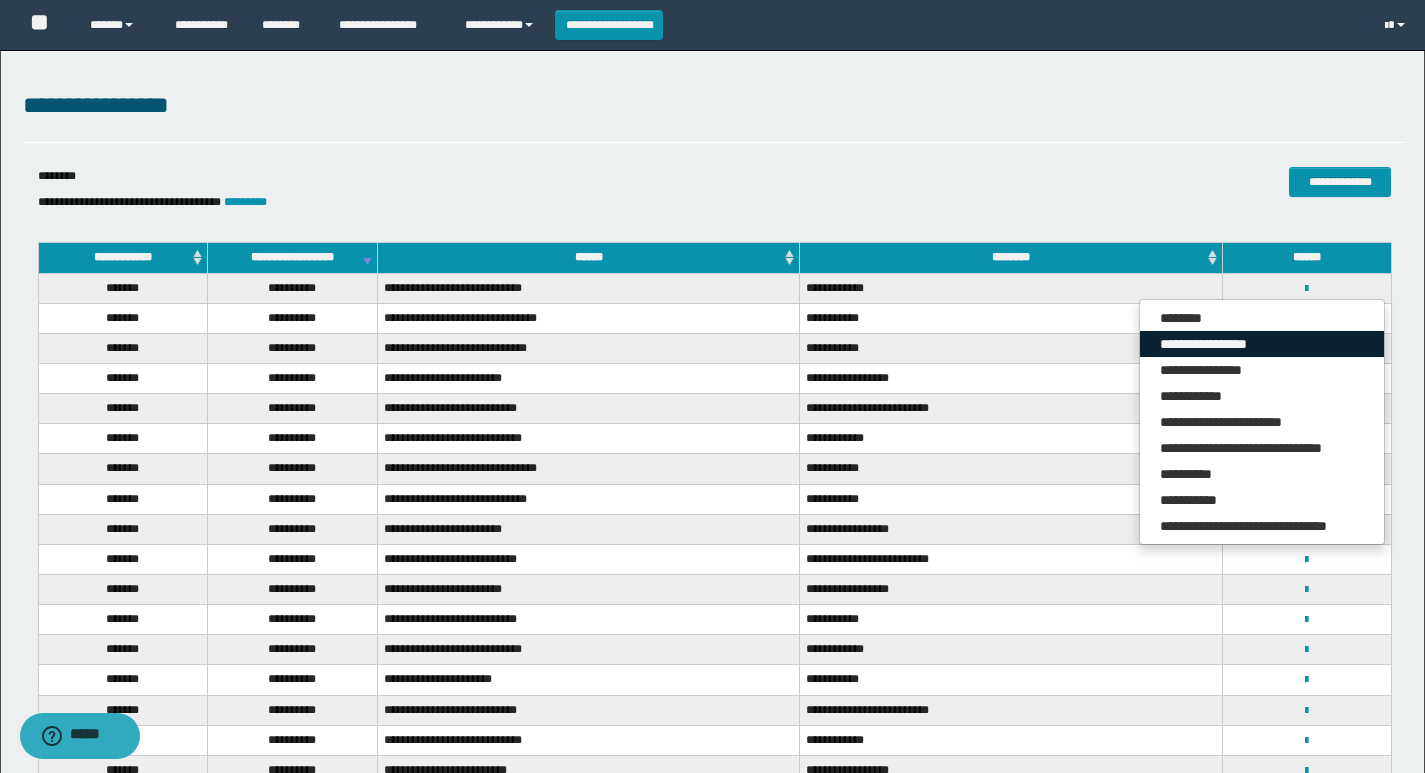click on "**********" at bounding box center (1262, 344) 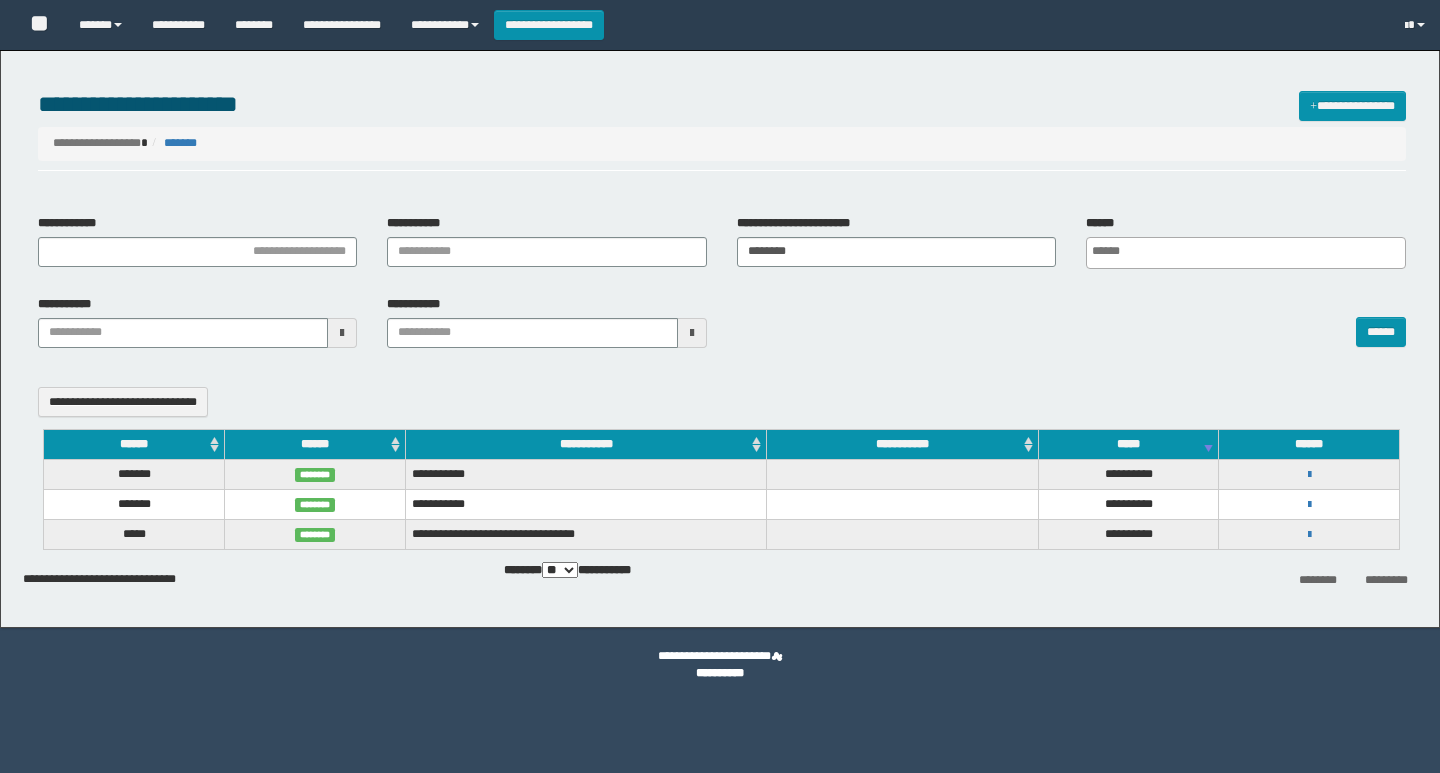 select 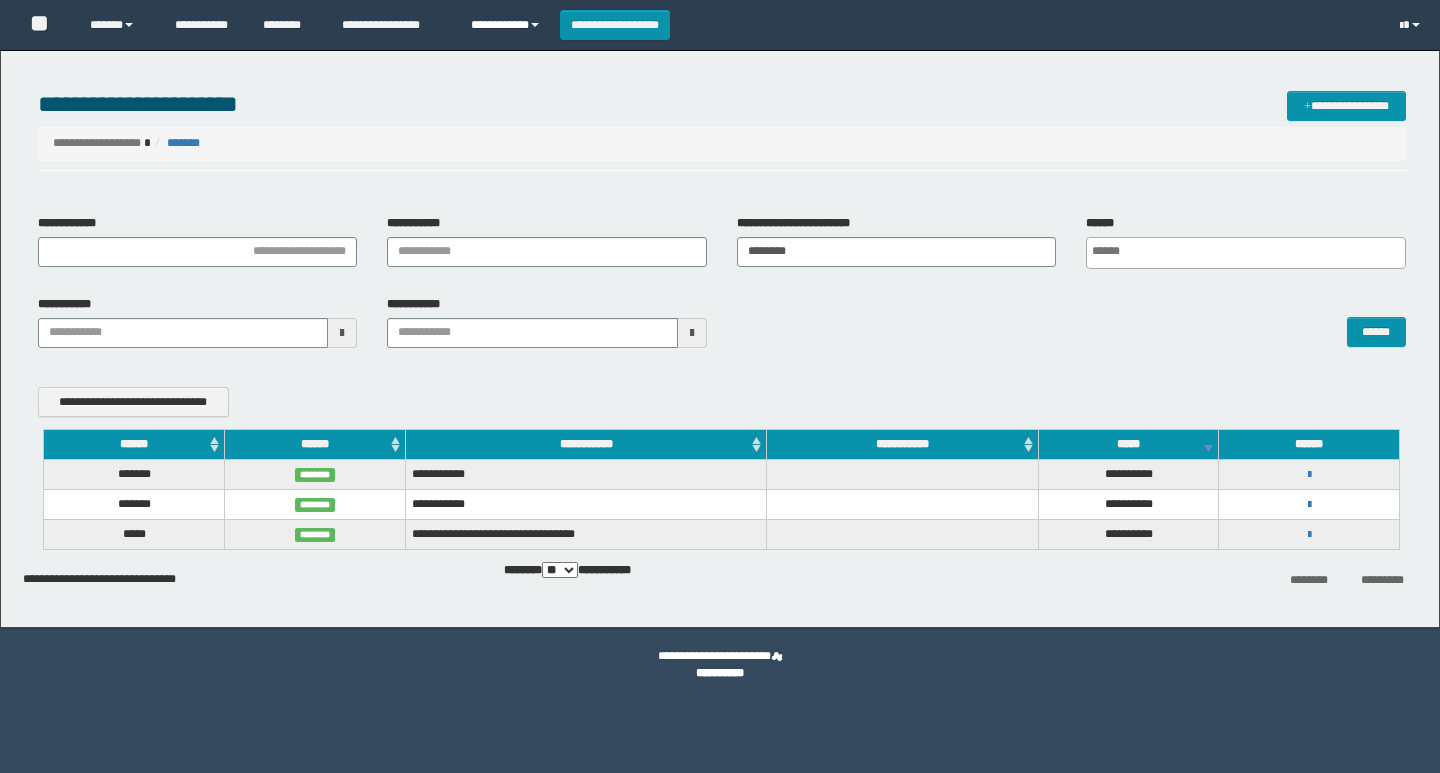 scroll, scrollTop: 0, scrollLeft: 0, axis: both 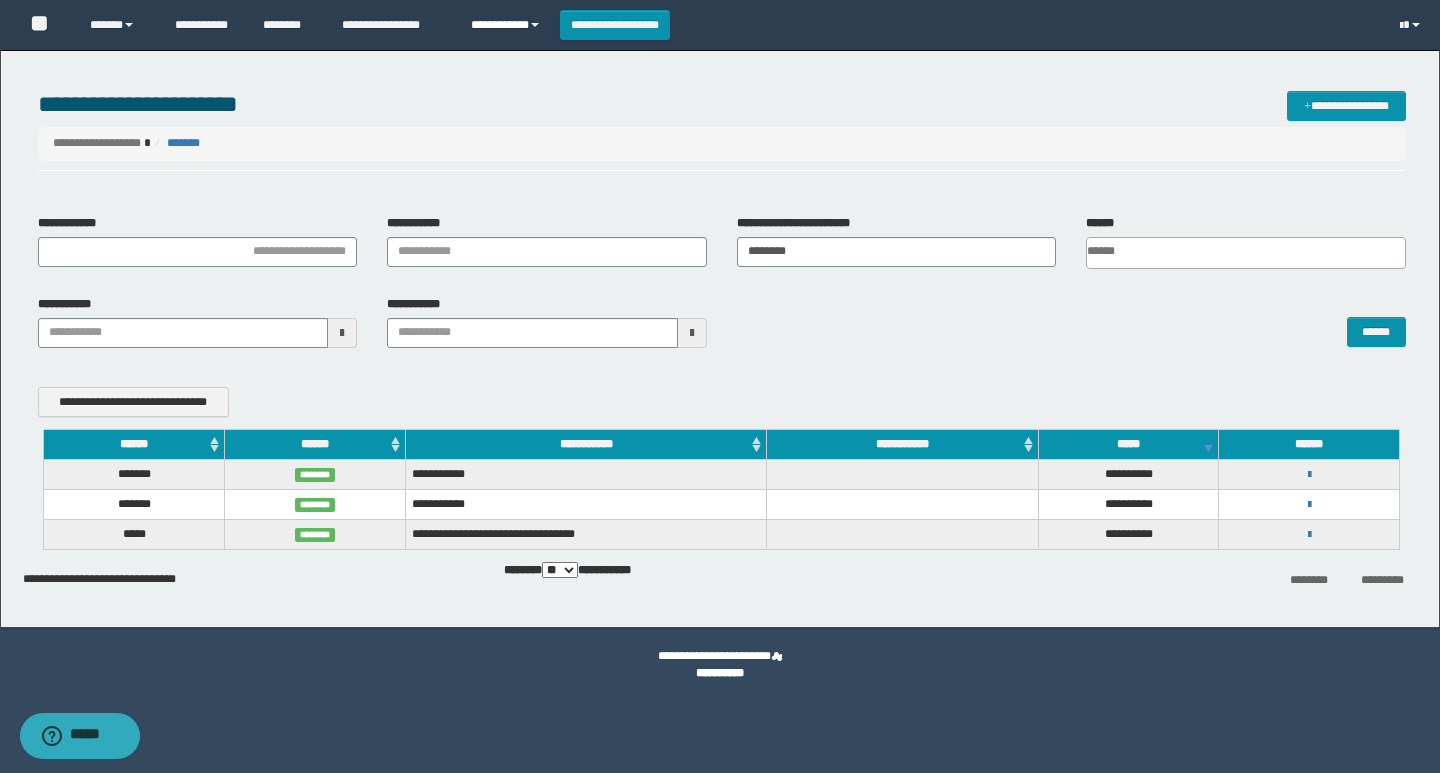 click on "**********" at bounding box center [508, 25] 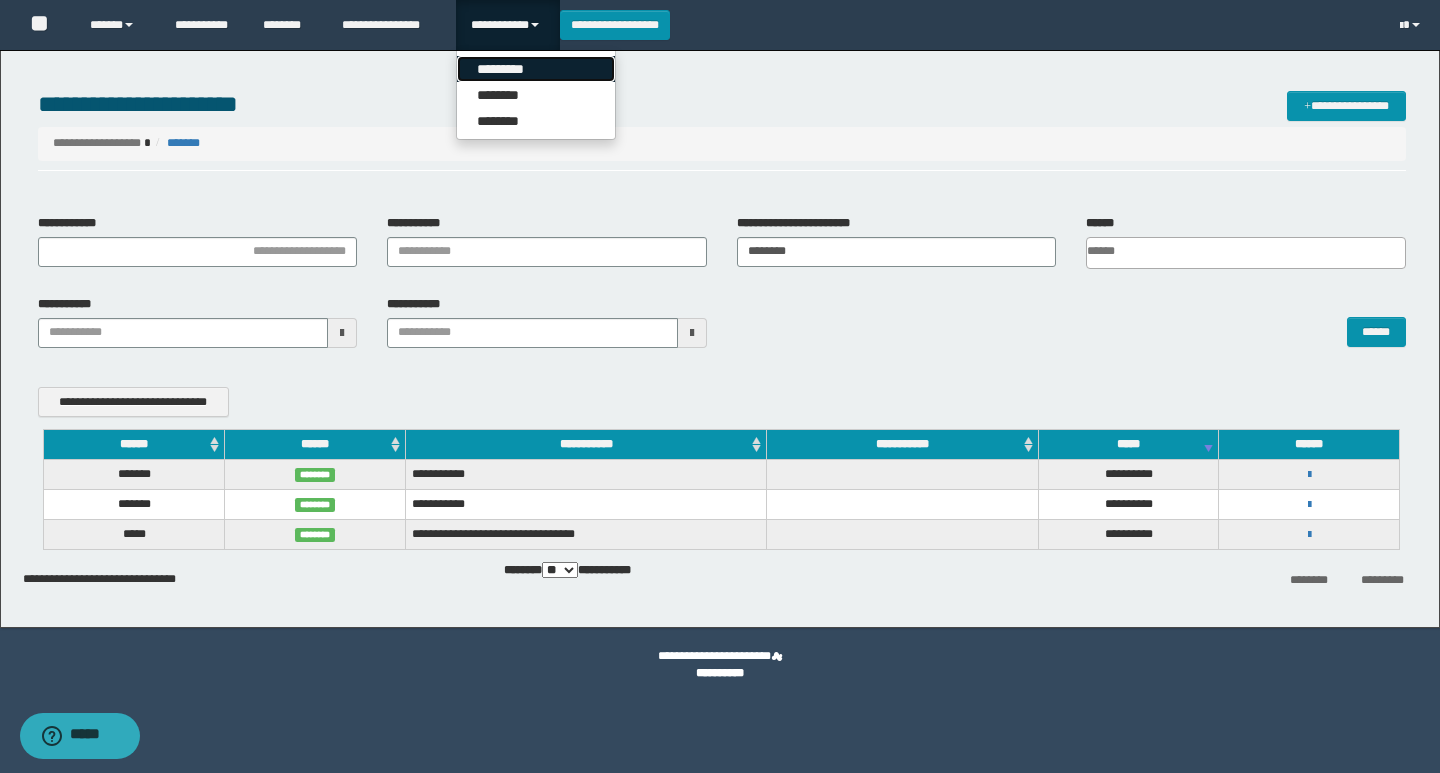 click on "*********" at bounding box center [536, 69] 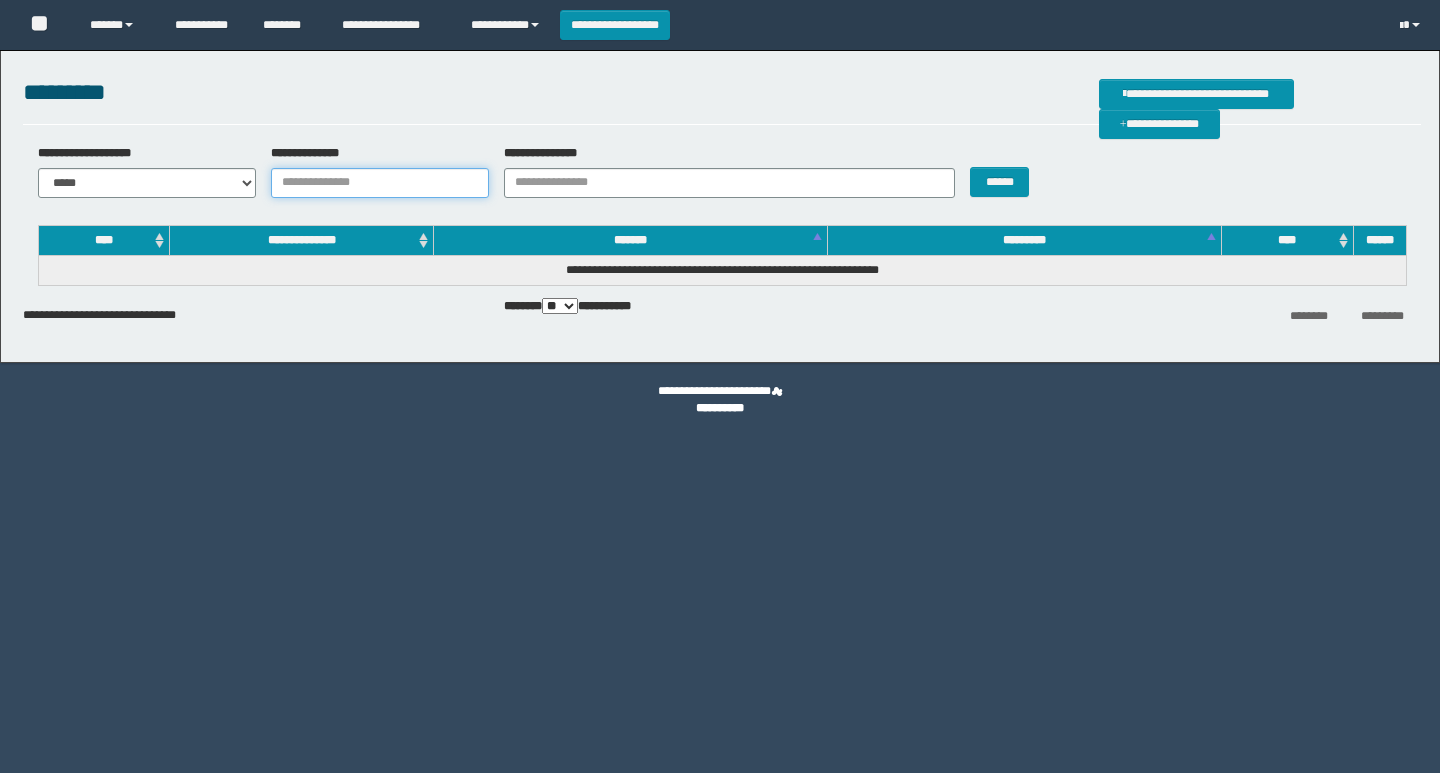 click on "**********" at bounding box center (380, 183) 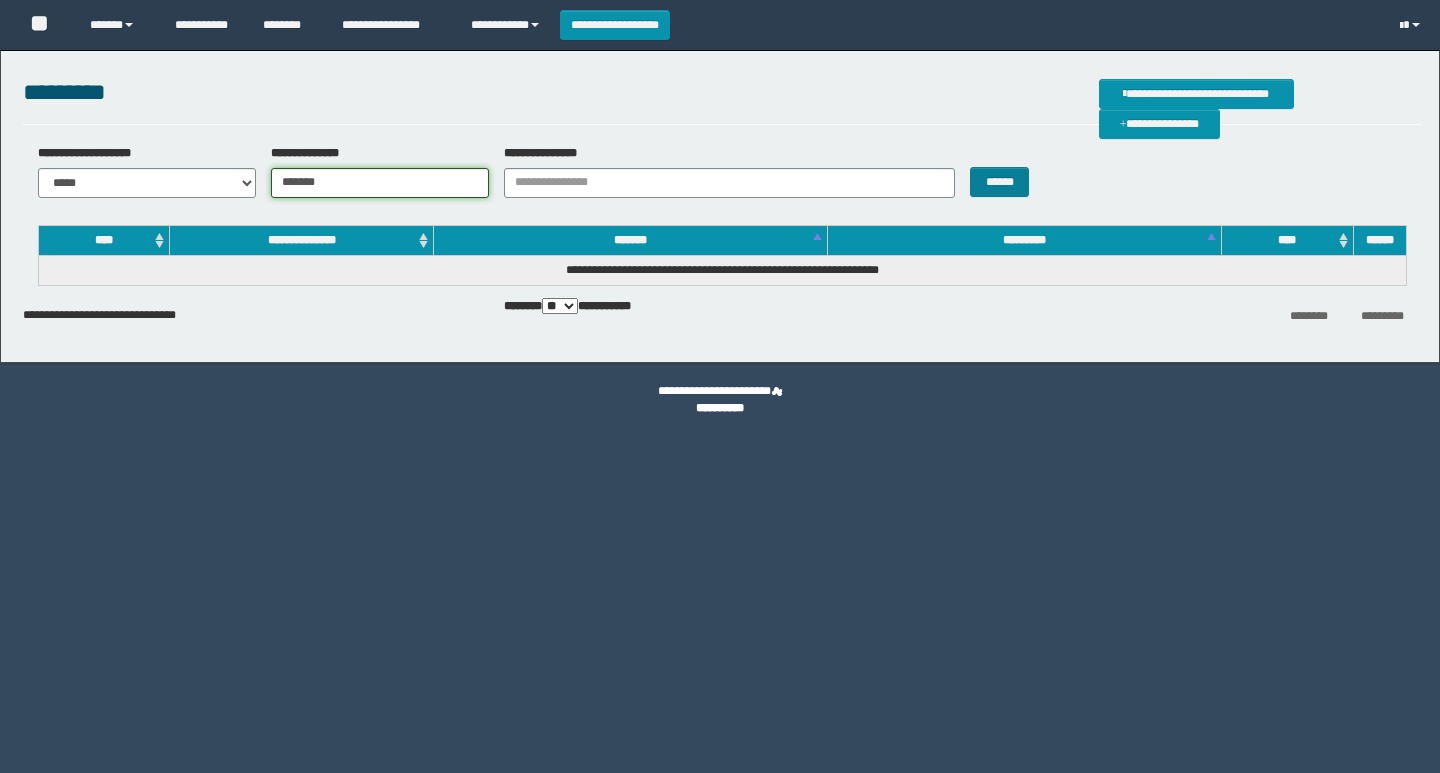 type on "*******" 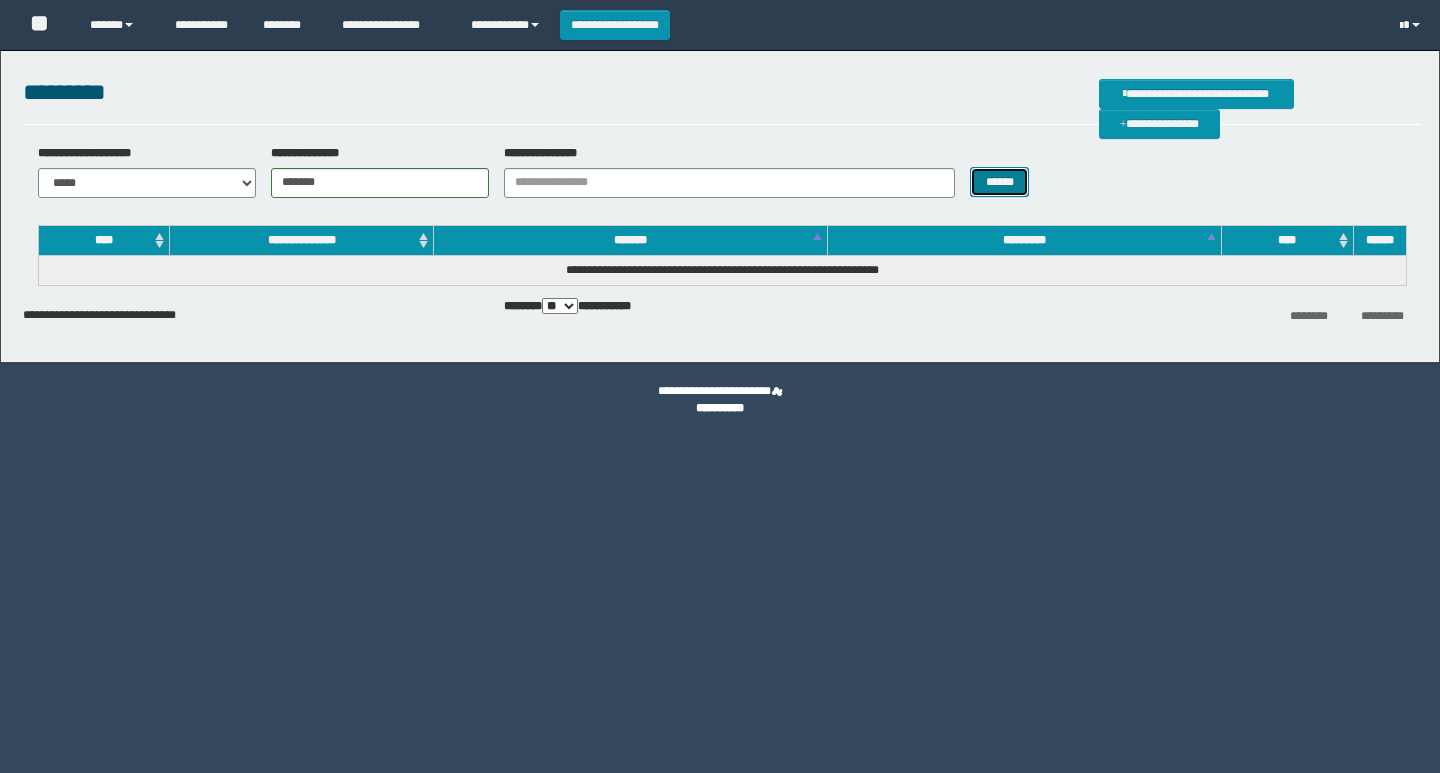 scroll, scrollTop: 0, scrollLeft: 0, axis: both 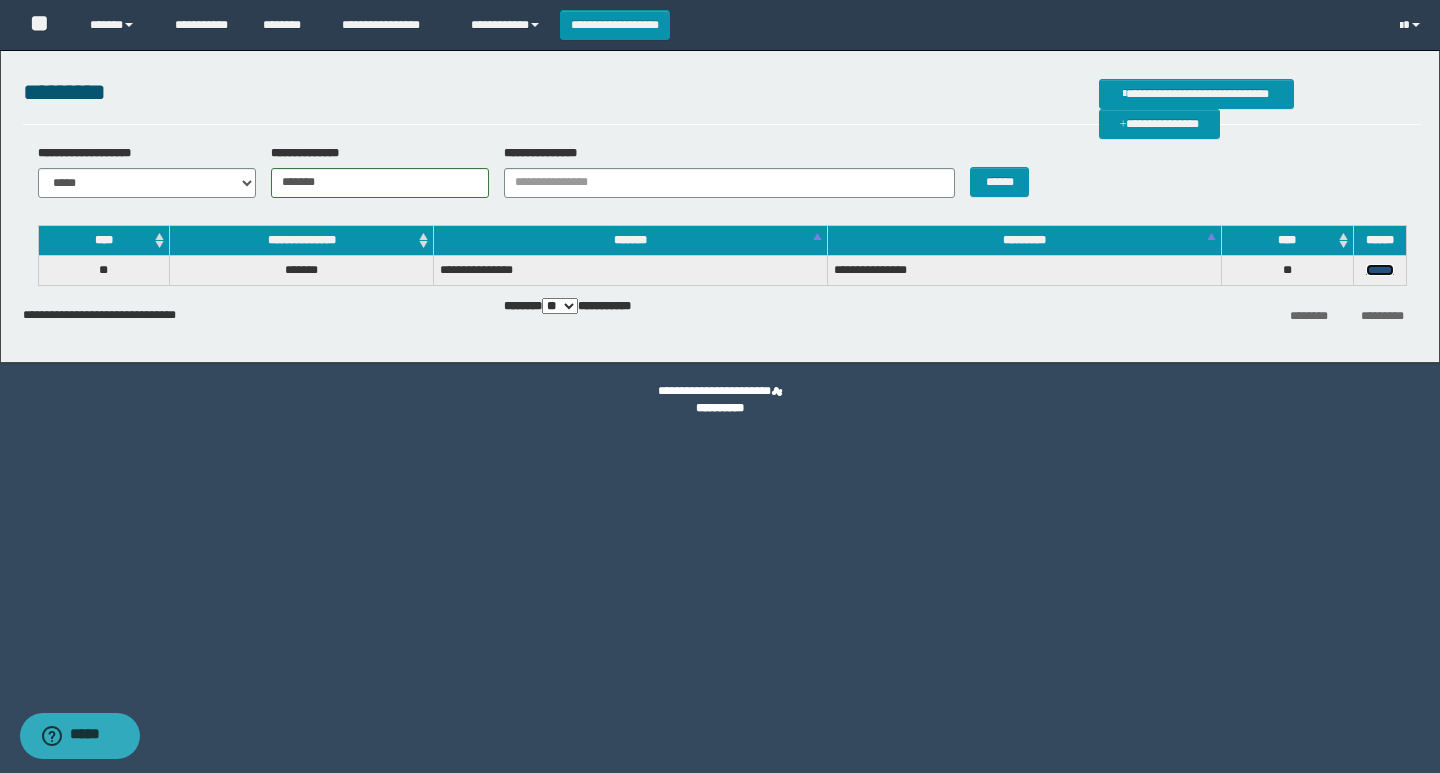 click on "******" at bounding box center (1380, 270) 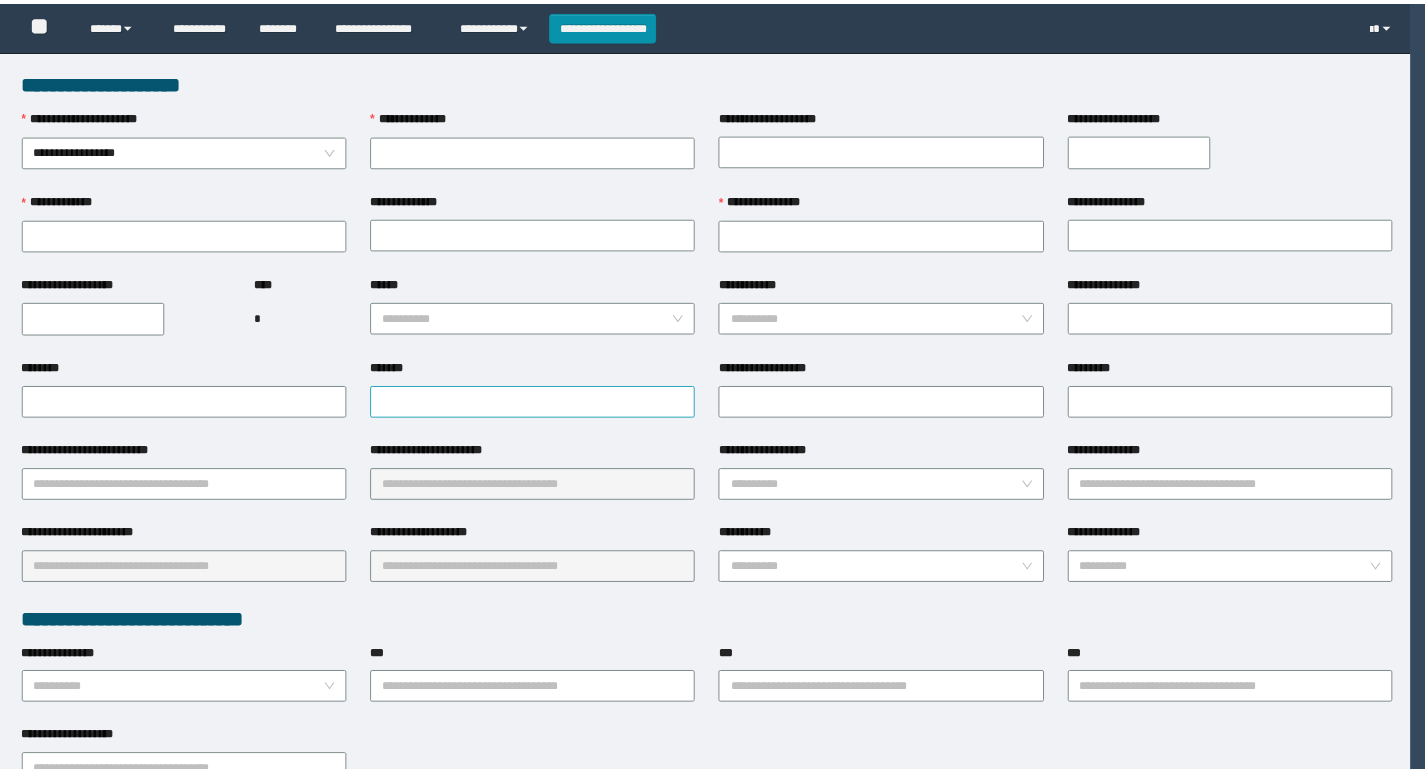 scroll, scrollTop: 0, scrollLeft: 0, axis: both 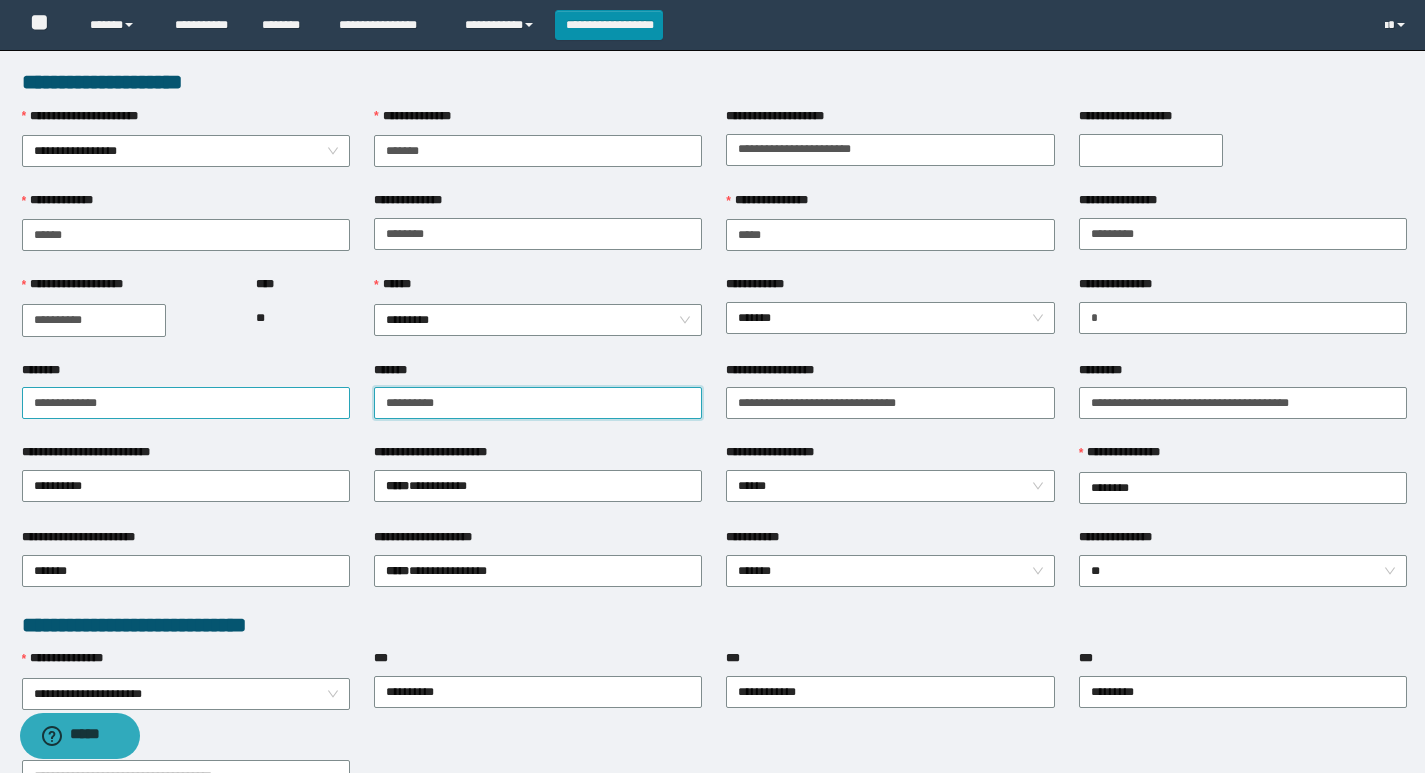 drag, startPoint x: 461, startPoint y: 404, endPoint x: 340, endPoint y: 406, distance: 121.016525 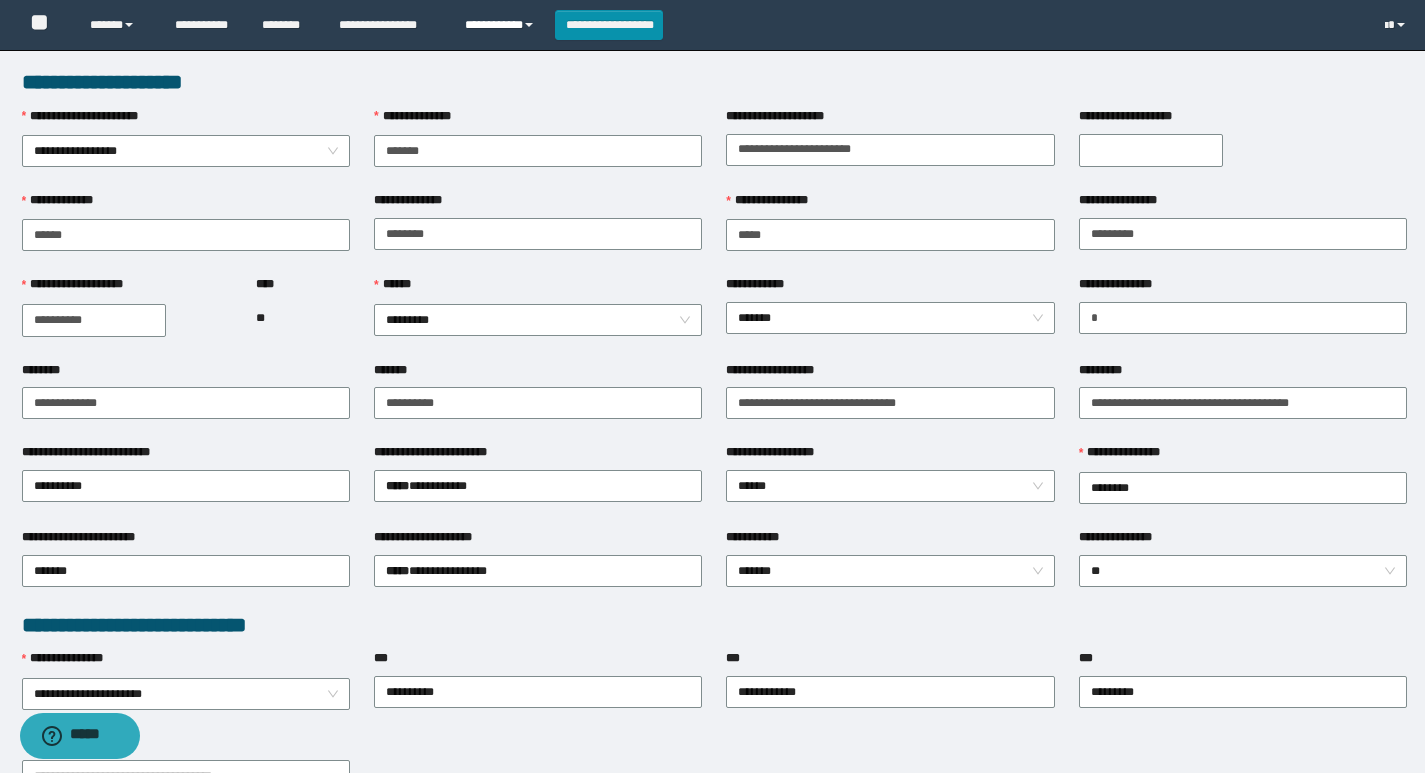 click on "**********" at bounding box center (502, 25) 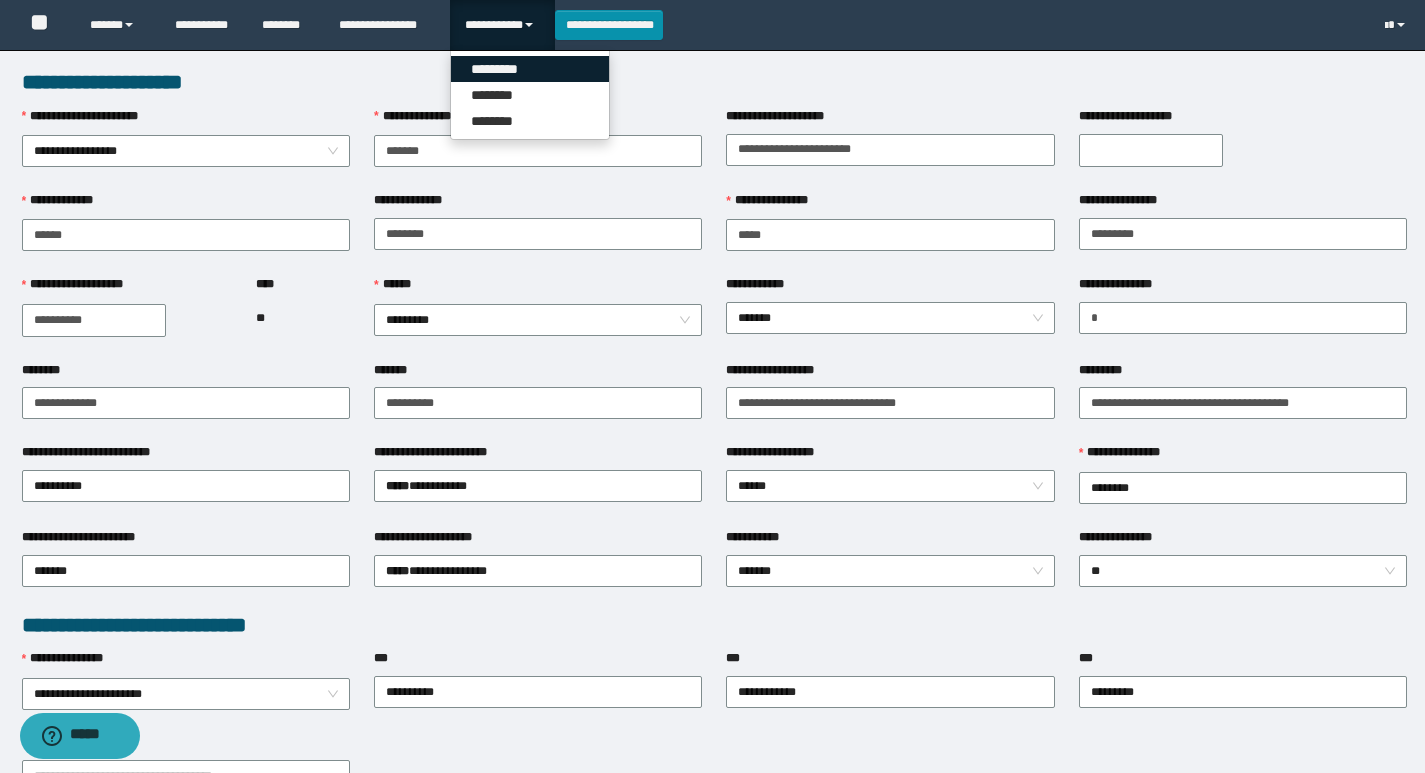 click on "*********" at bounding box center (530, 69) 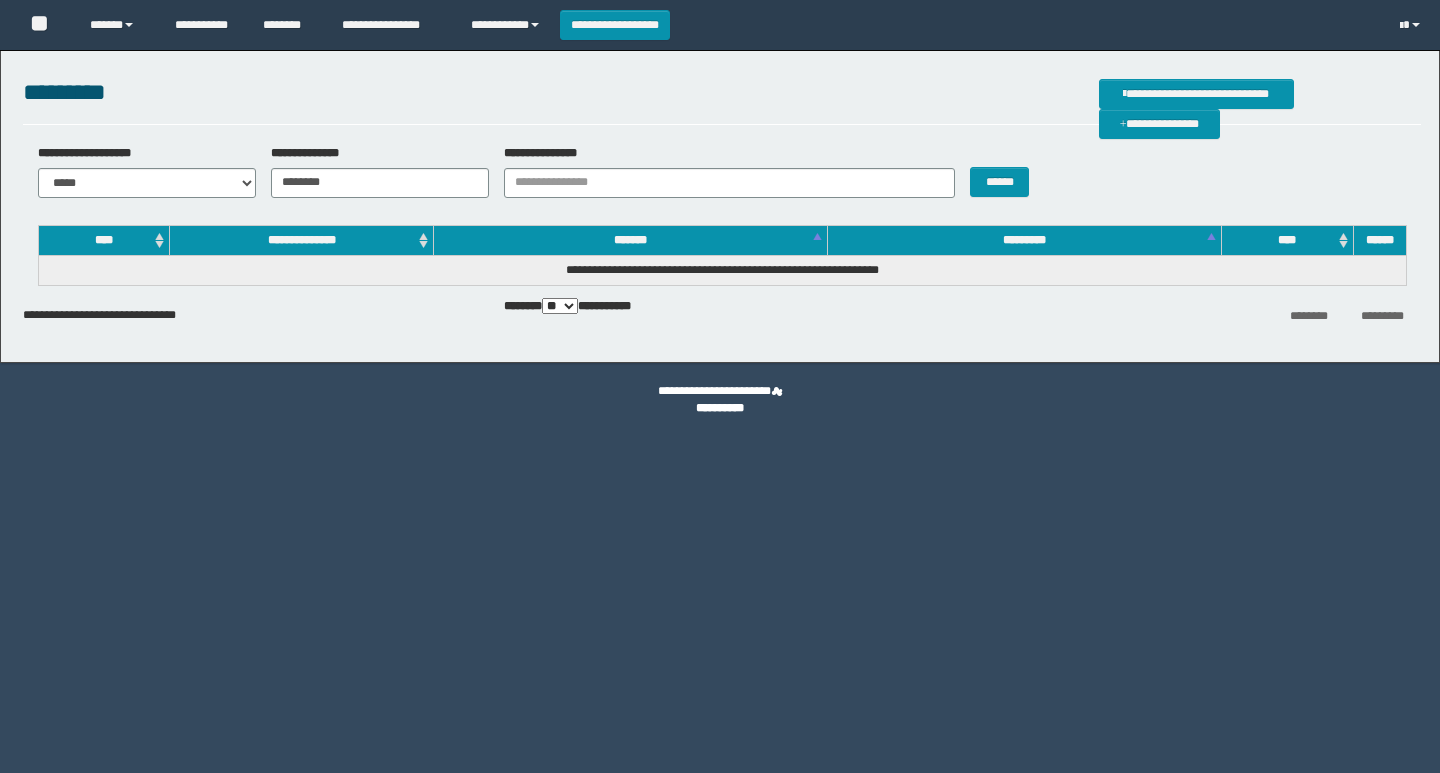 scroll, scrollTop: 0, scrollLeft: 0, axis: both 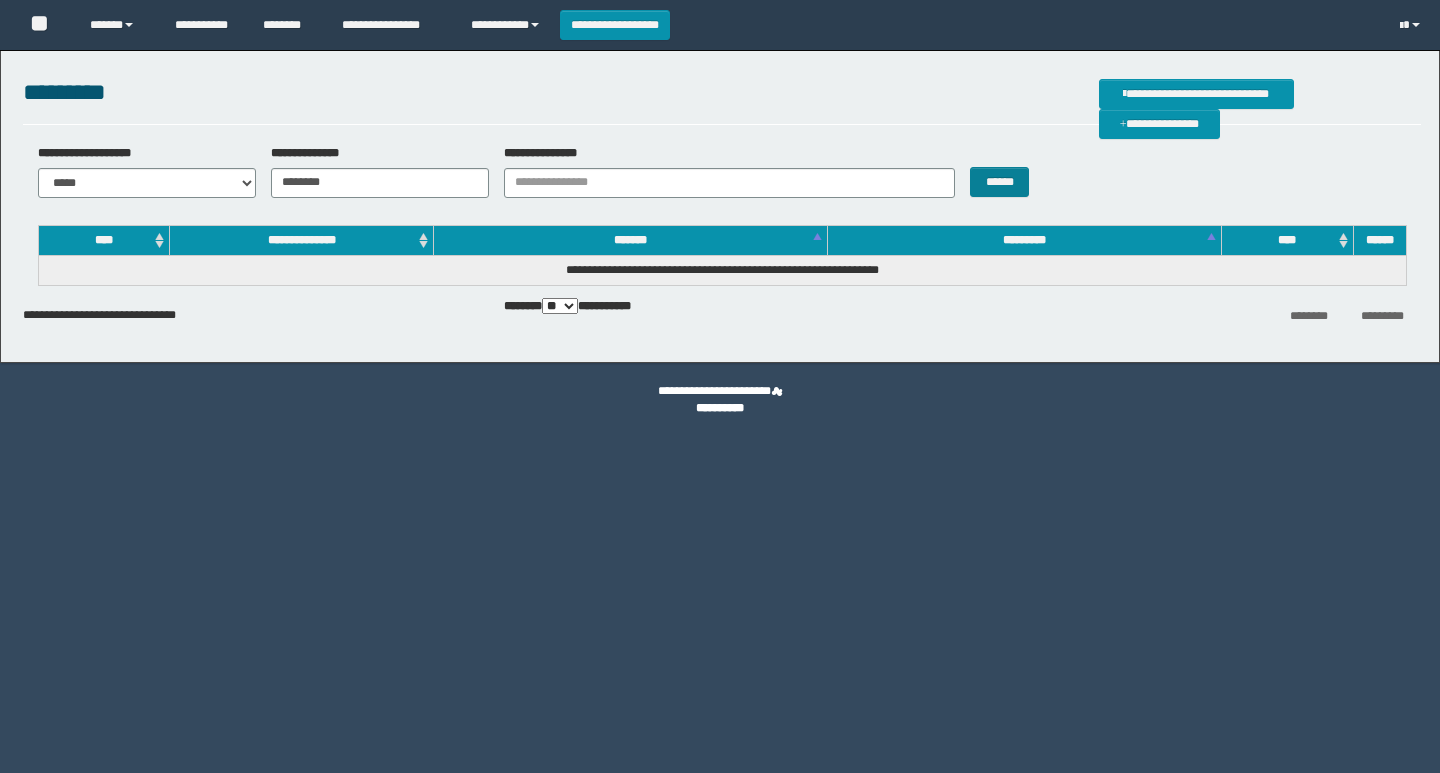 type on "********" 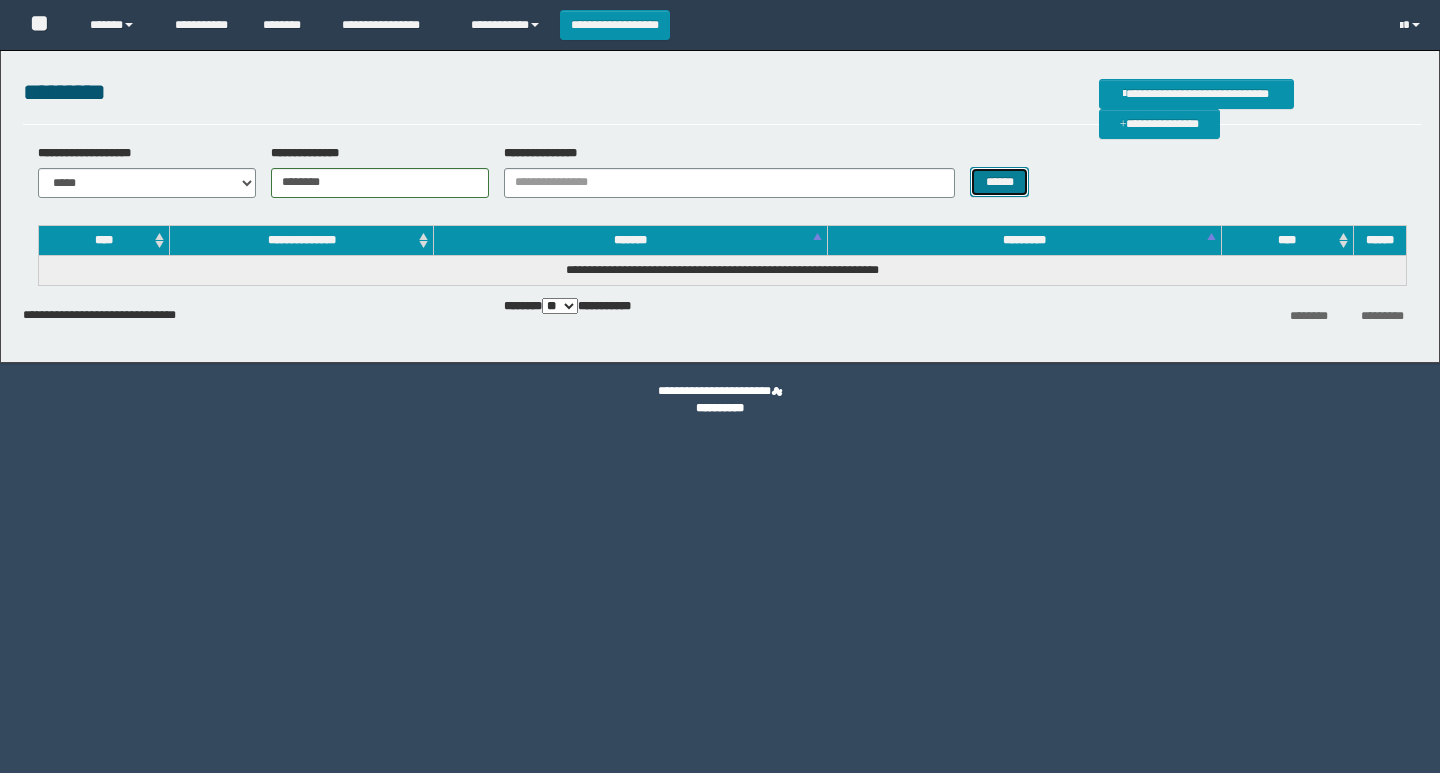 click on "******" at bounding box center [999, 182] 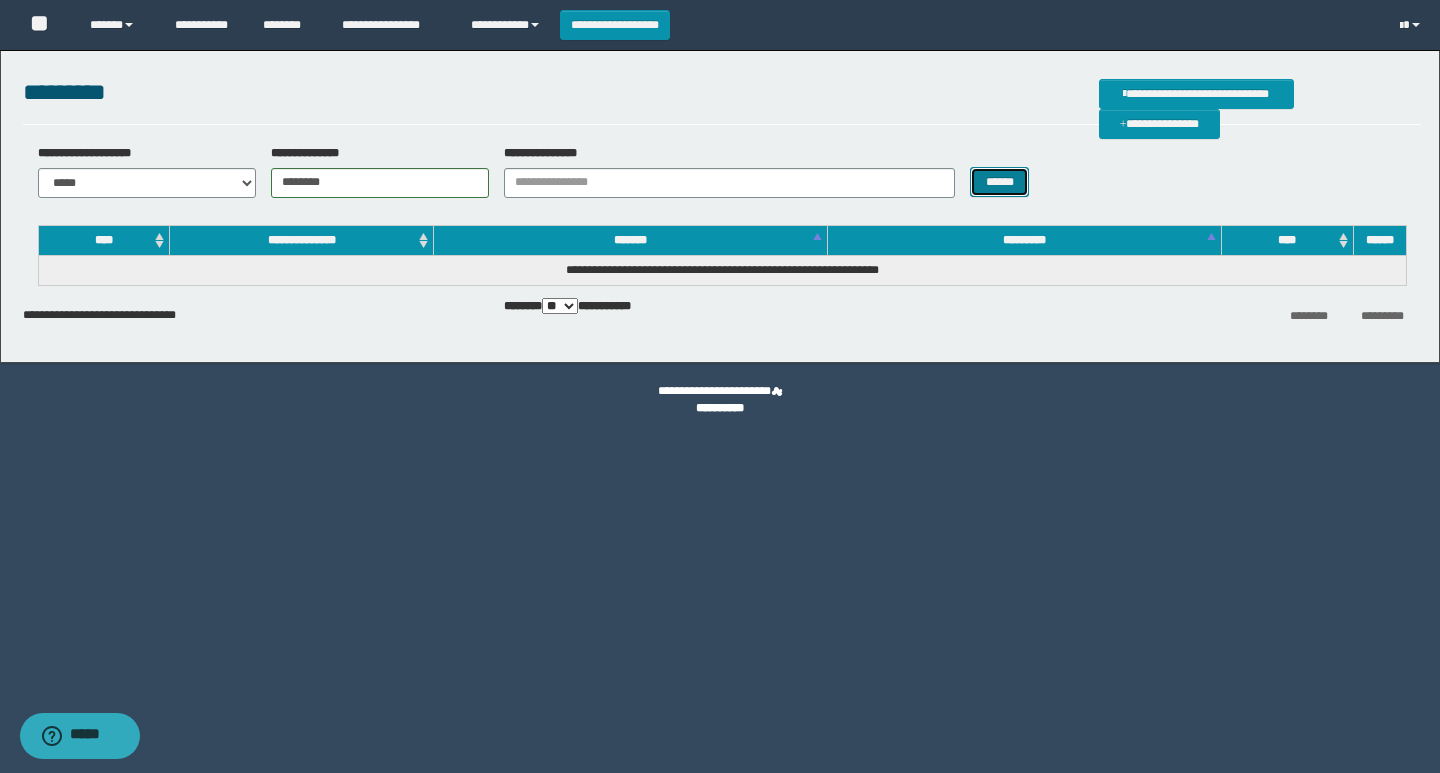 scroll, scrollTop: 0, scrollLeft: 0, axis: both 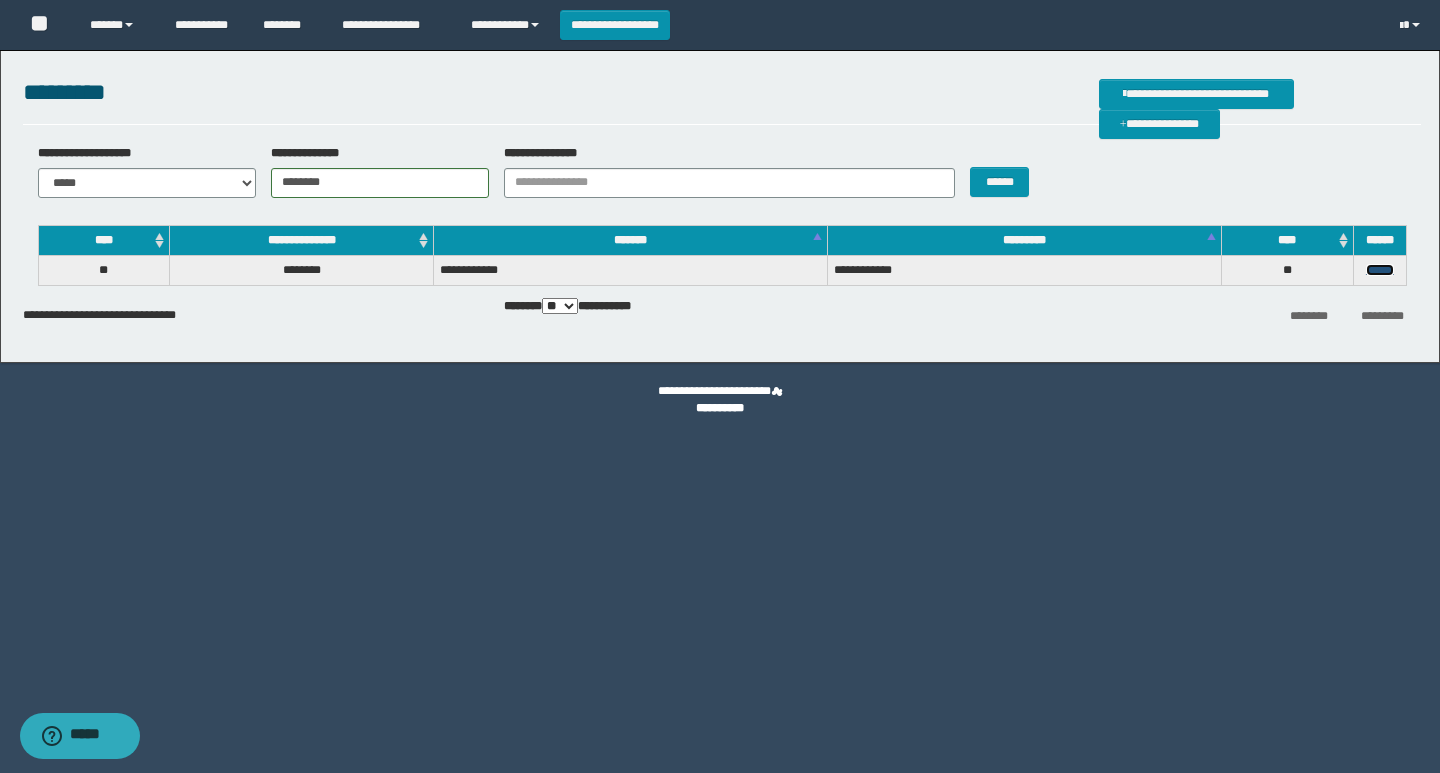 click on "******" at bounding box center [1380, 270] 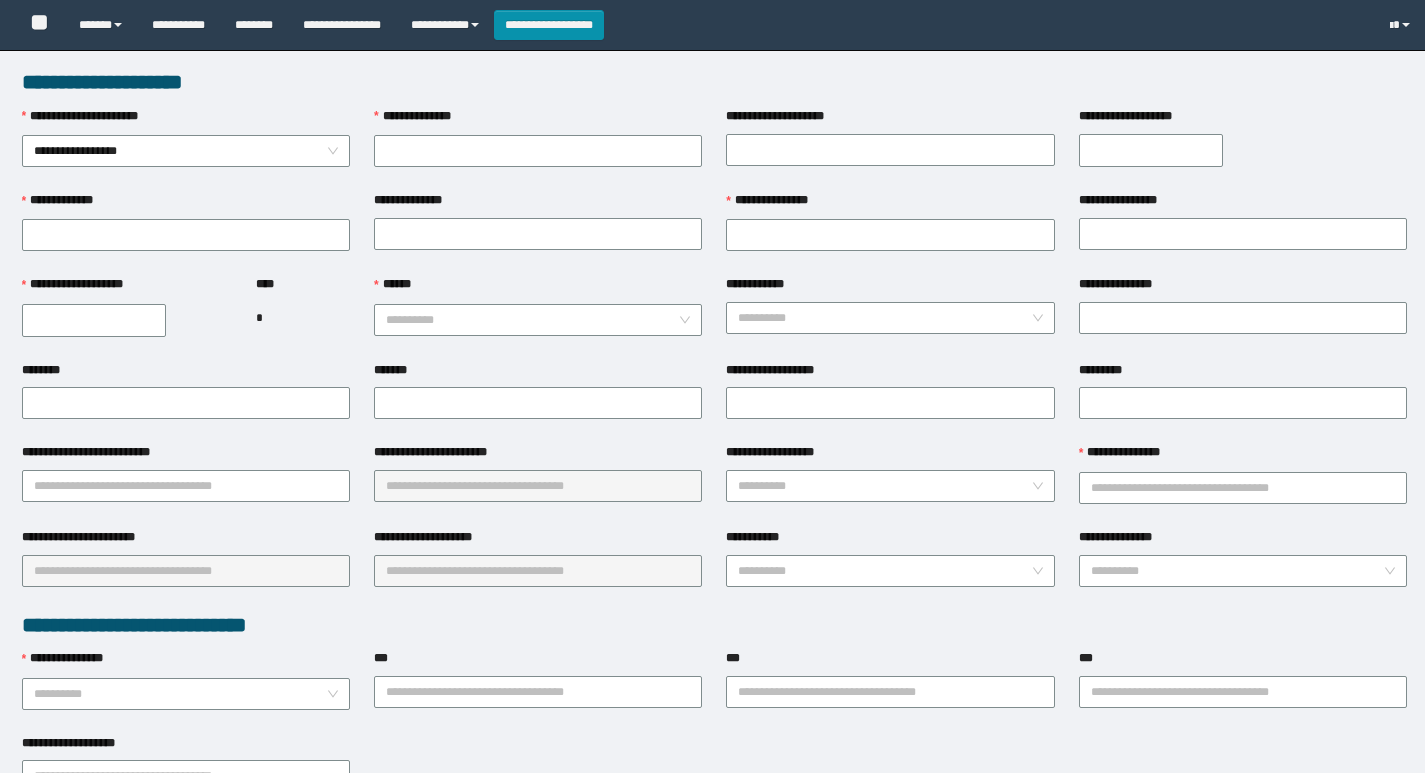 scroll, scrollTop: 0, scrollLeft: 0, axis: both 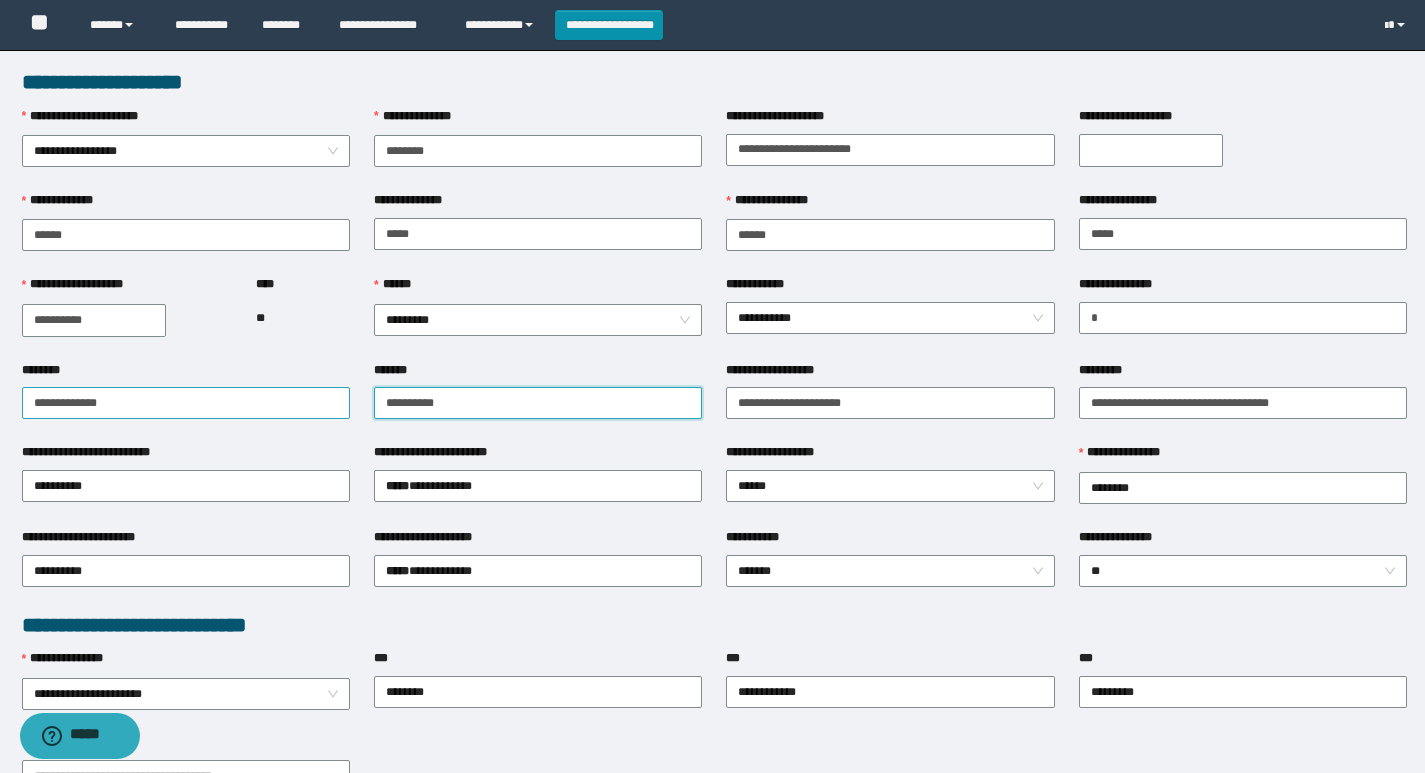 drag, startPoint x: 413, startPoint y: 395, endPoint x: 343, endPoint y: 396, distance: 70.00714 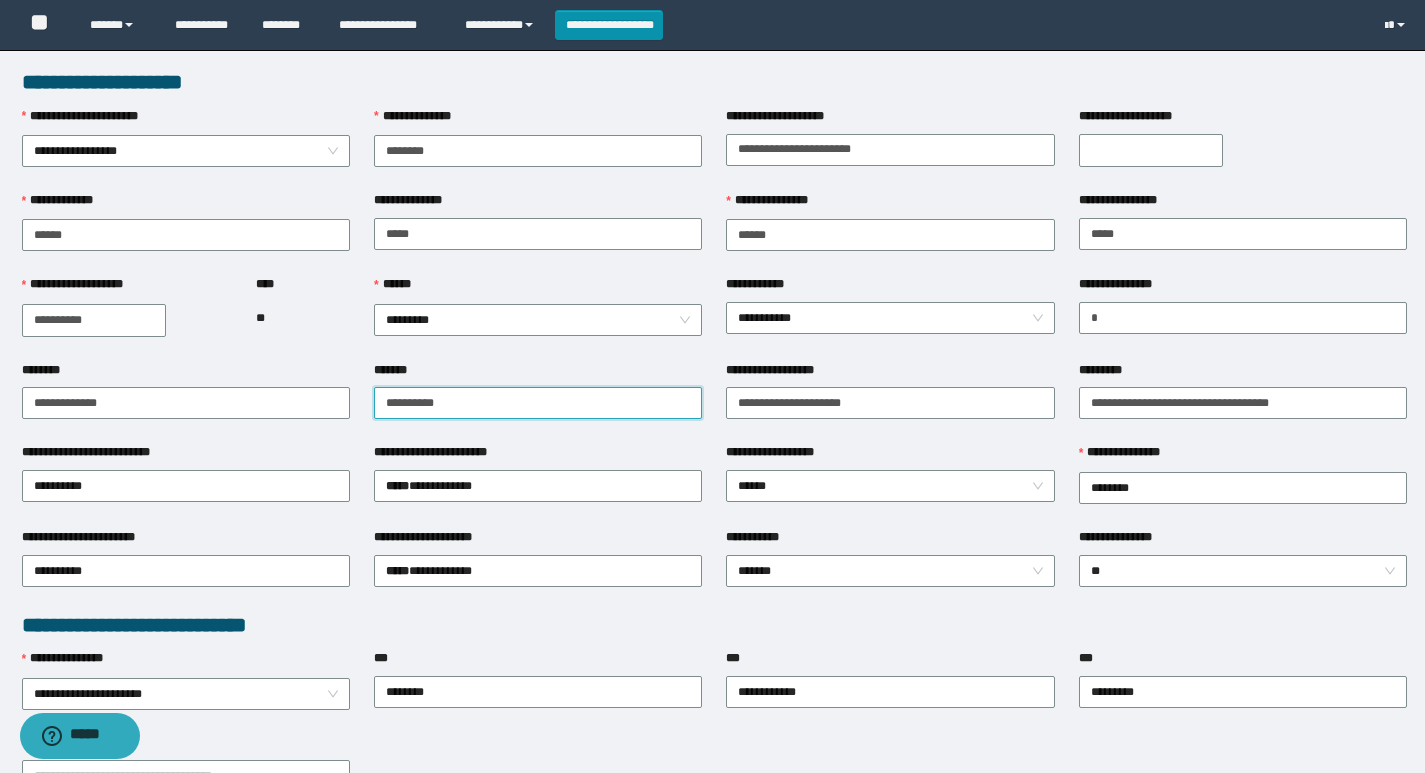 type on "**********" 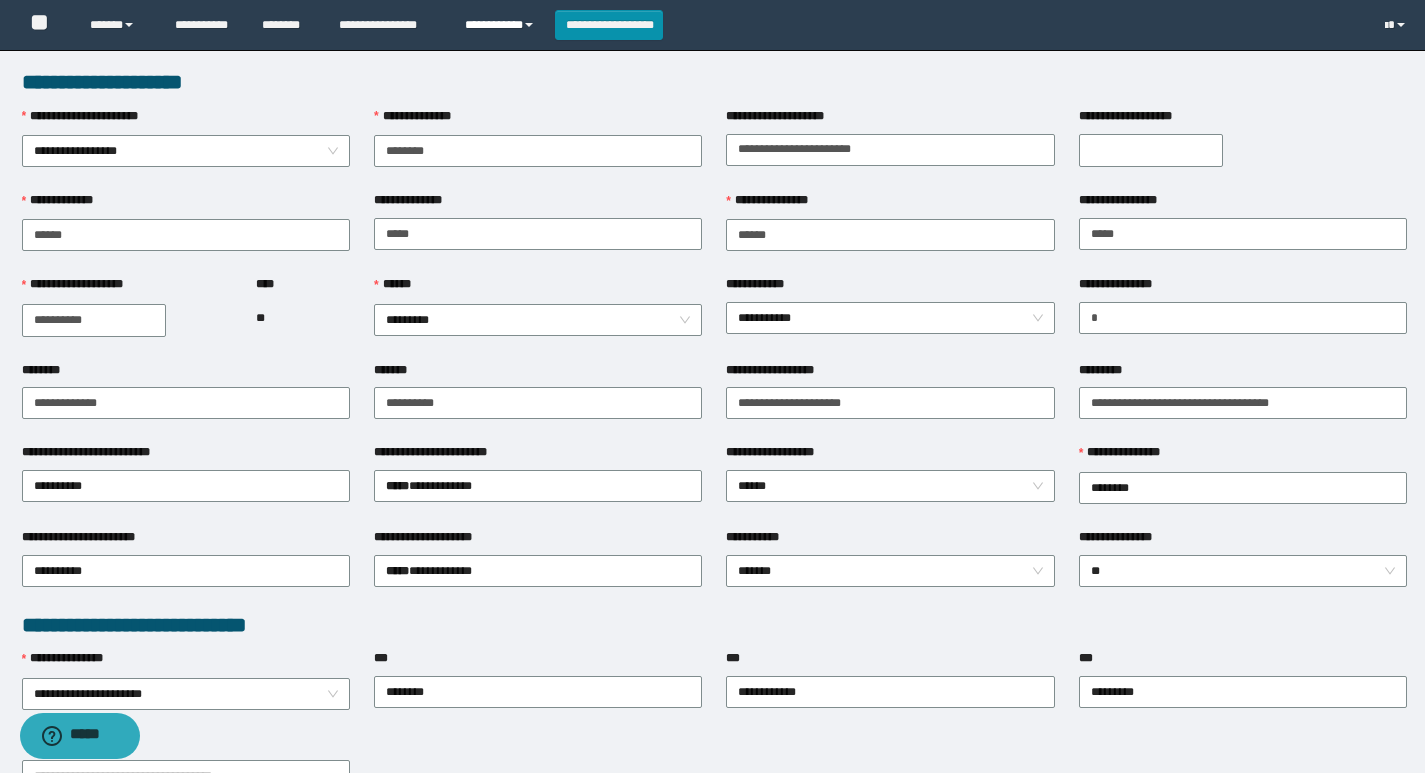 click on "**********" at bounding box center (502, 25) 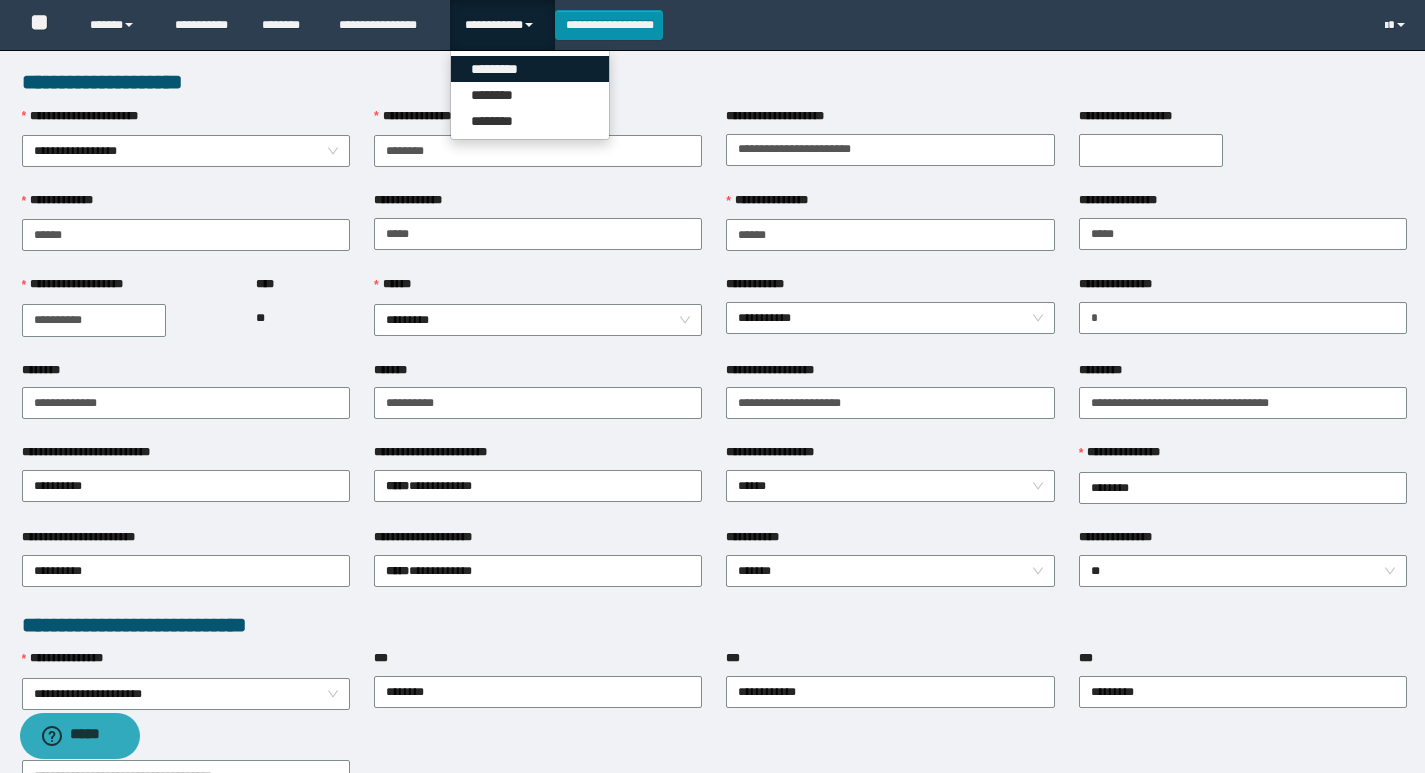 click on "*********" at bounding box center (530, 69) 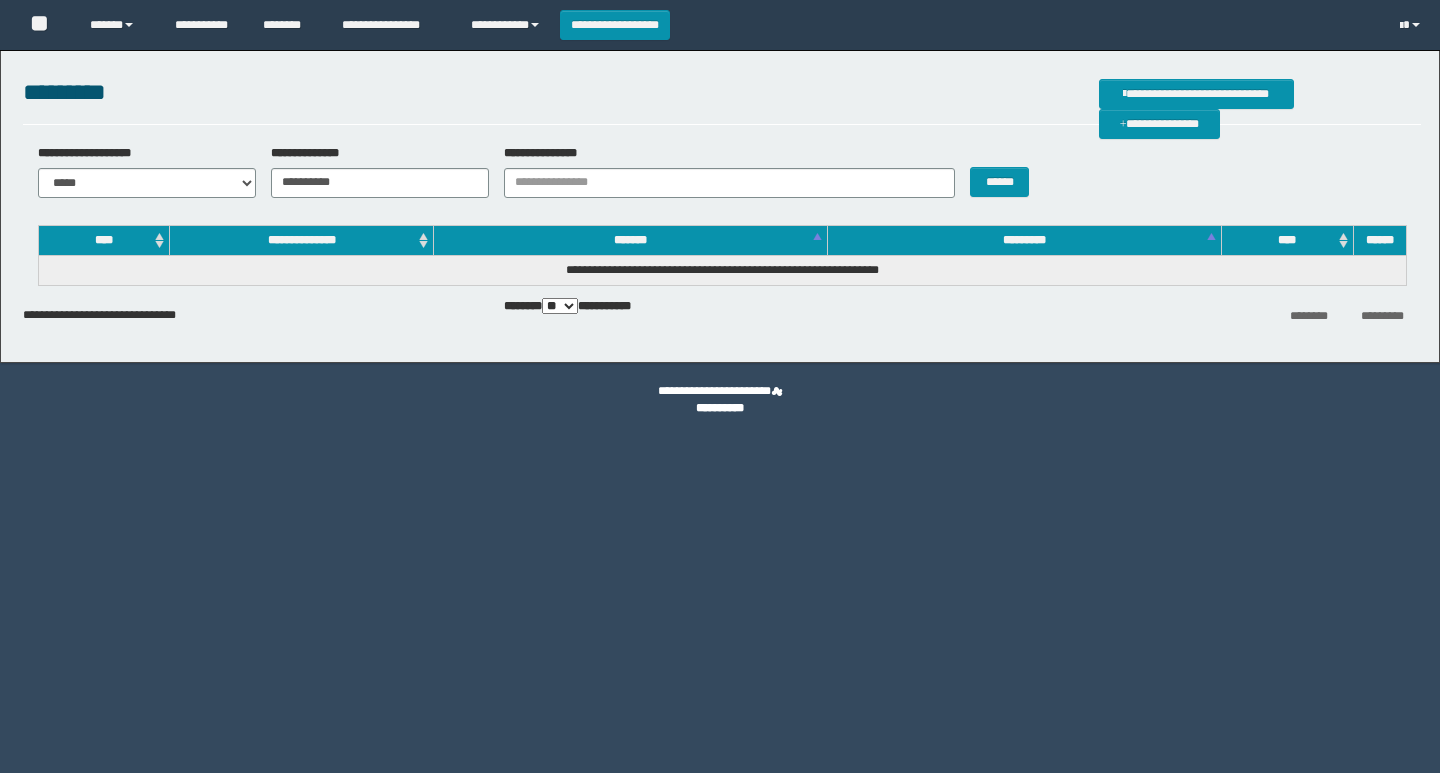 scroll, scrollTop: 0, scrollLeft: 0, axis: both 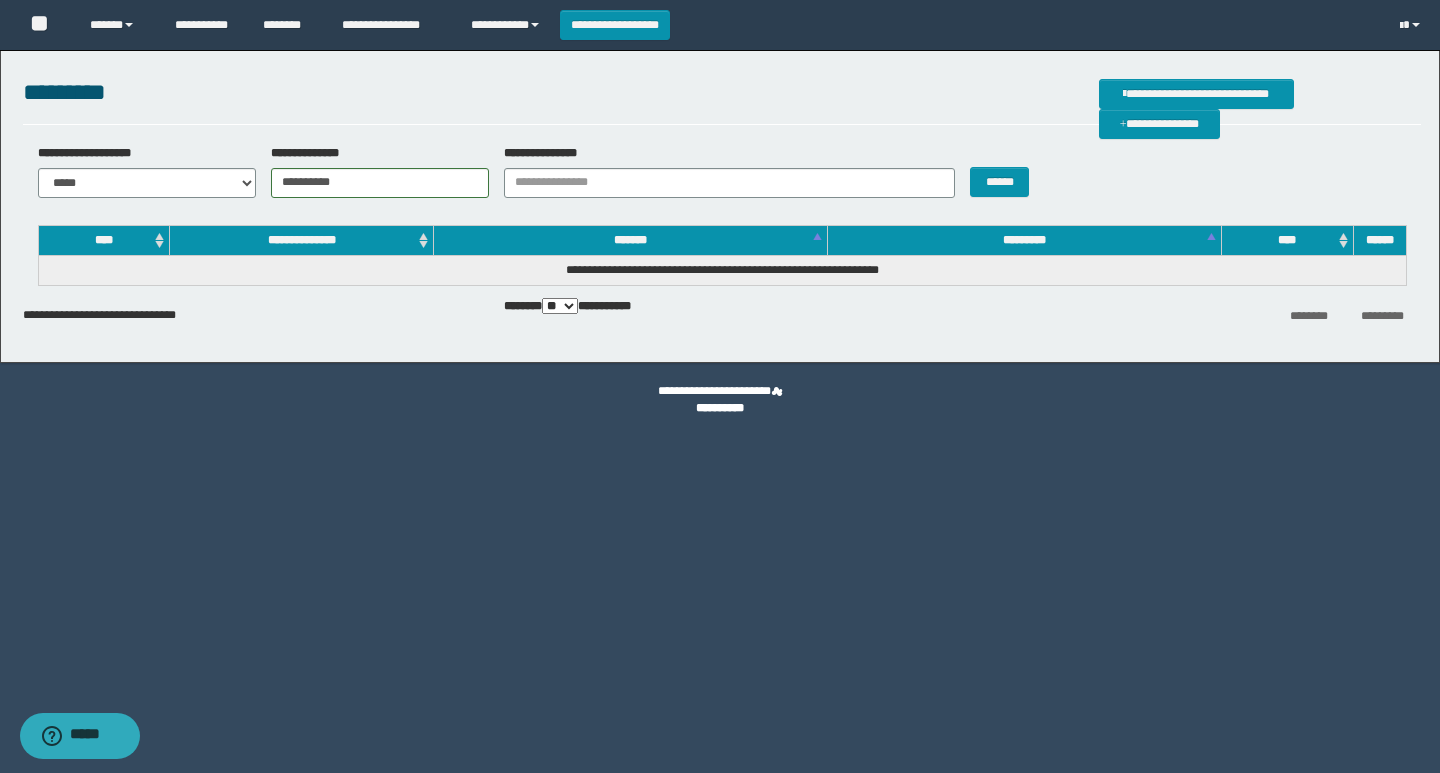 type on "**********" 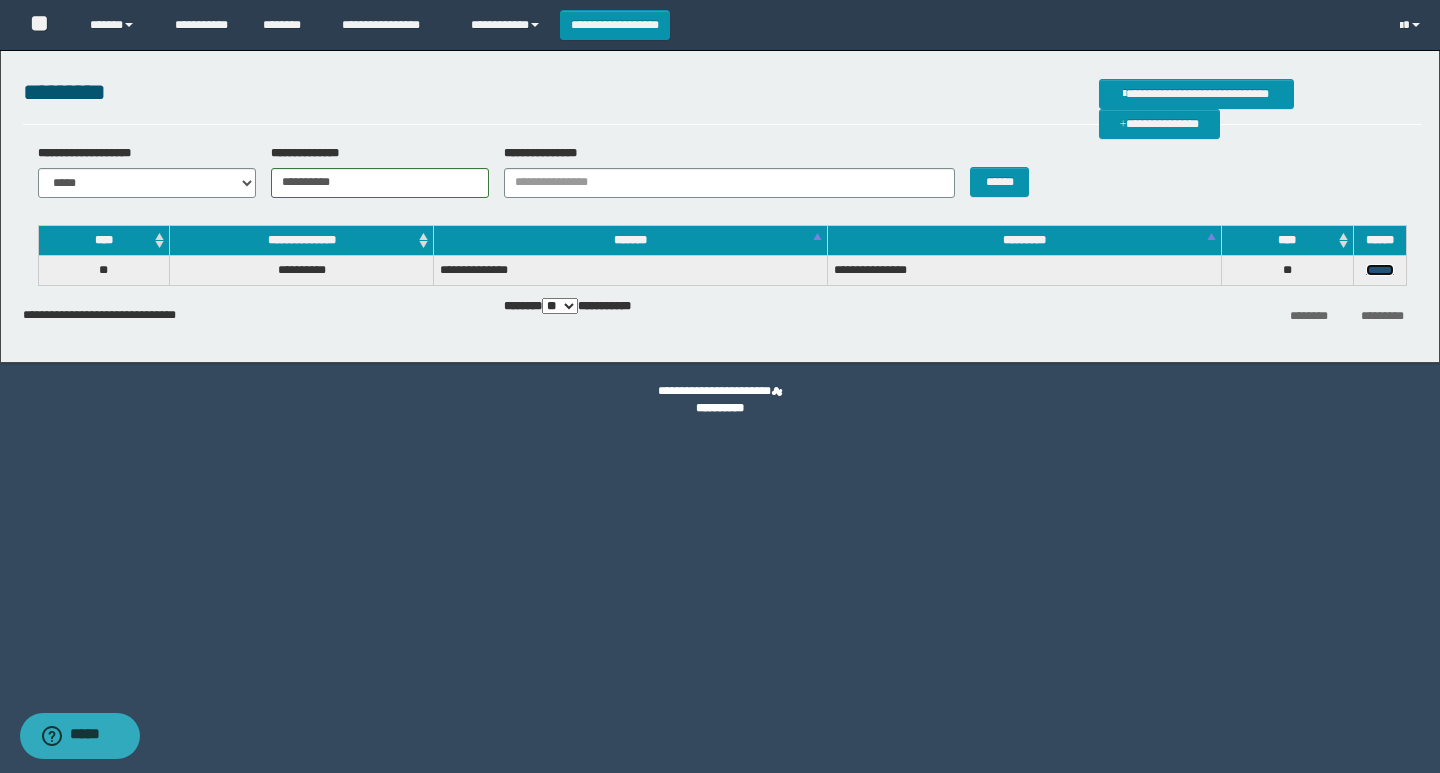 click on "******" at bounding box center (1380, 270) 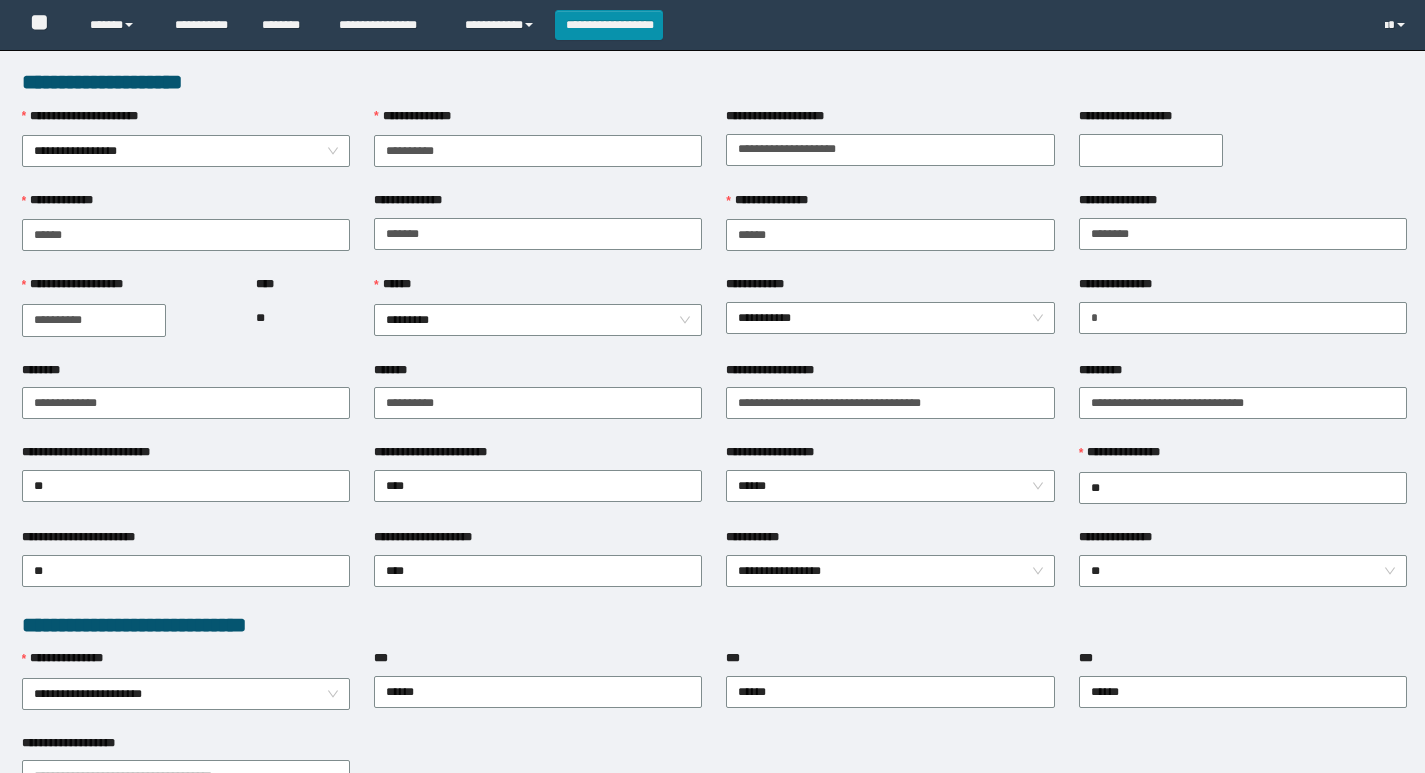 scroll, scrollTop: 0, scrollLeft: 0, axis: both 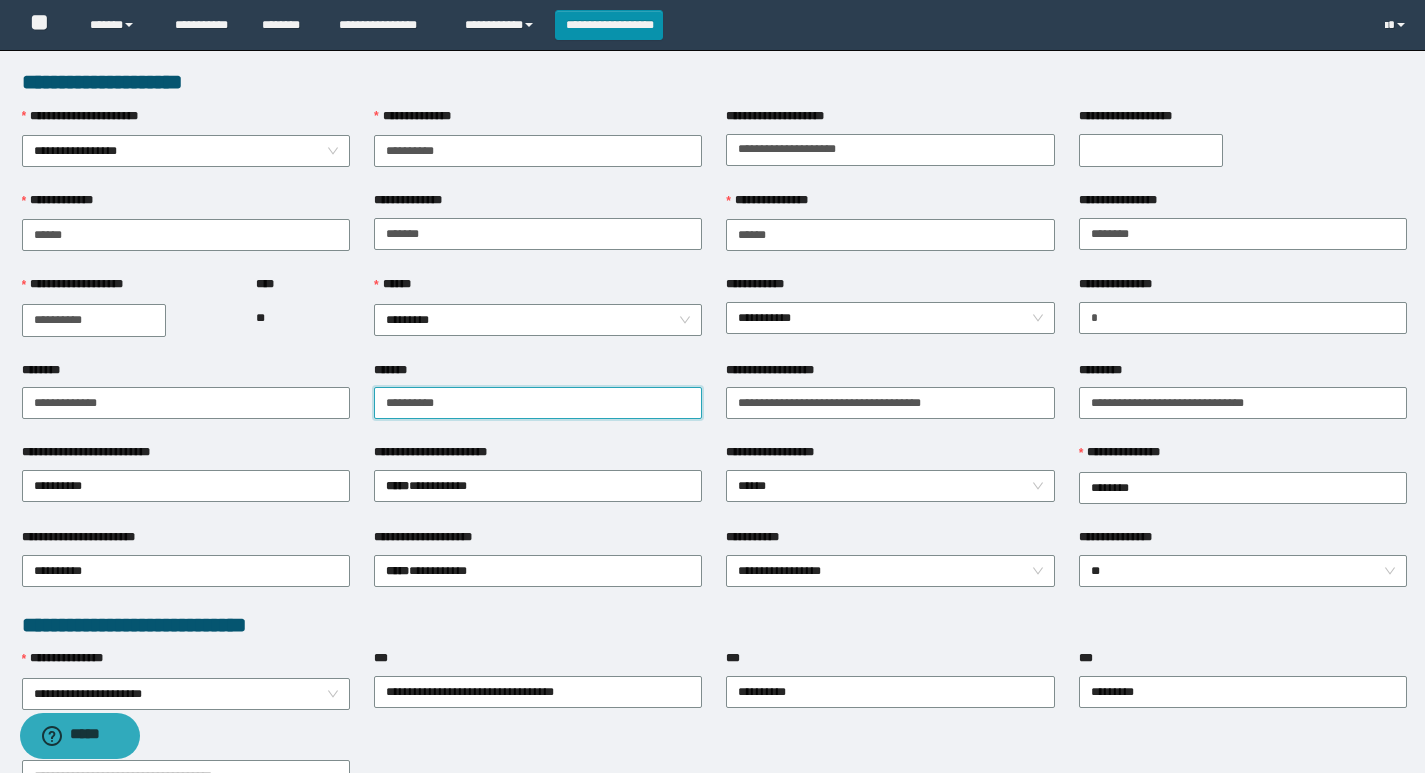 click on "*******" at bounding box center (538, 402) 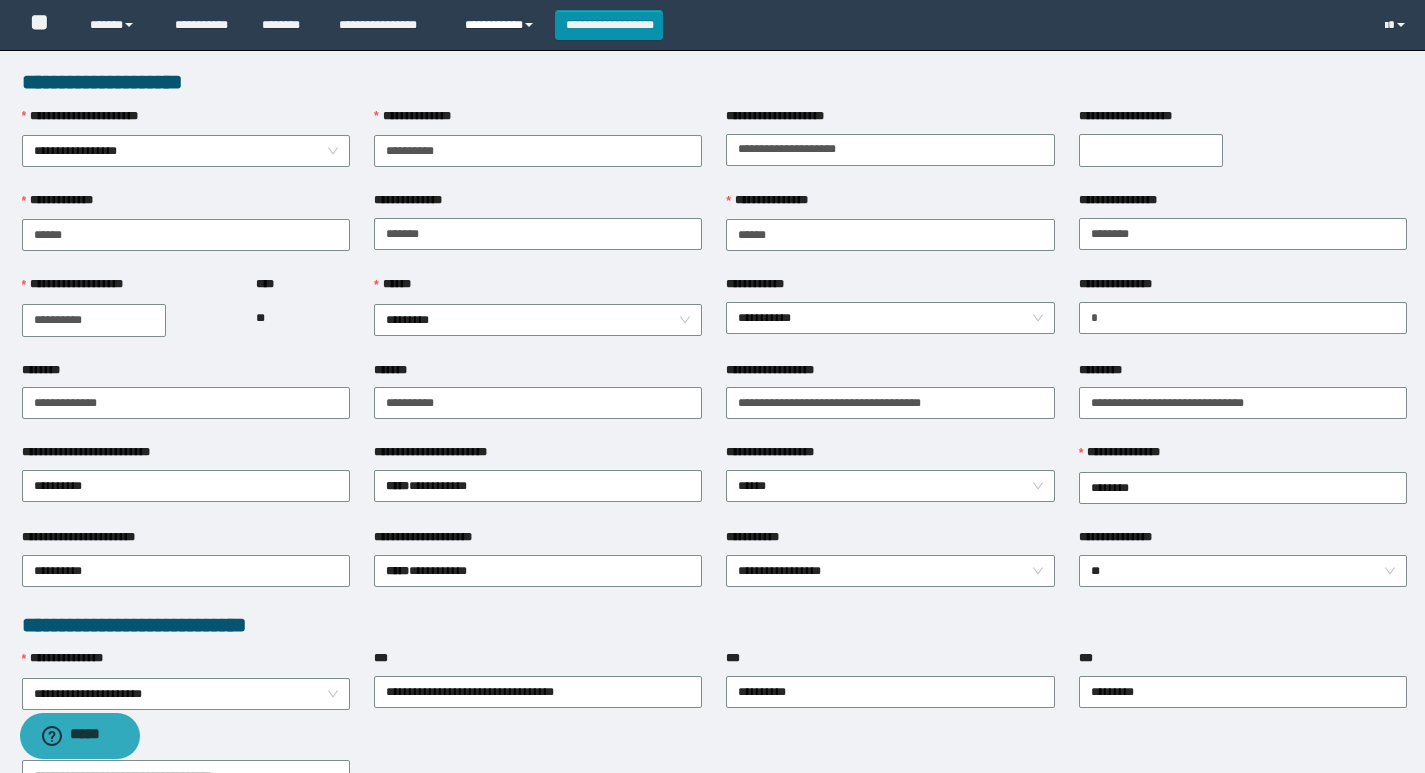 click on "**********" at bounding box center [502, 25] 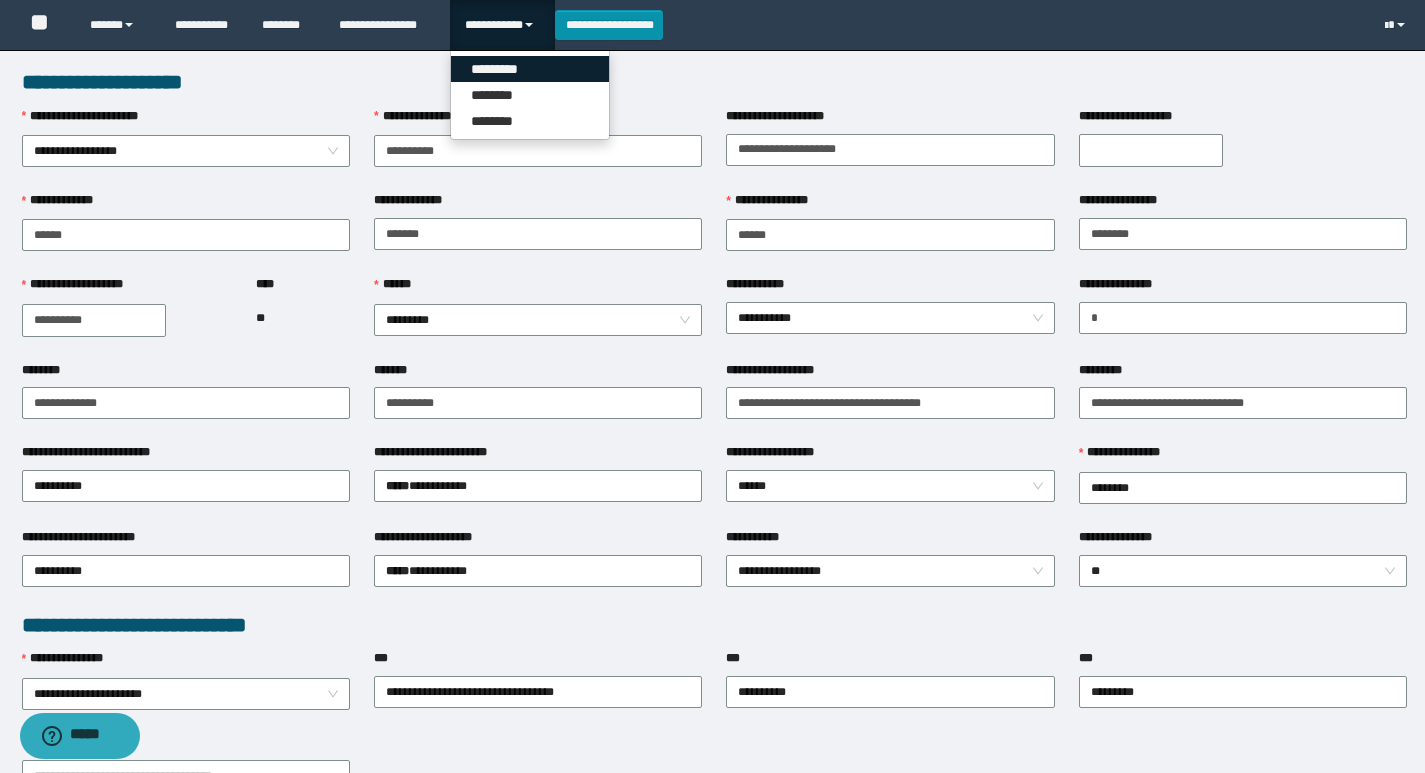 click on "*********" at bounding box center (530, 69) 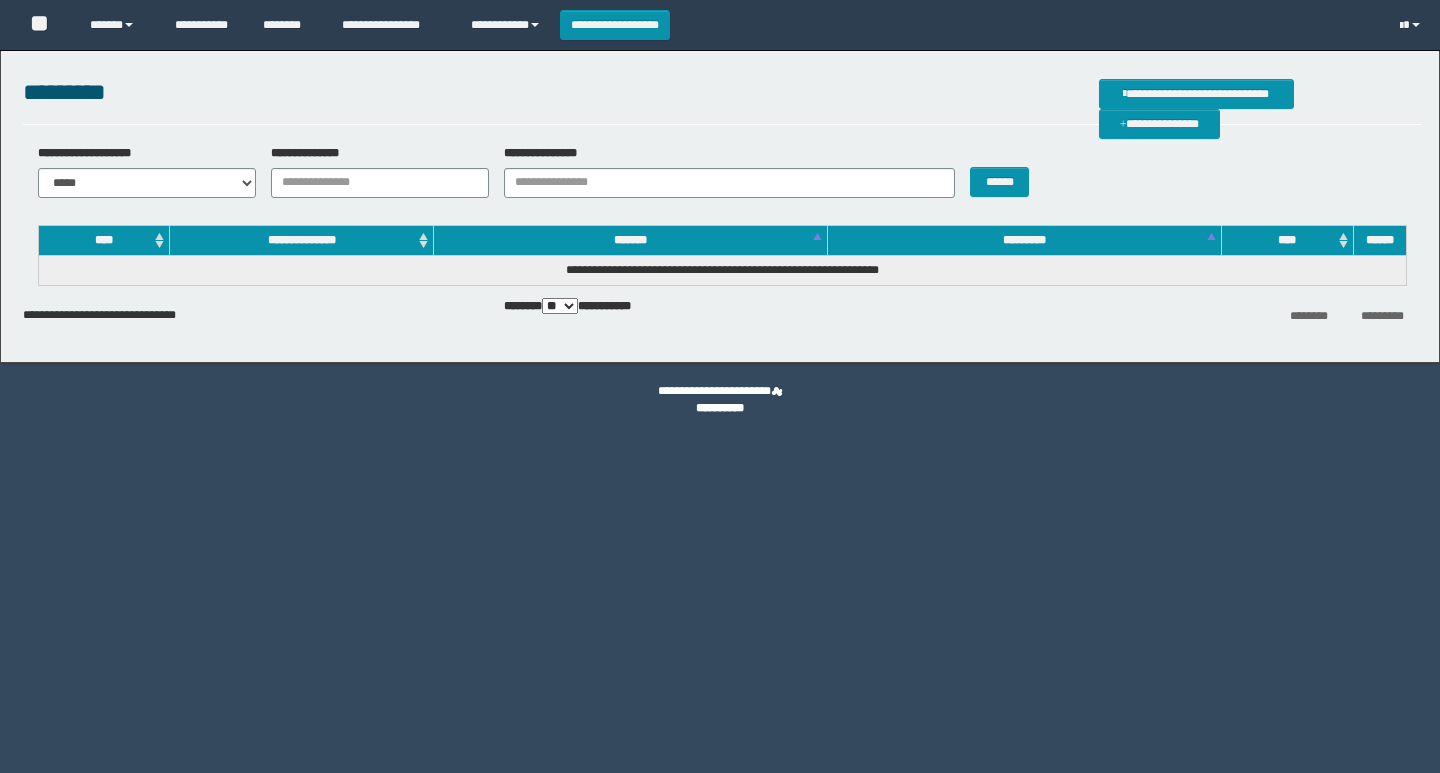 scroll, scrollTop: 0, scrollLeft: 0, axis: both 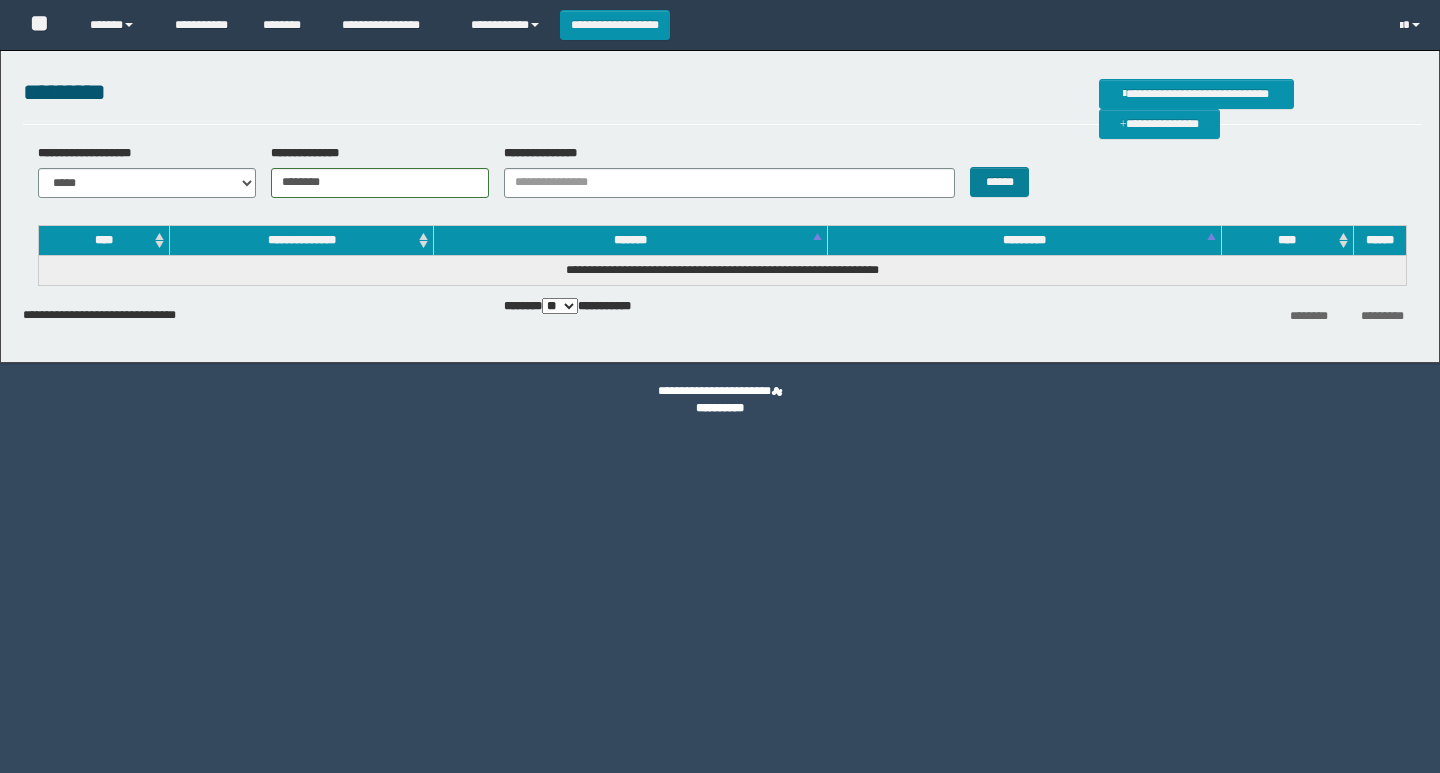 type on "********" 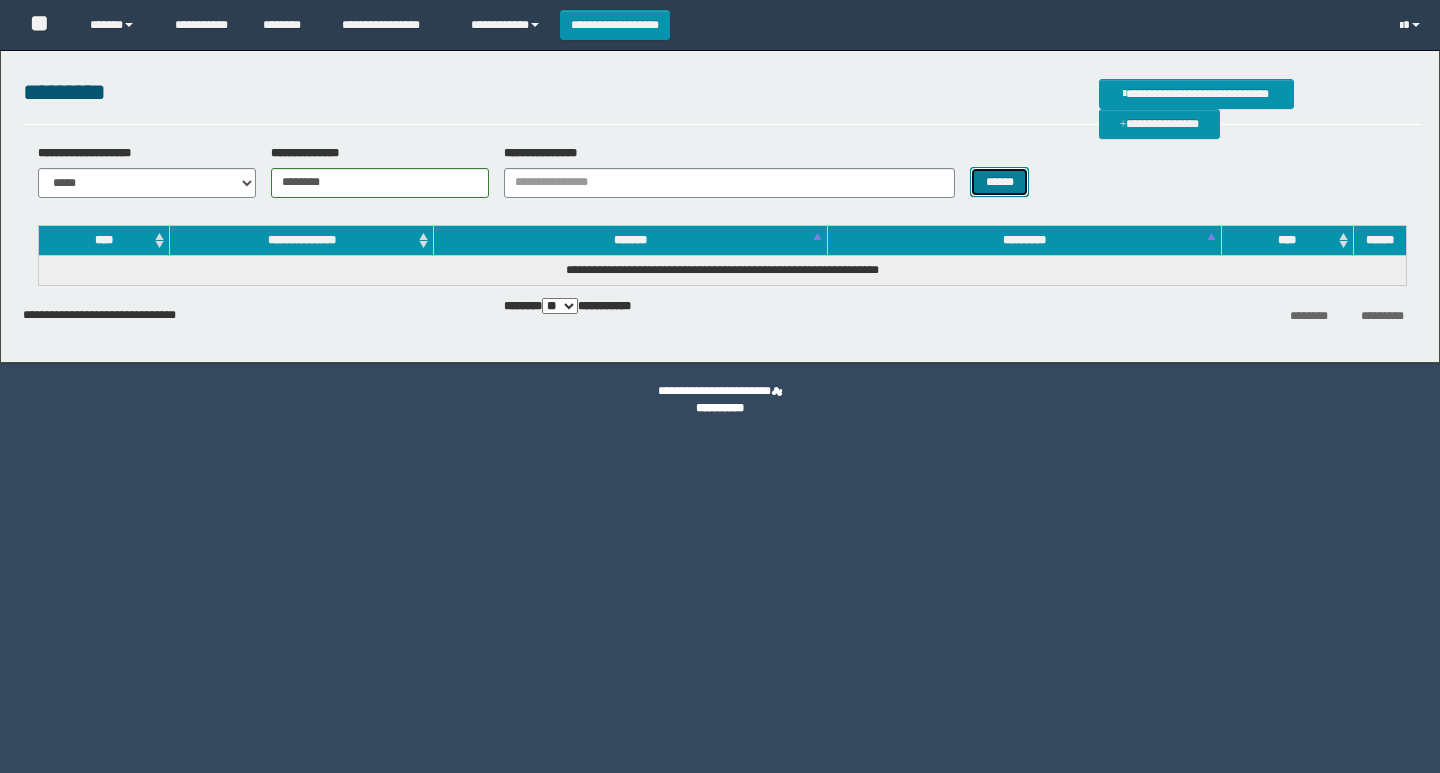 click on "******" at bounding box center [999, 182] 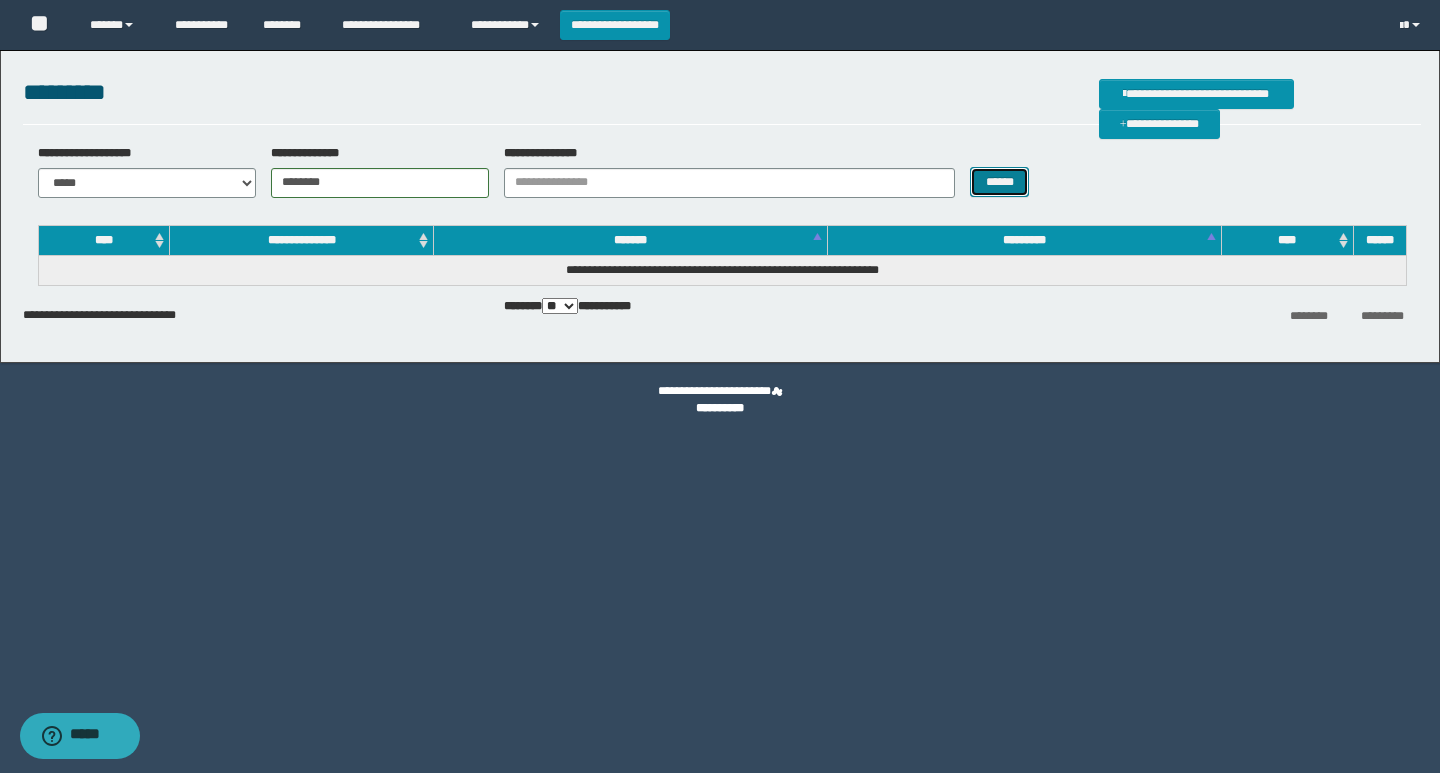 scroll, scrollTop: 0, scrollLeft: 0, axis: both 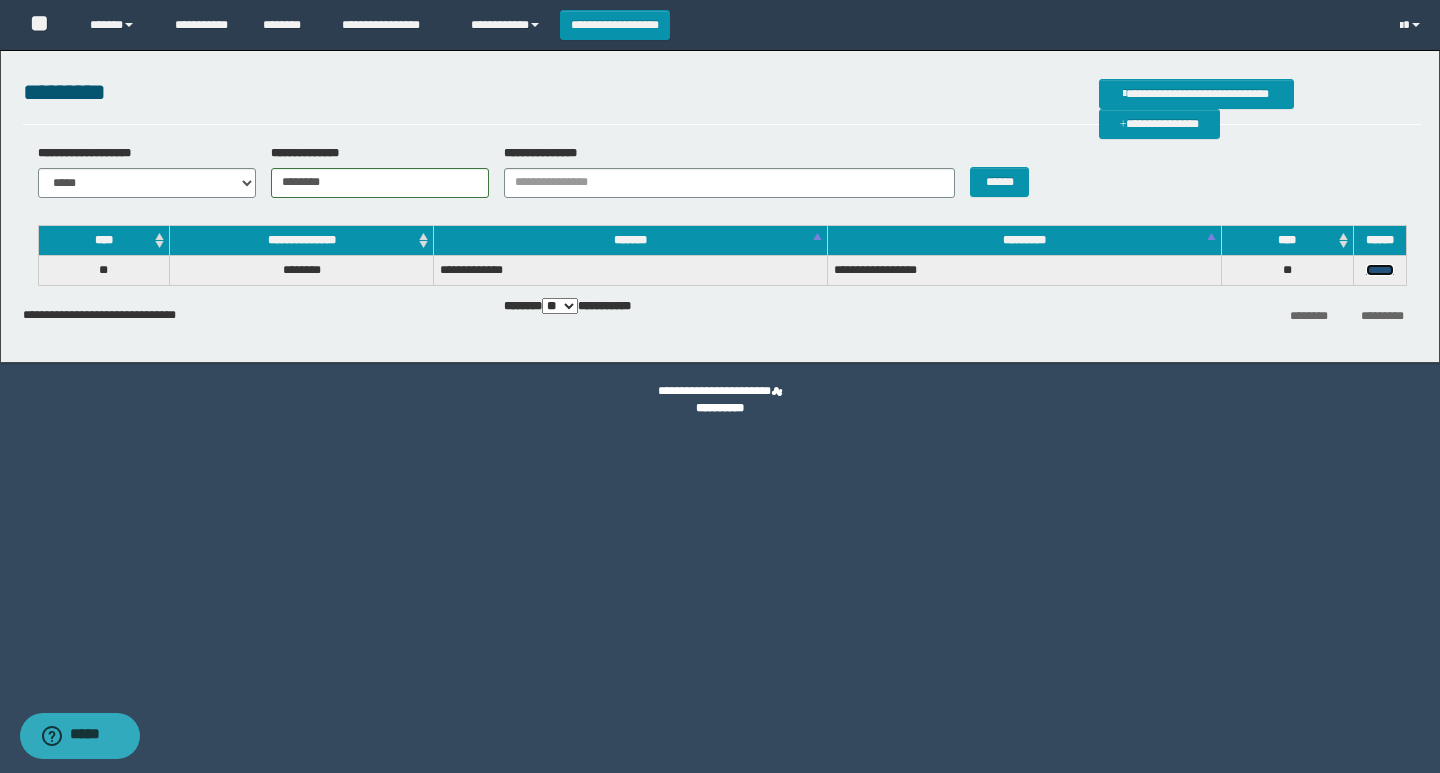 click on "******" at bounding box center [1380, 270] 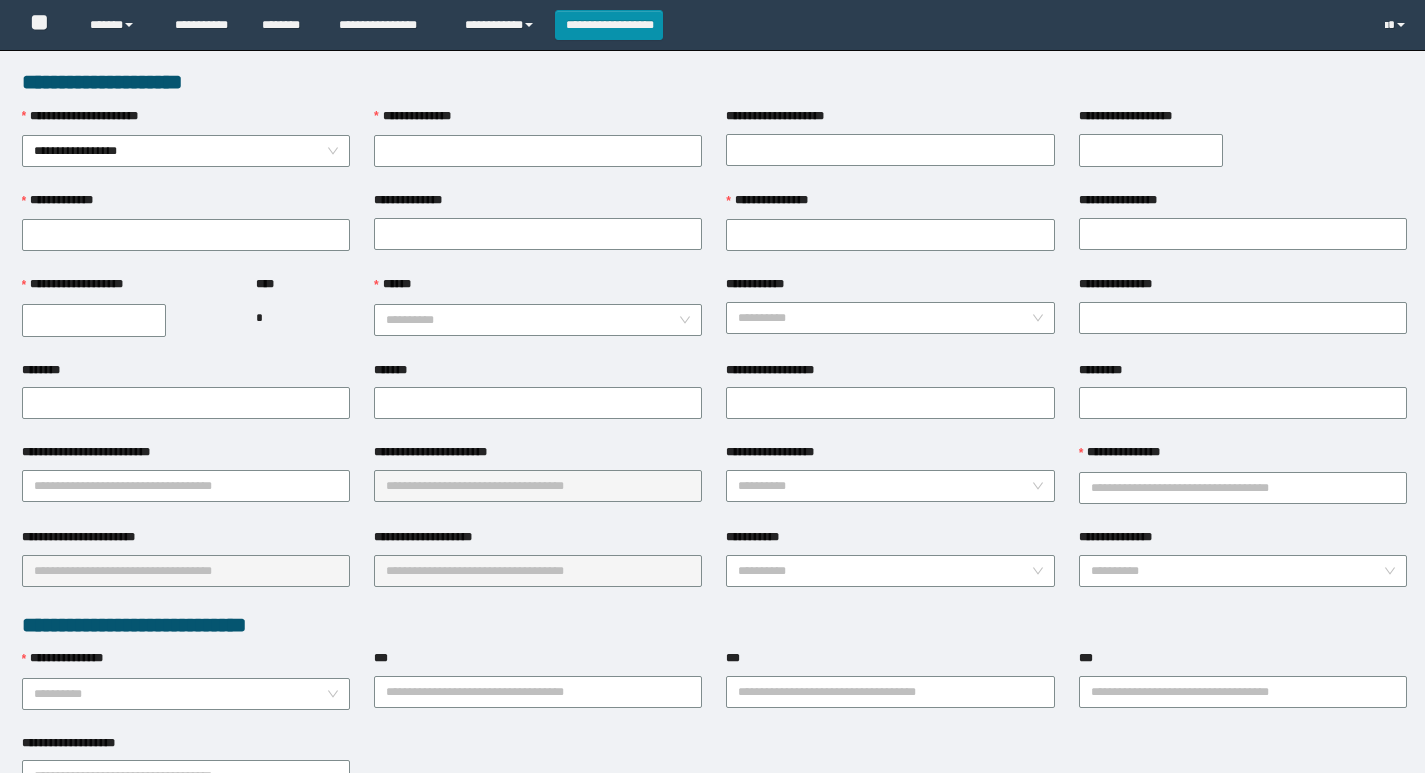 scroll, scrollTop: 0, scrollLeft: 0, axis: both 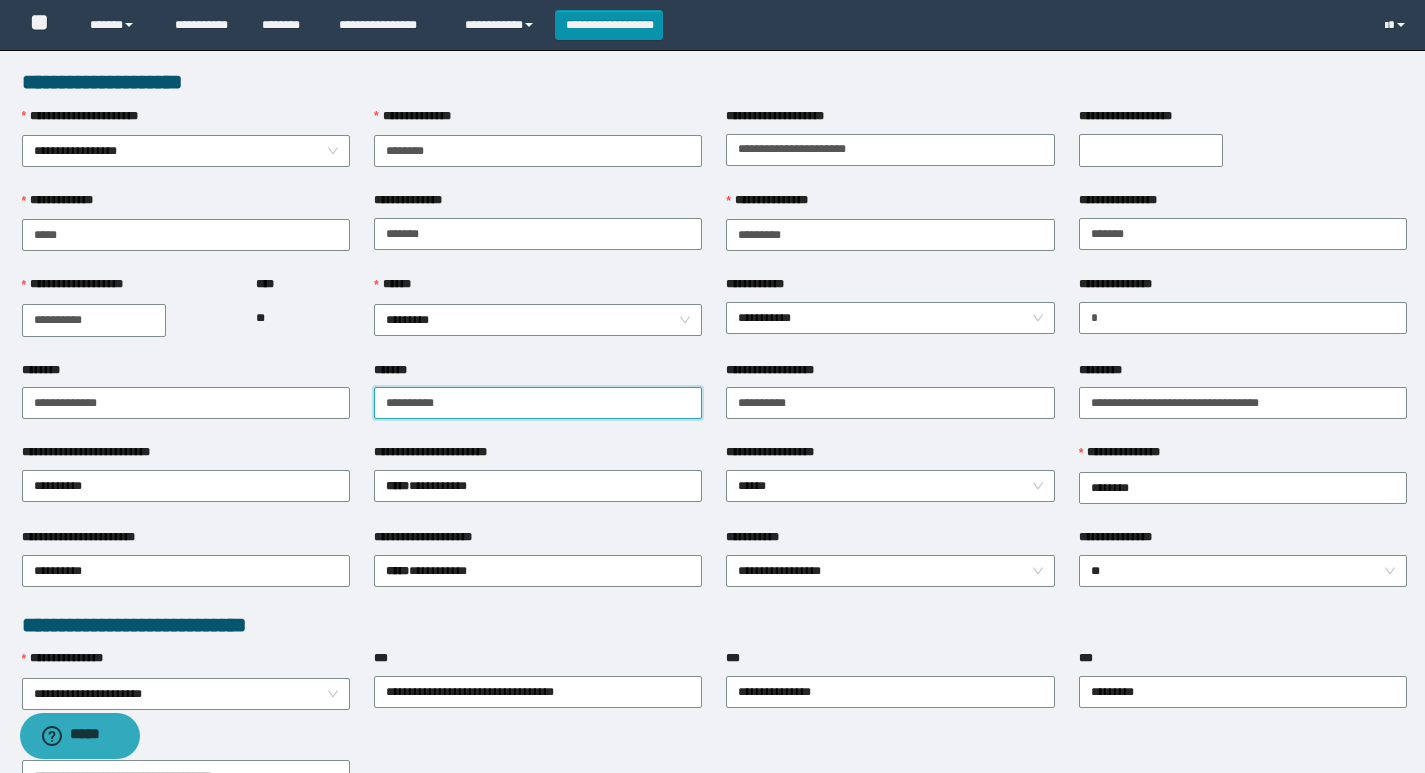 drag, startPoint x: 465, startPoint y: 406, endPoint x: 353, endPoint y: 390, distance: 113.137085 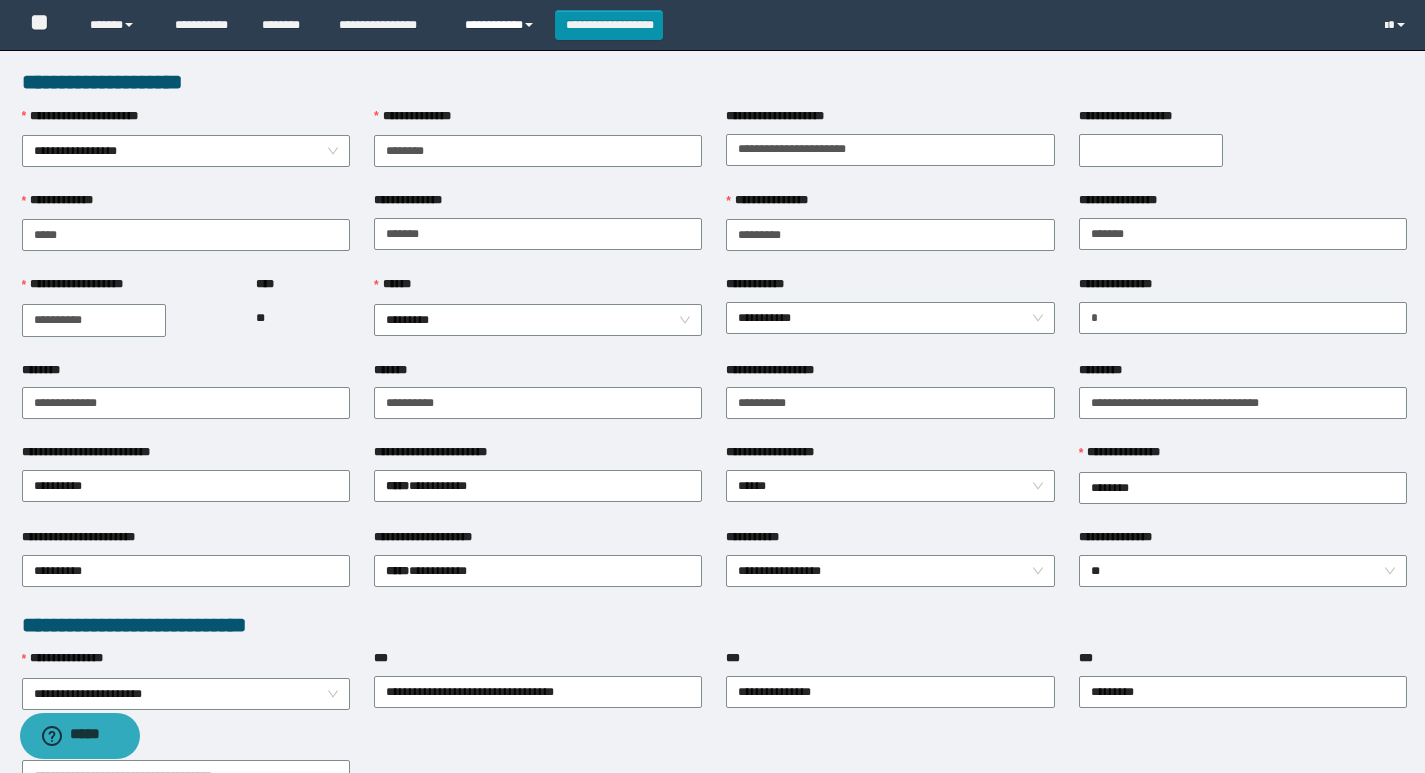 click on "**********" at bounding box center (502, 25) 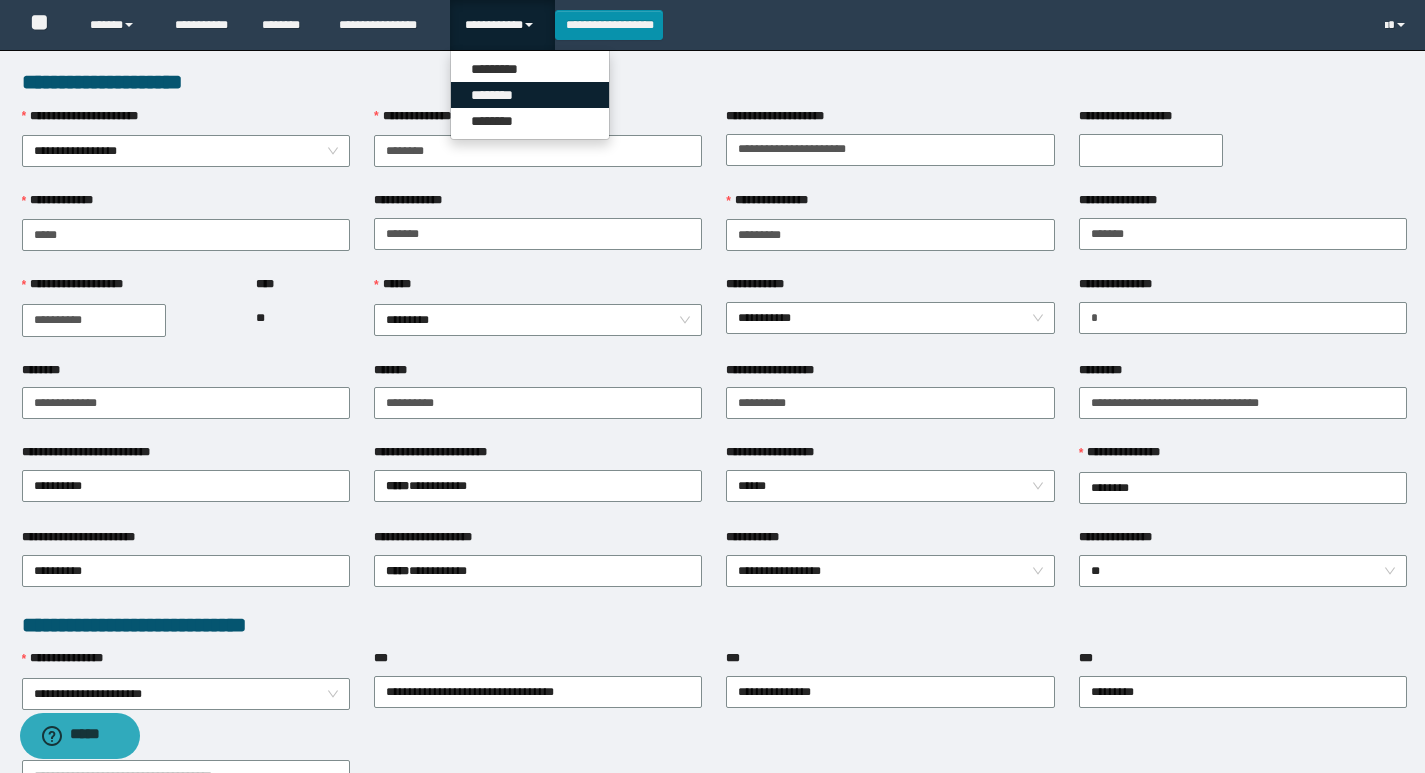 click on "********" at bounding box center (530, 95) 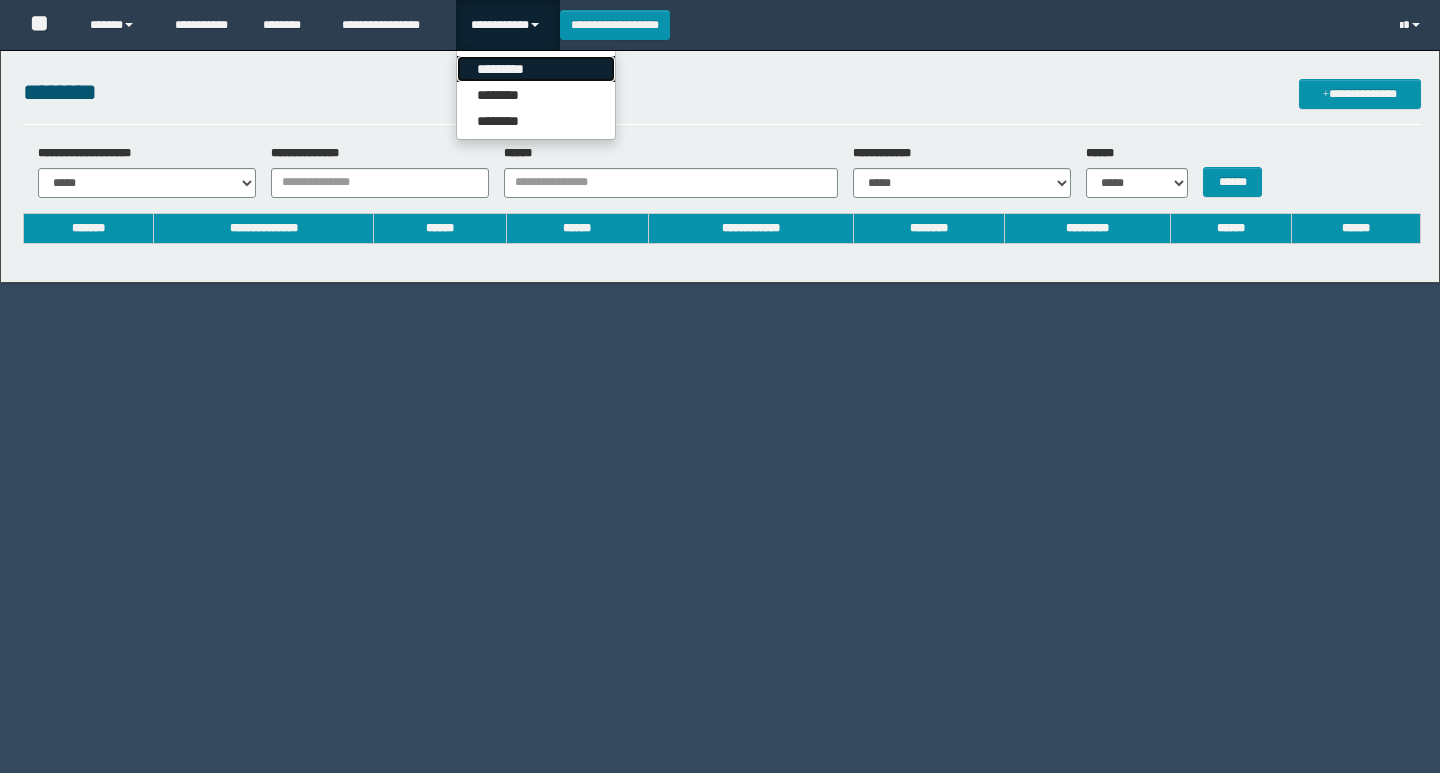 click on "*********" at bounding box center (536, 69) 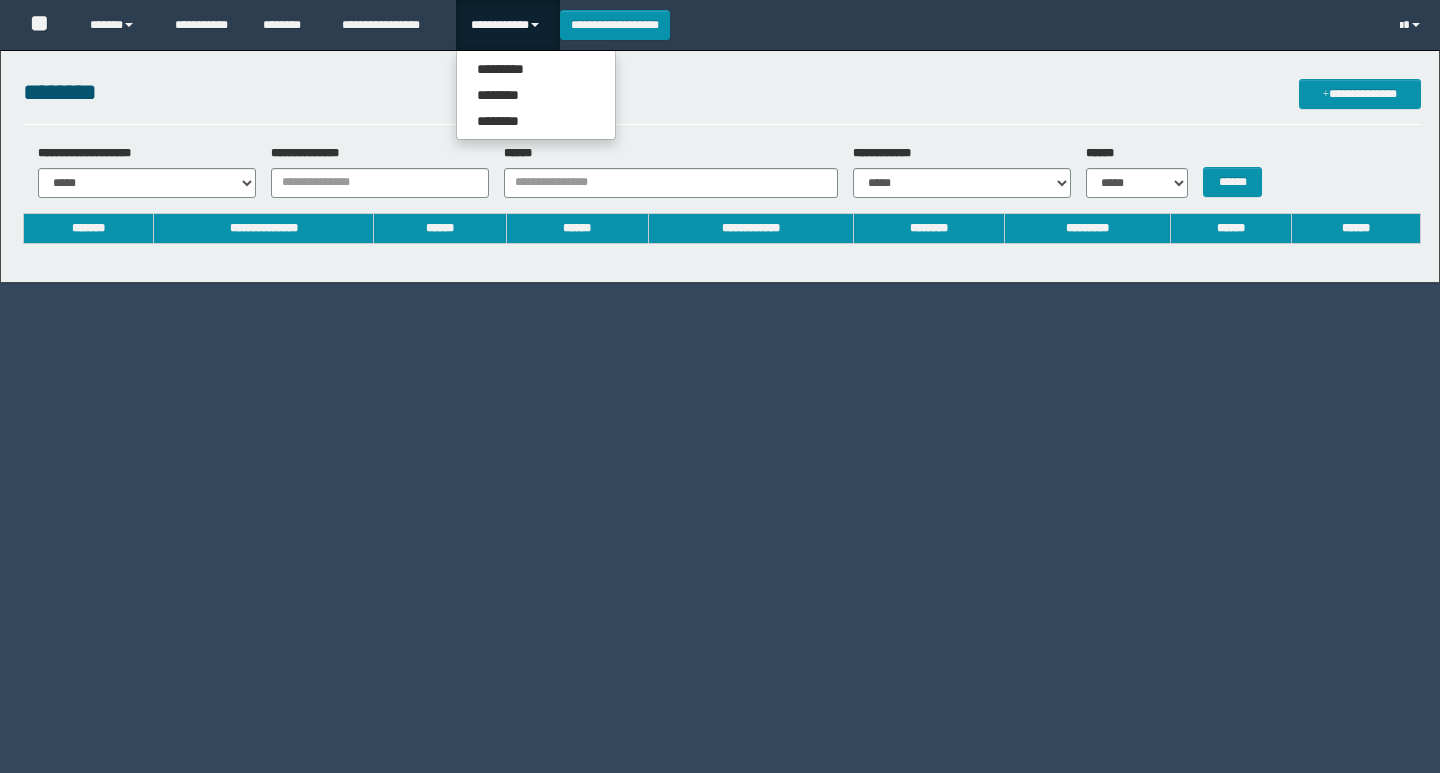 scroll, scrollTop: 0, scrollLeft: 0, axis: both 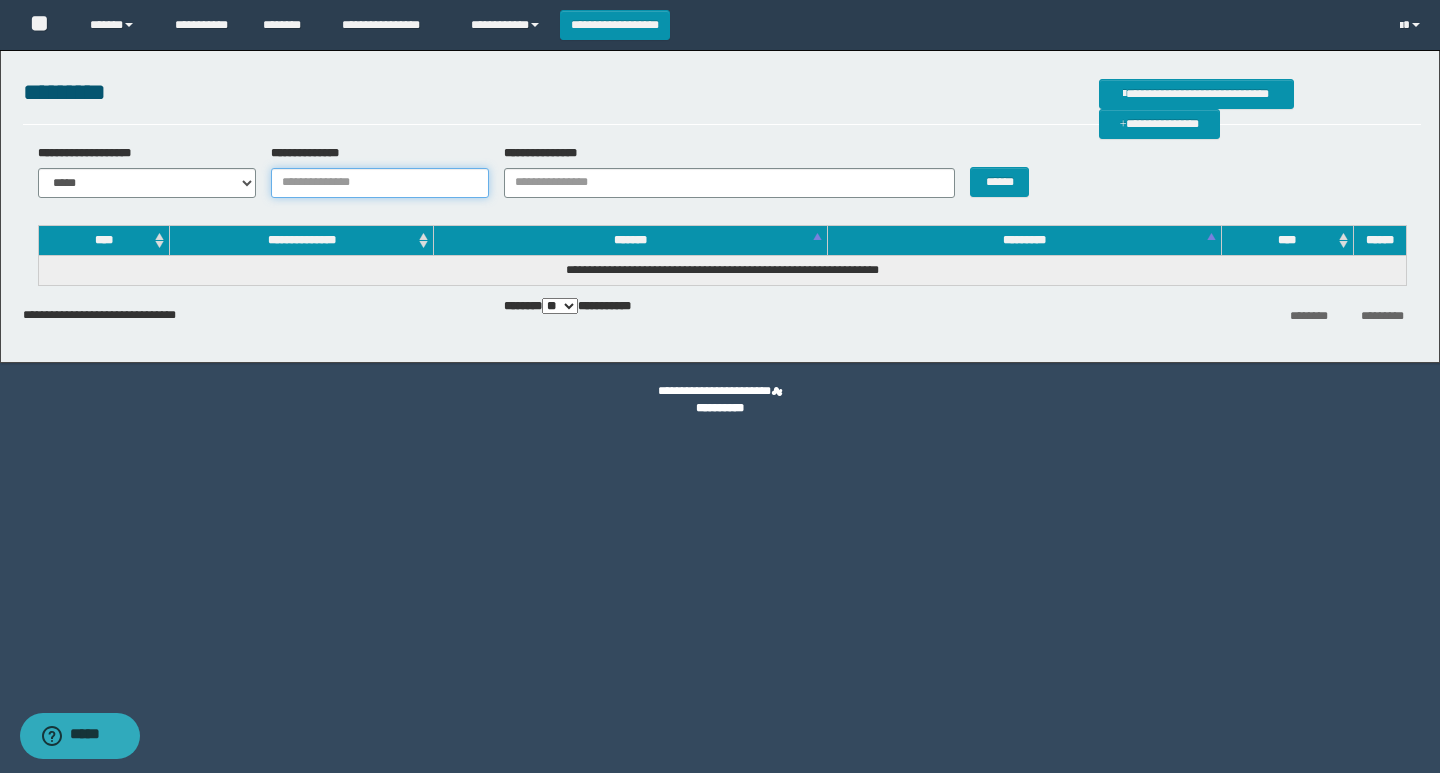 click on "**********" at bounding box center (380, 183) 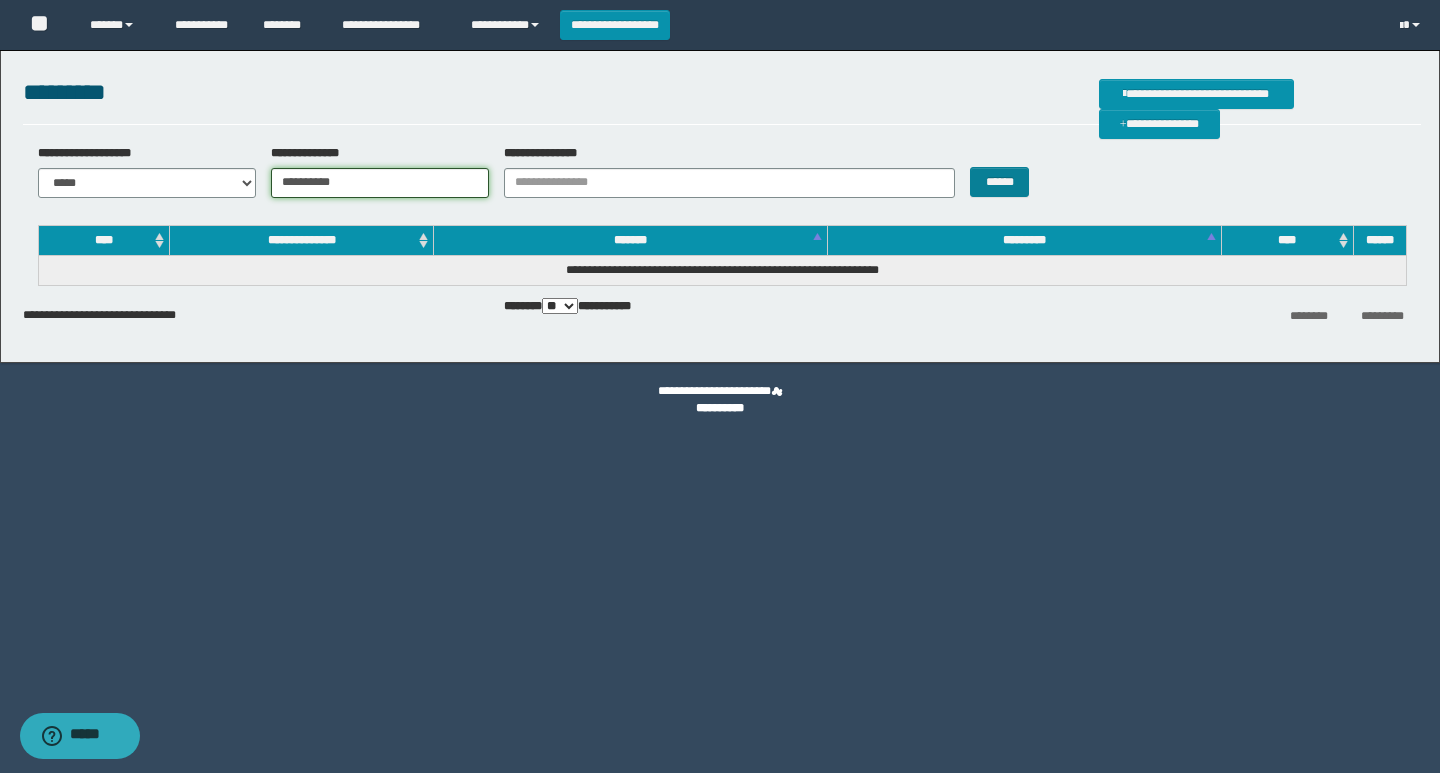 type on "**********" 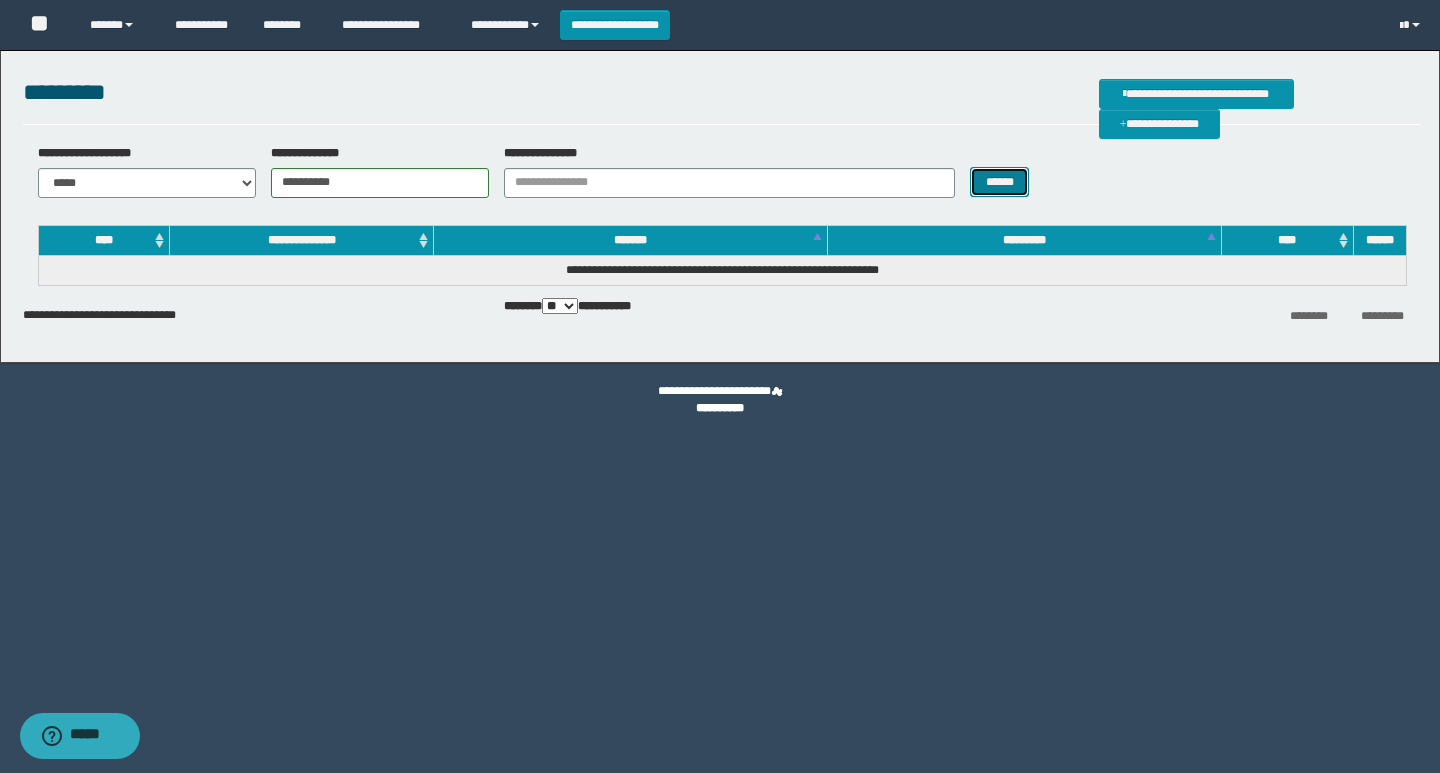 click on "******" at bounding box center (999, 182) 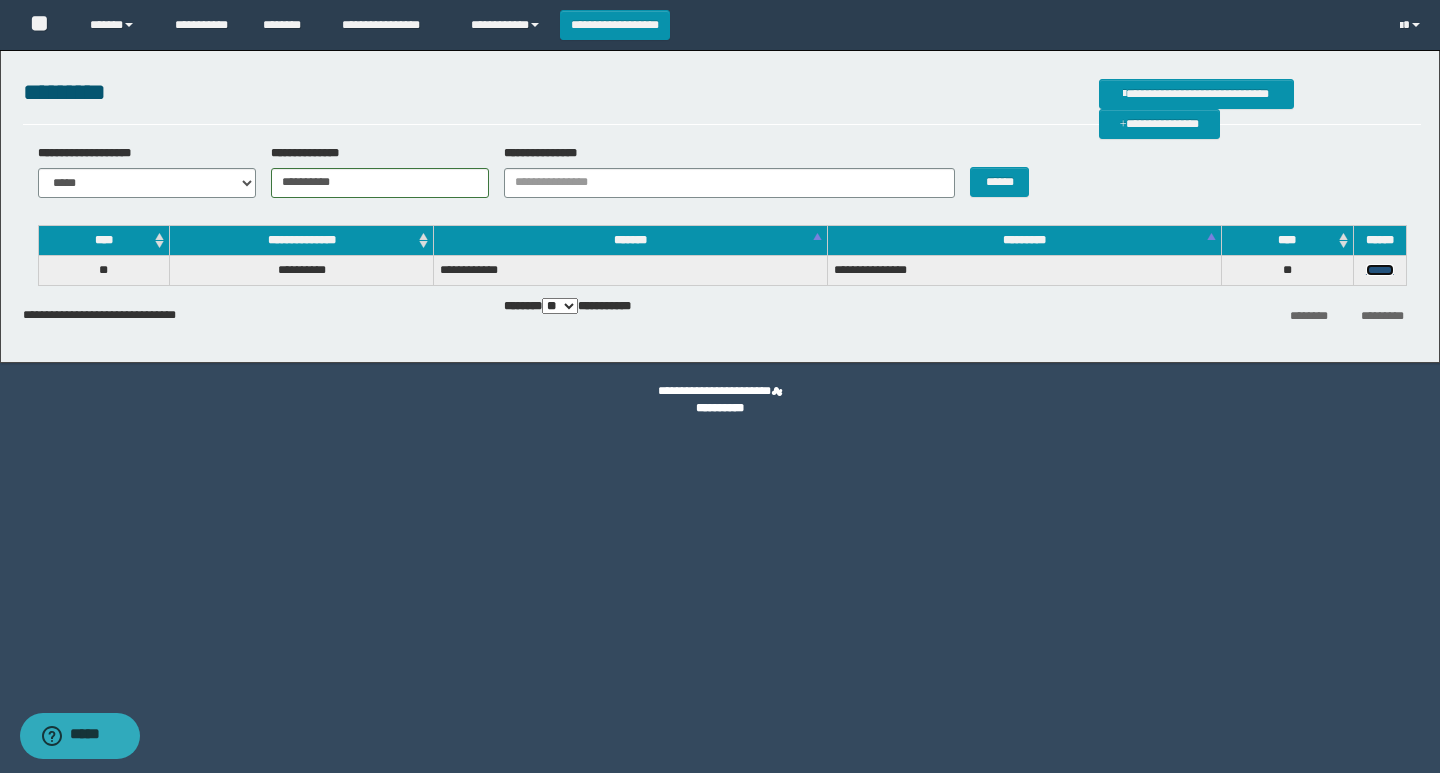 click on "******" at bounding box center (1380, 270) 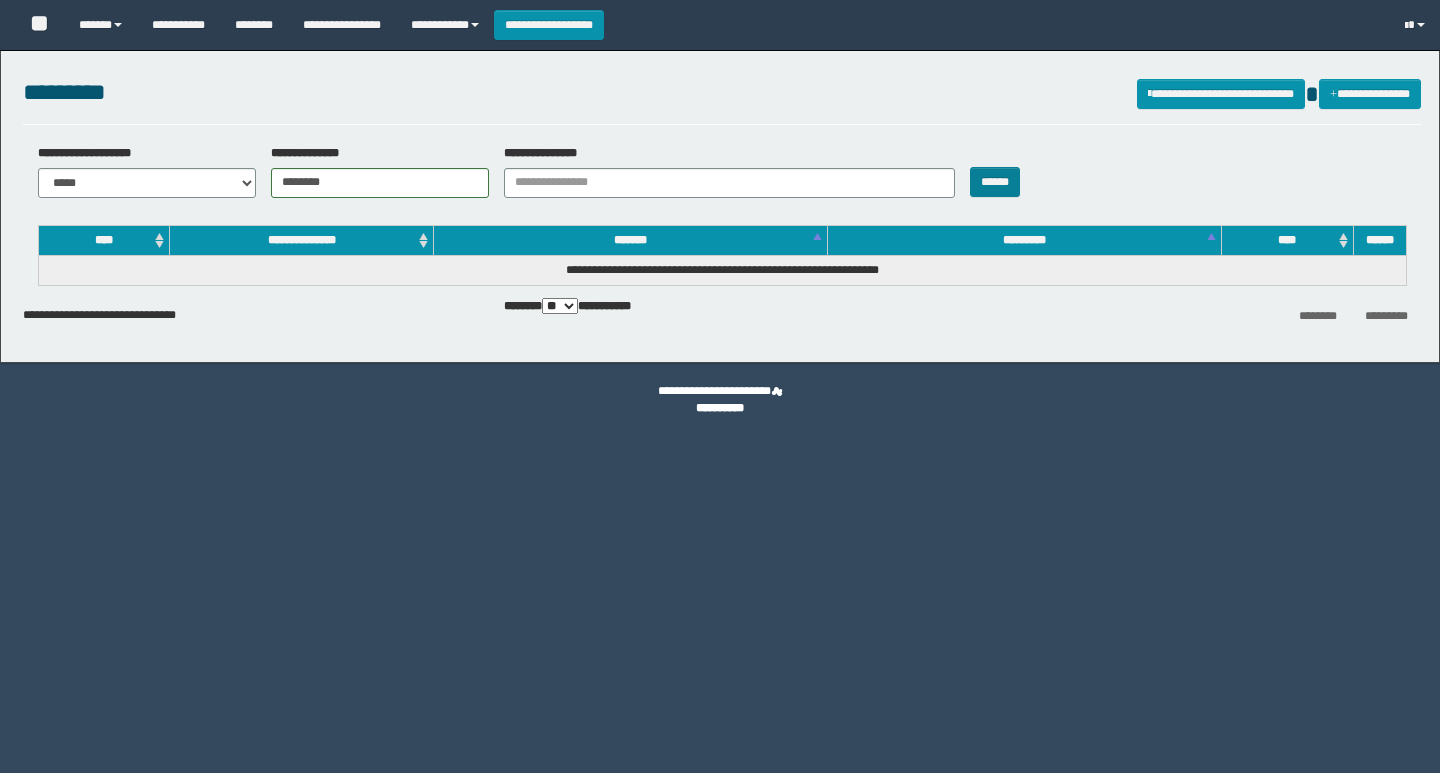 type on "********" 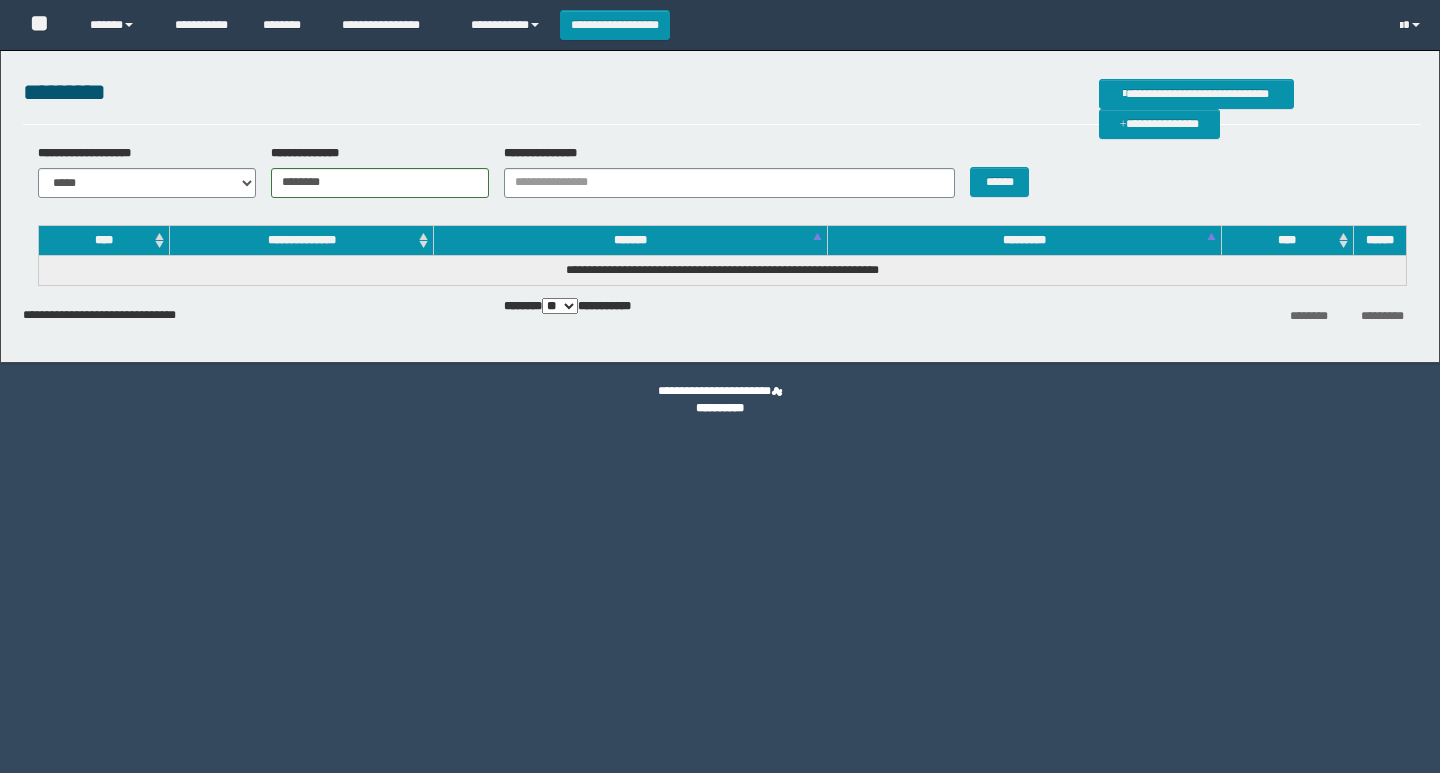 scroll, scrollTop: 0, scrollLeft: 0, axis: both 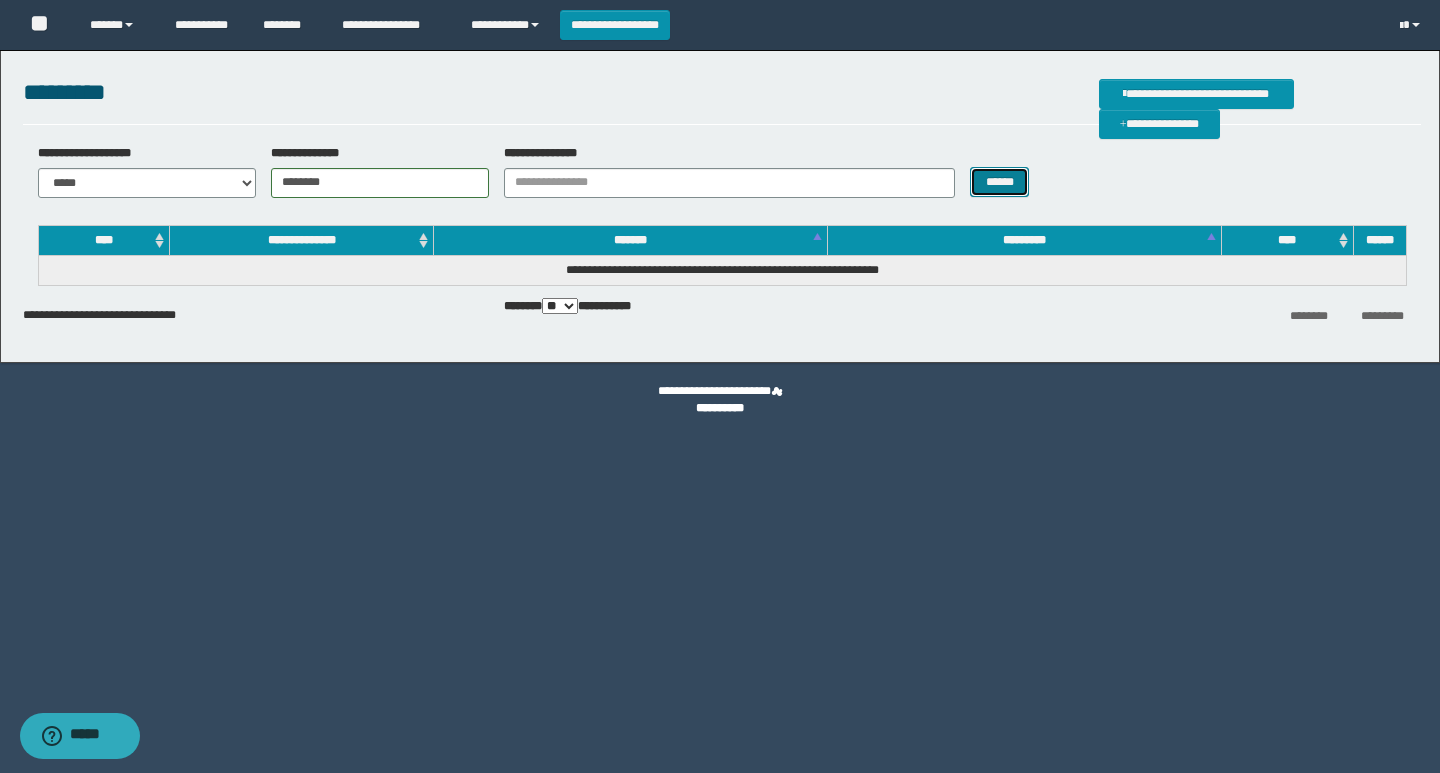 click on "******" at bounding box center [999, 182] 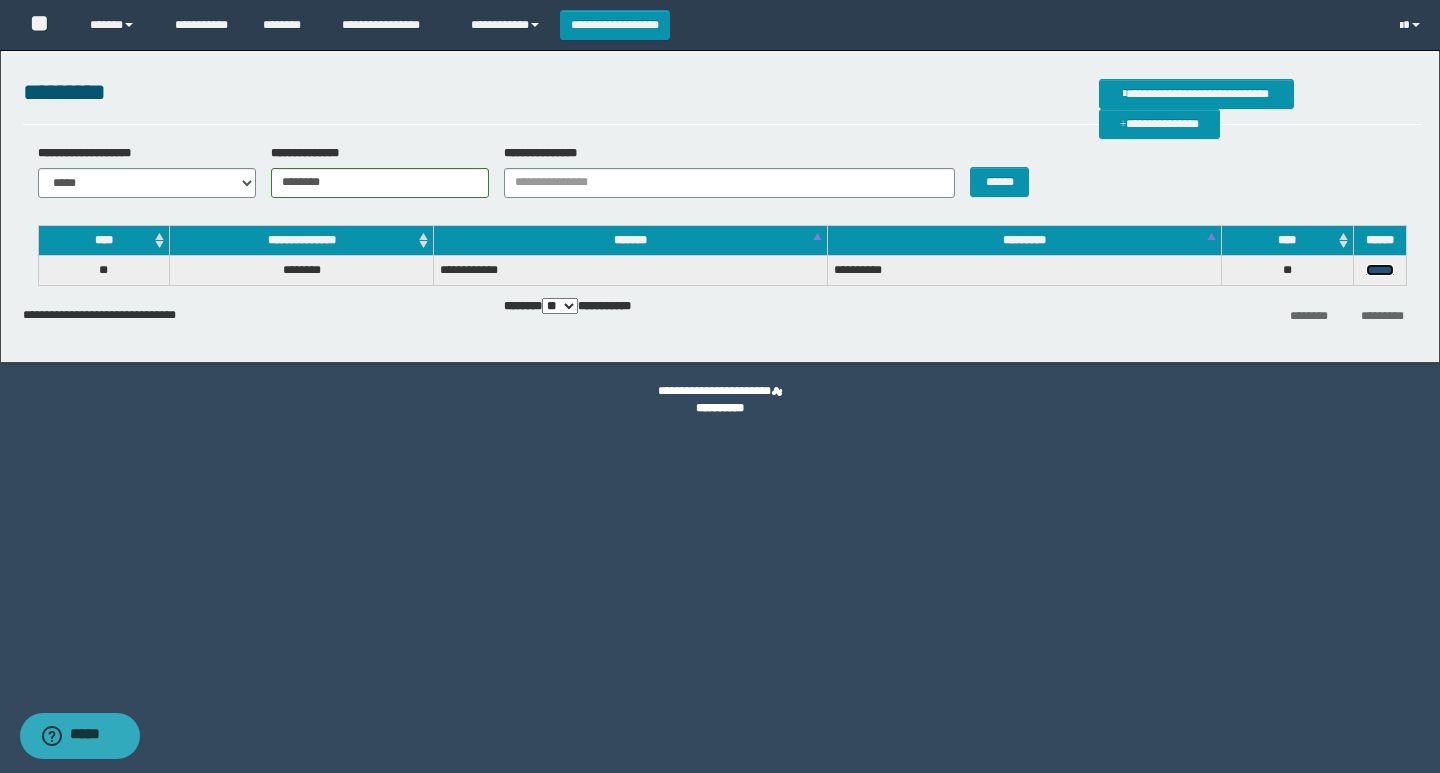 click on "******" at bounding box center [1380, 270] 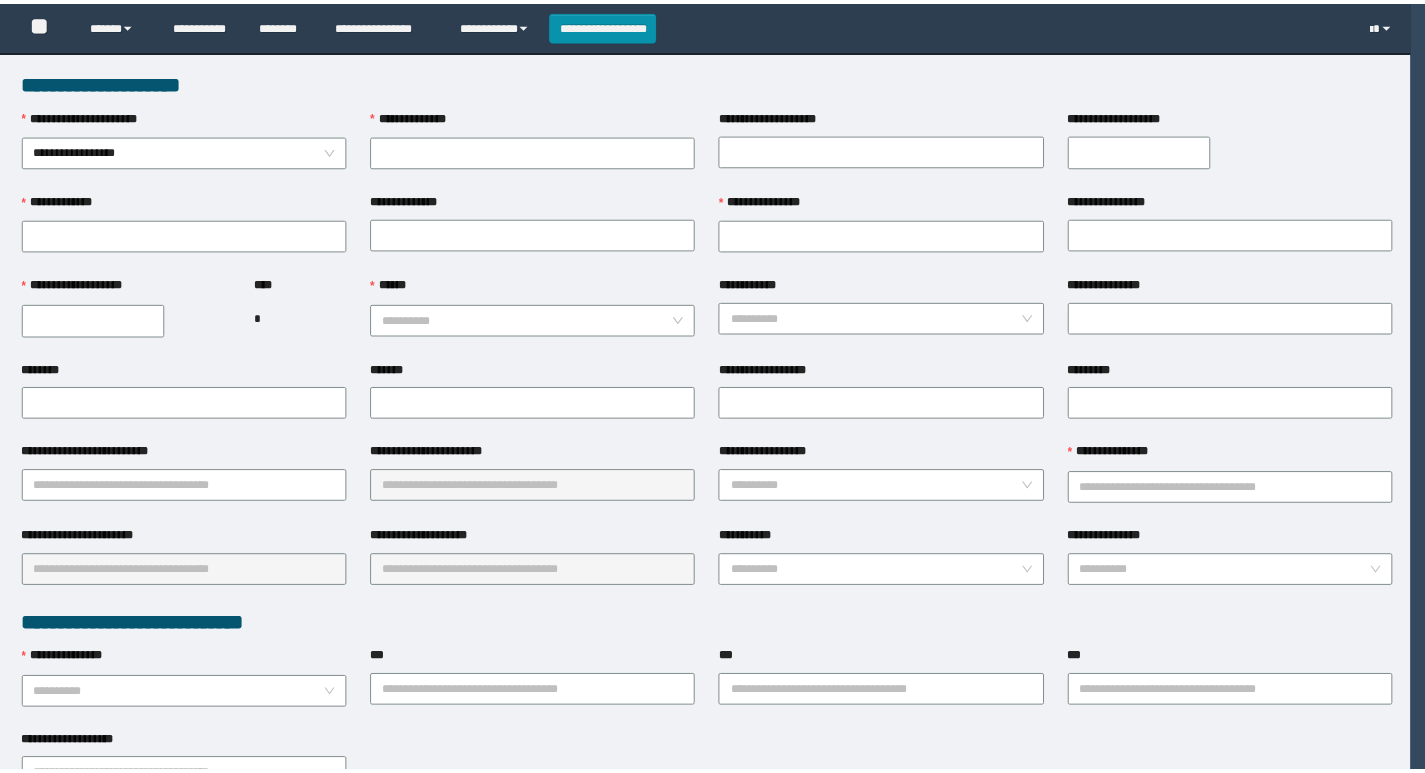 scroll, scrollTop: 0, scrollLeft: 0, axis: both 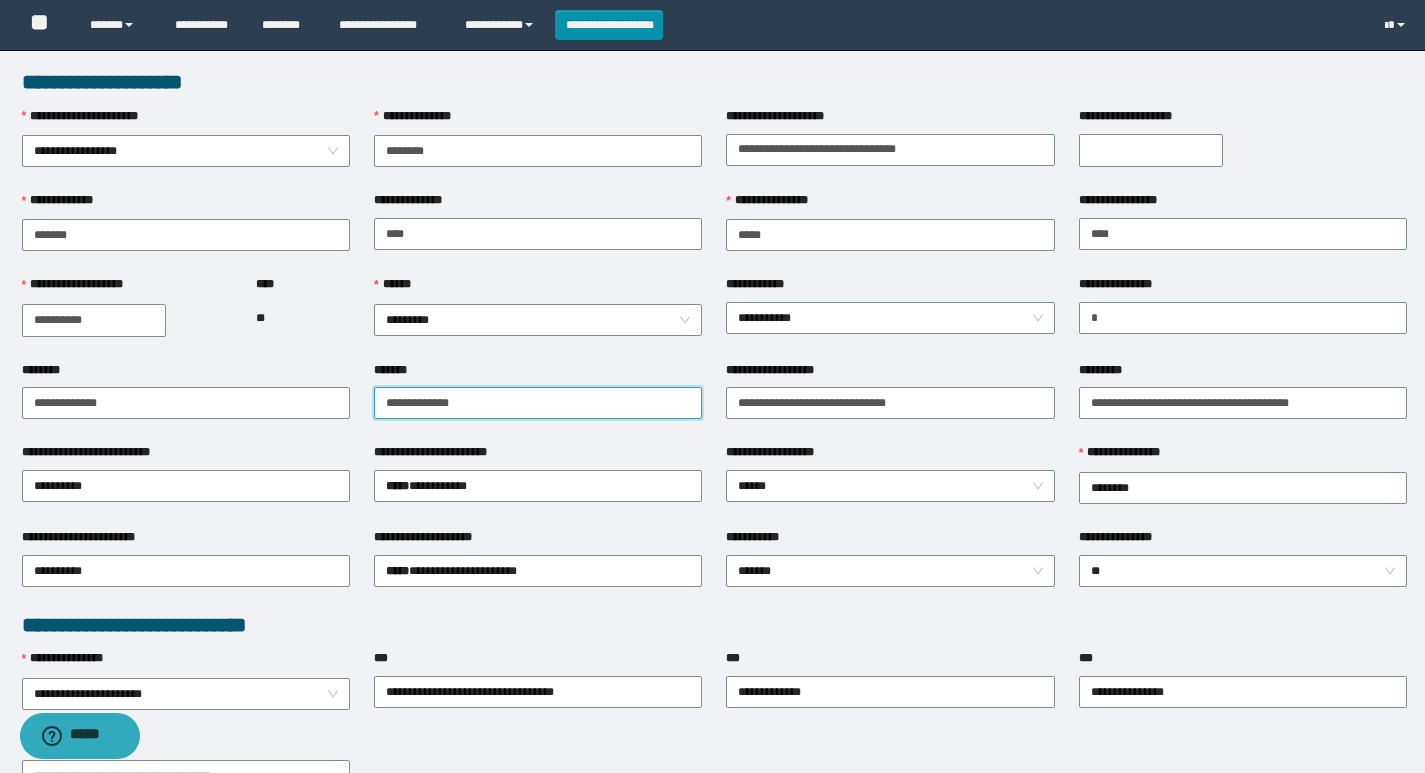 drag, startPoint x: 473, startPoint y: 404, endPoint x: 351, endPoint y: 408, distance: 122.06556 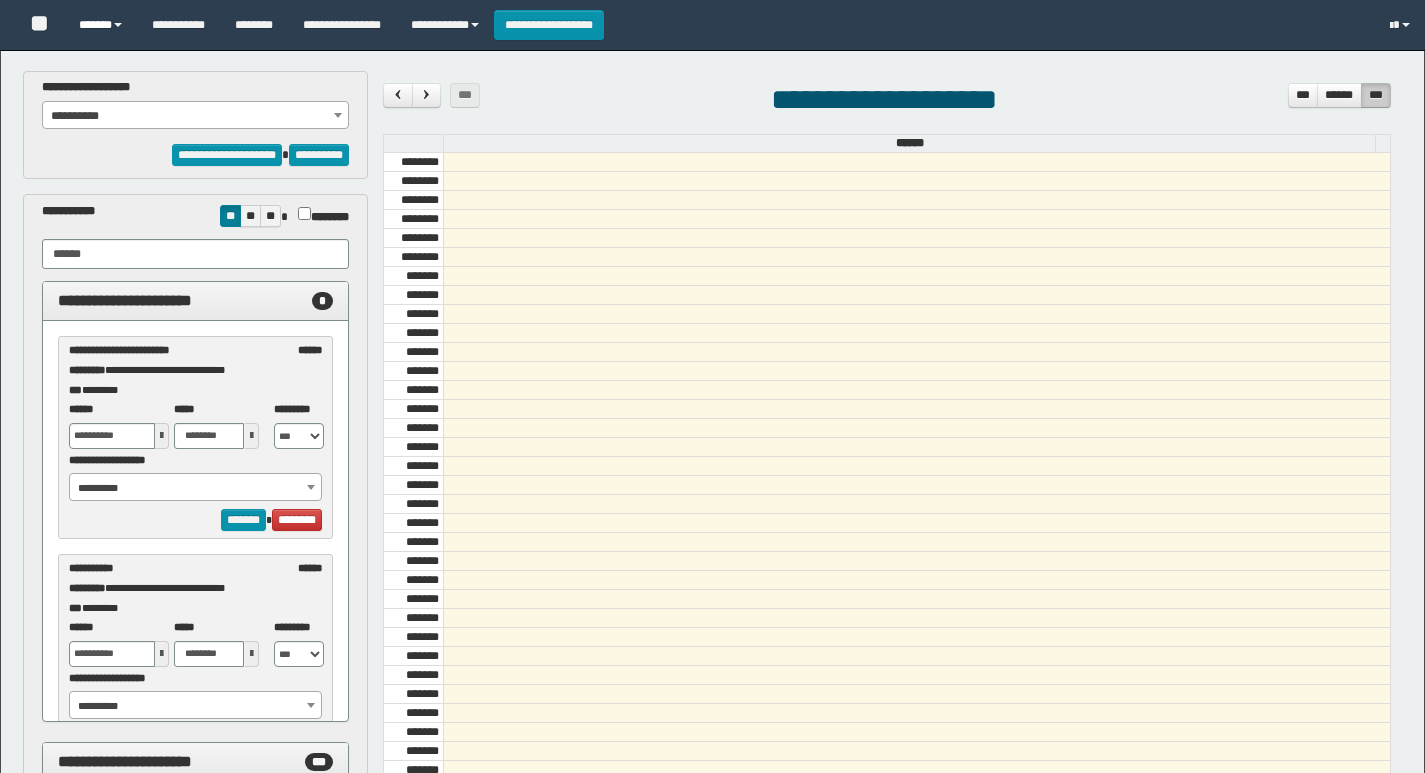 click on "******" at bounding box center (100, 25) 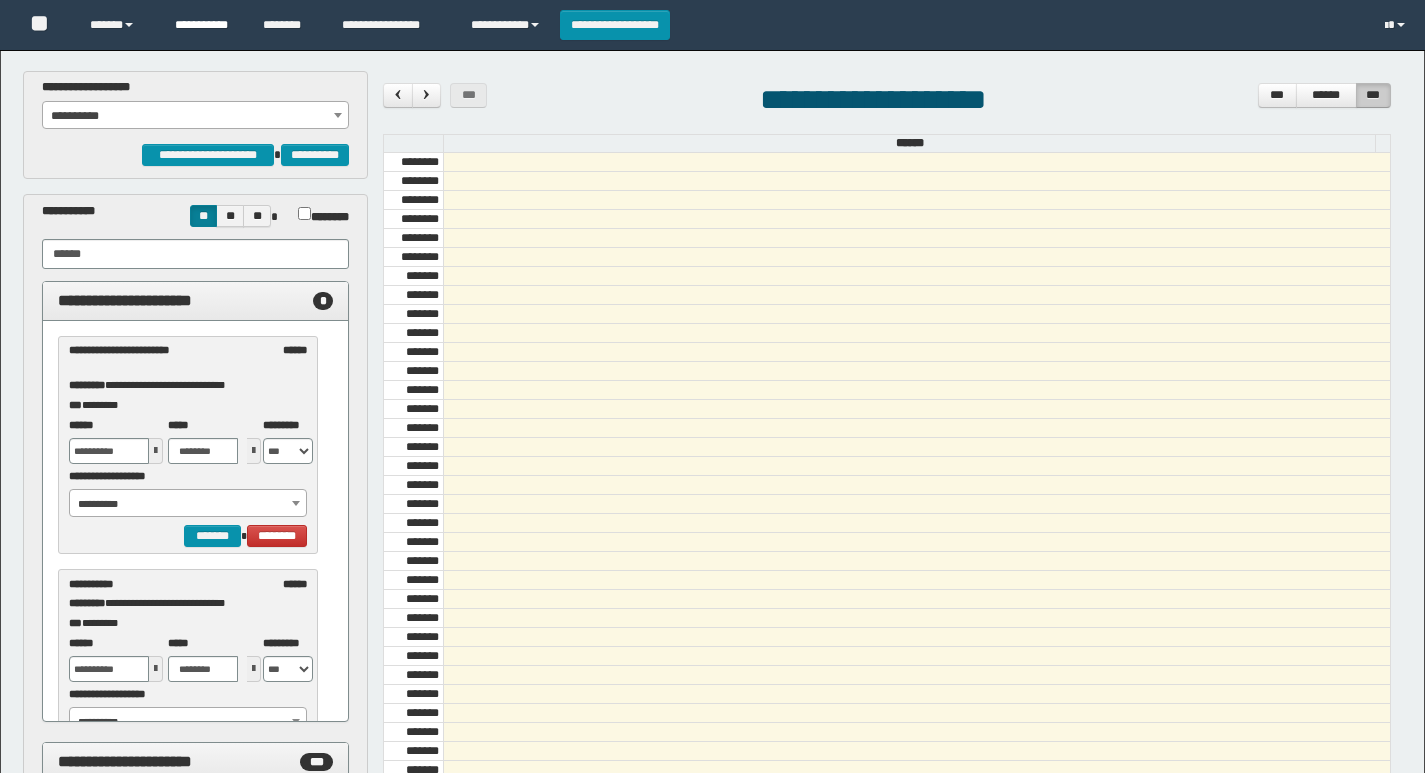 scroll, scrollTop: 0, scrollLeft: 0, axis: both 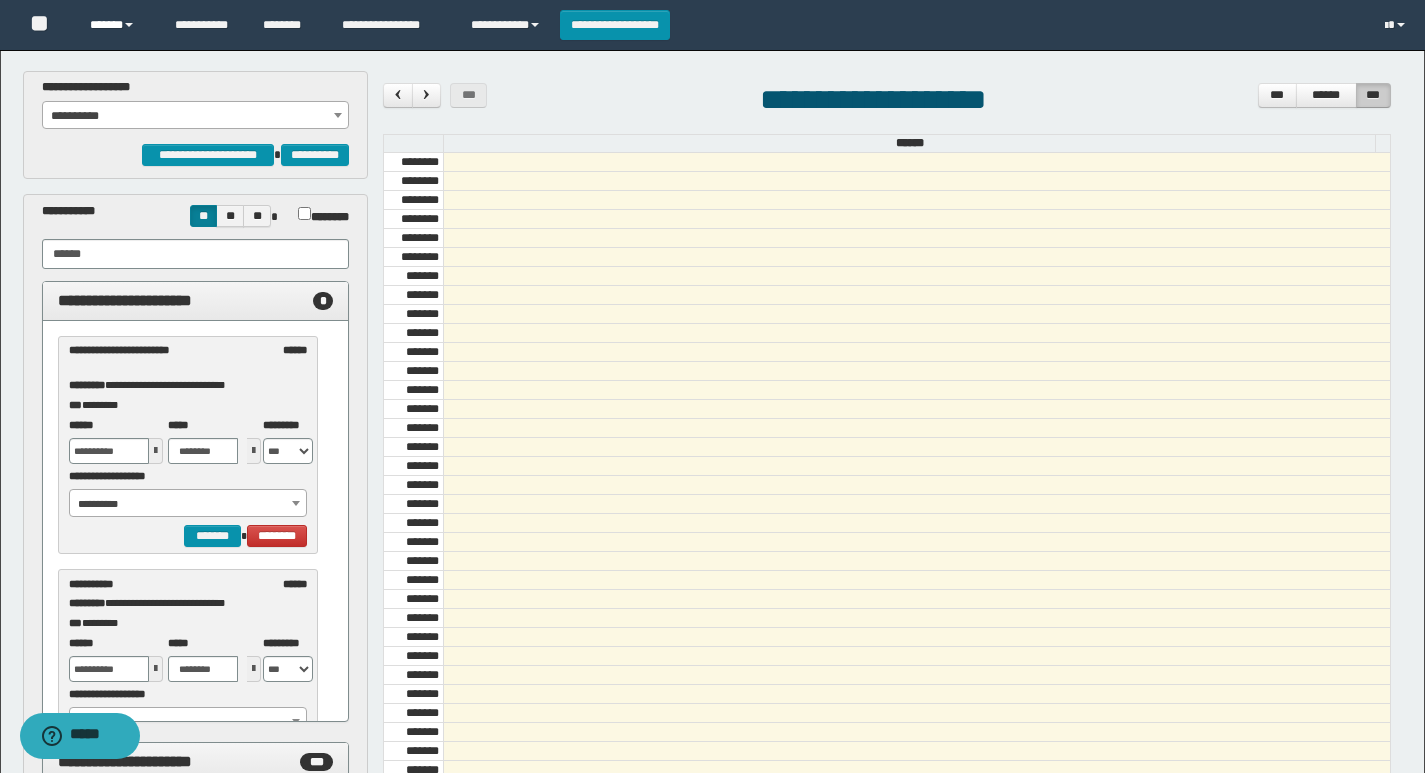 click on "******" at bounding box center [117, 25] 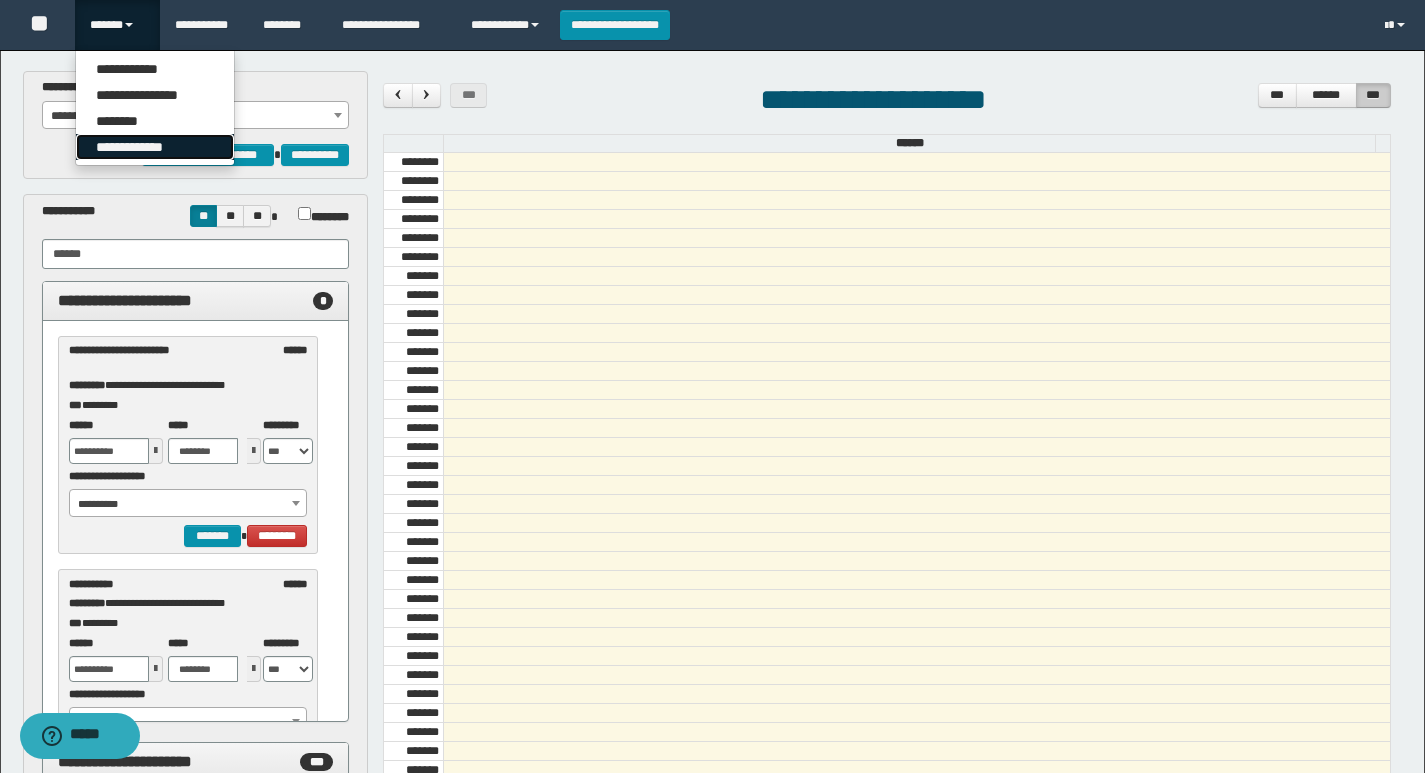 click on "**********" at bounding box center [155, 147] 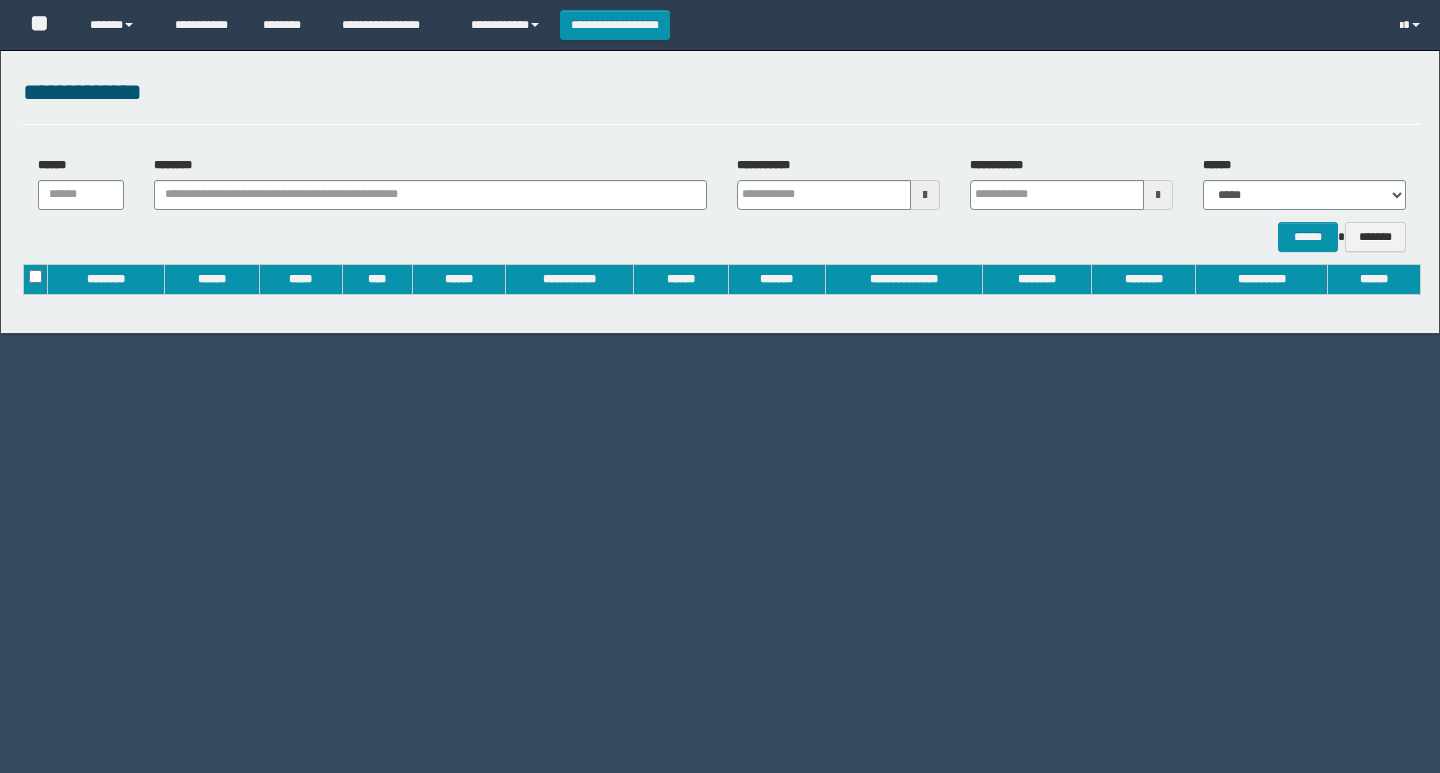 scroll, scrollTop: 0, scrollLeft: 0, axis: both 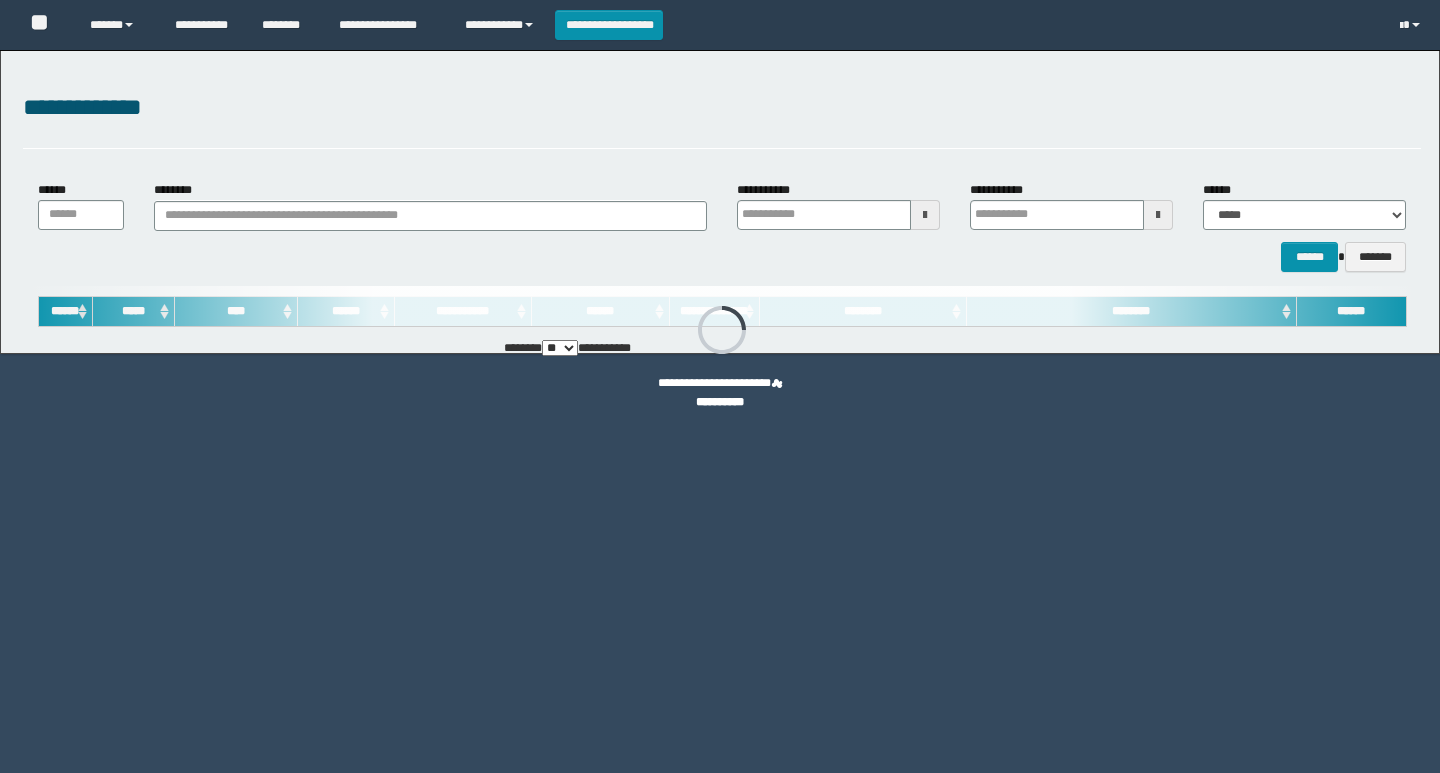 type on "**********" 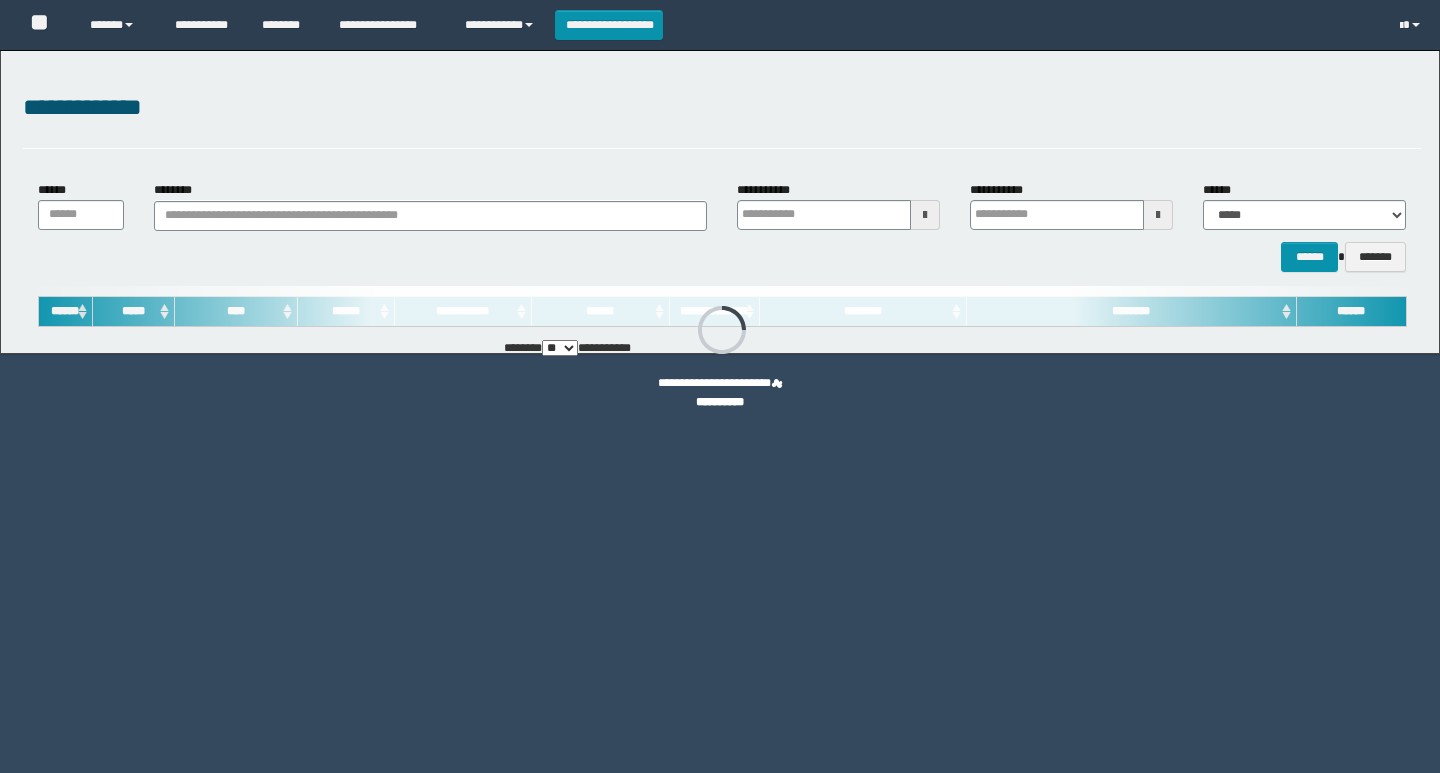 type on "**********" 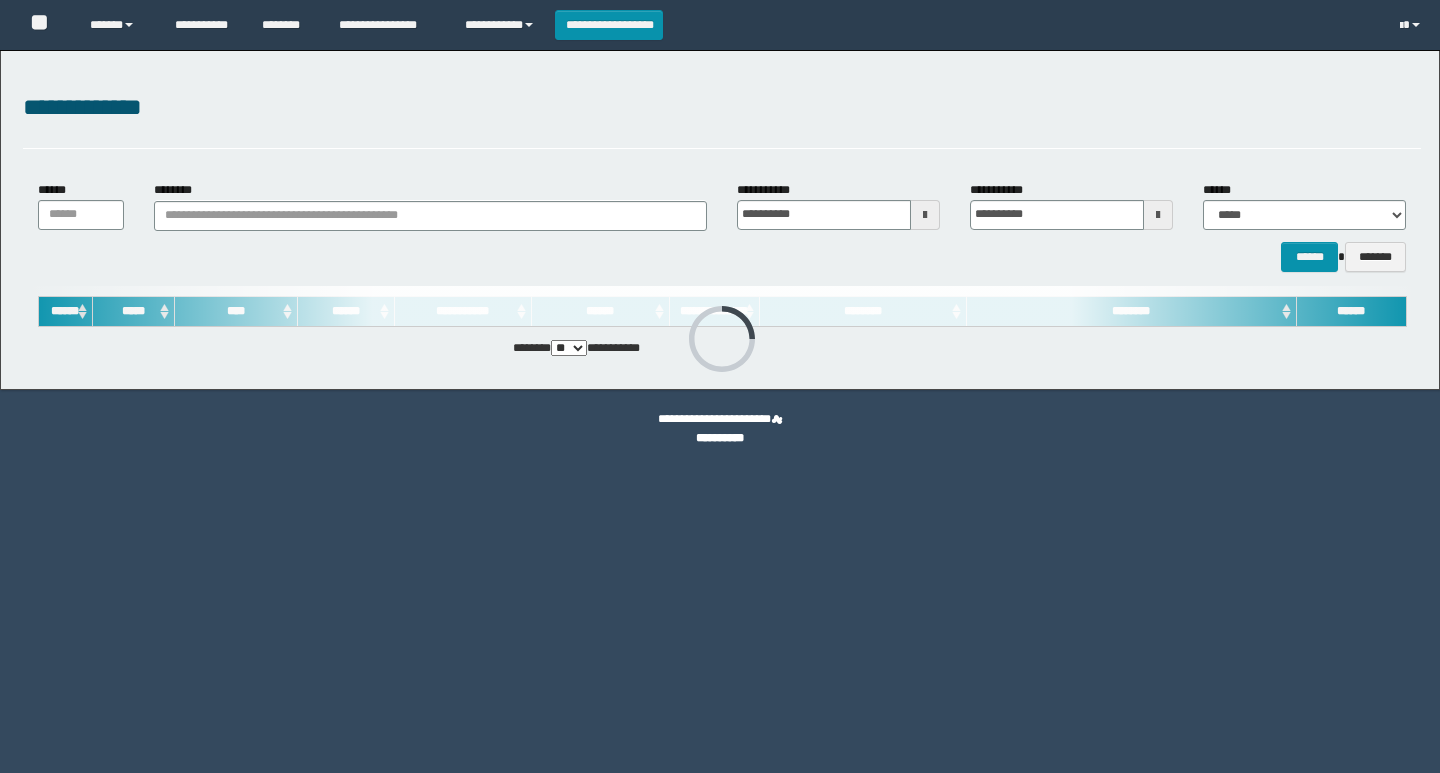 scroll, scrollTop: 0, scrollLeft: 0, axis: both 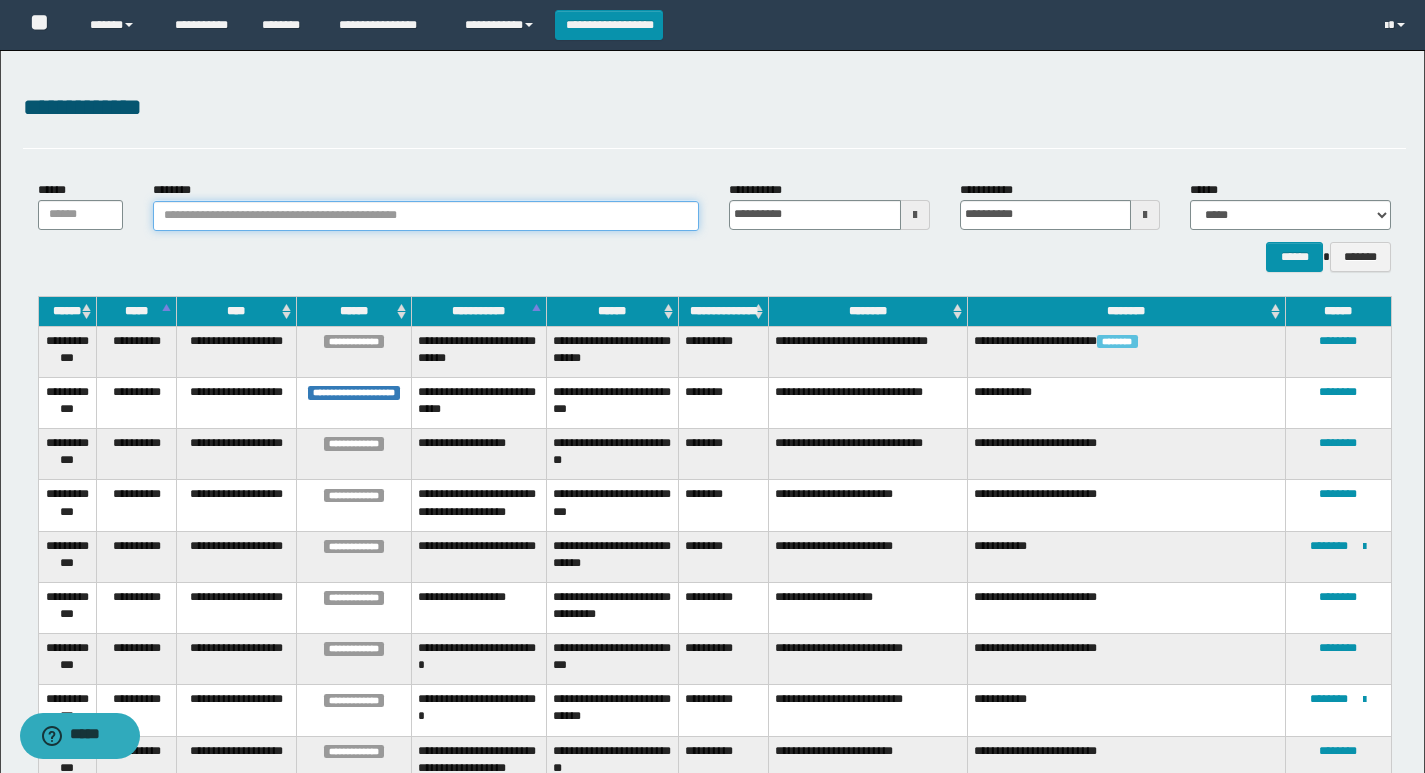 click on "********" at bounding box center [426, 216] 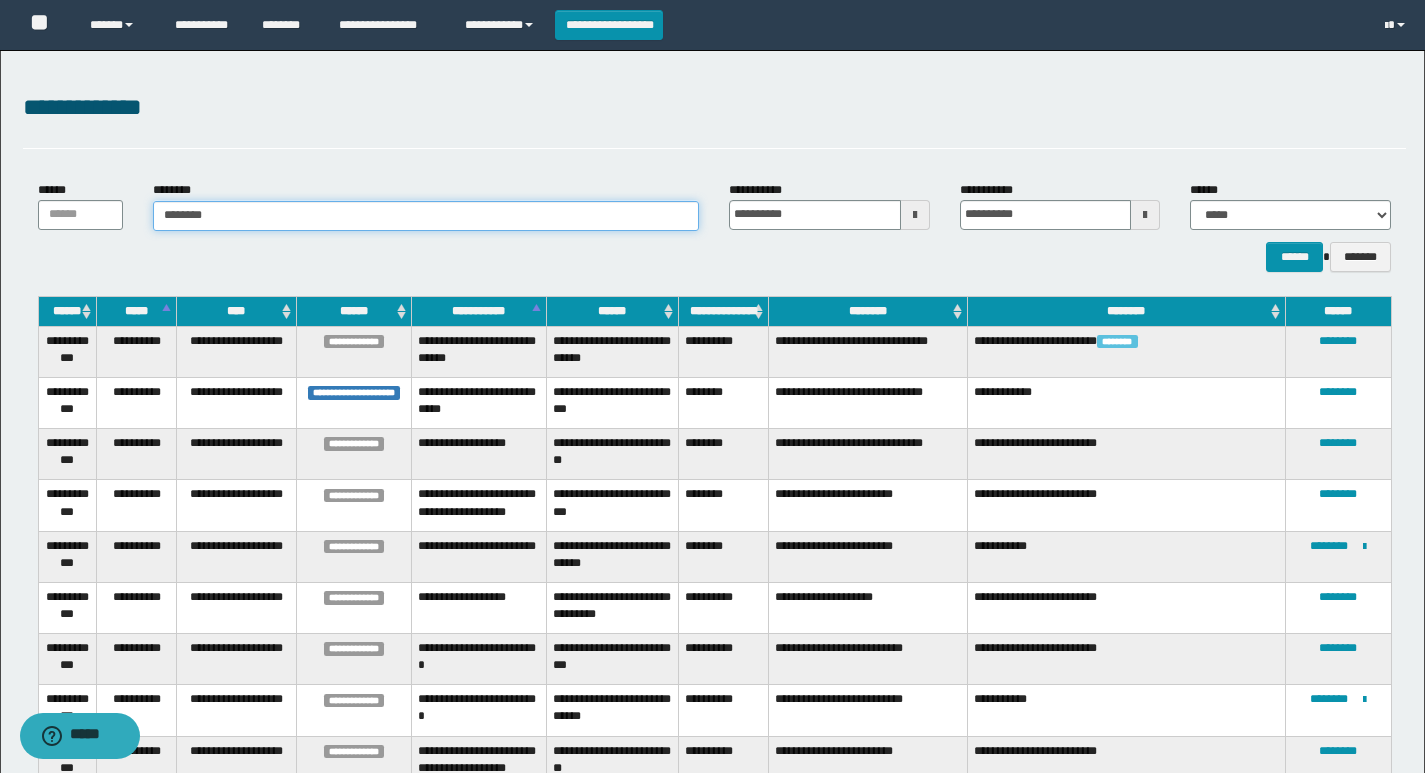 type on "********" 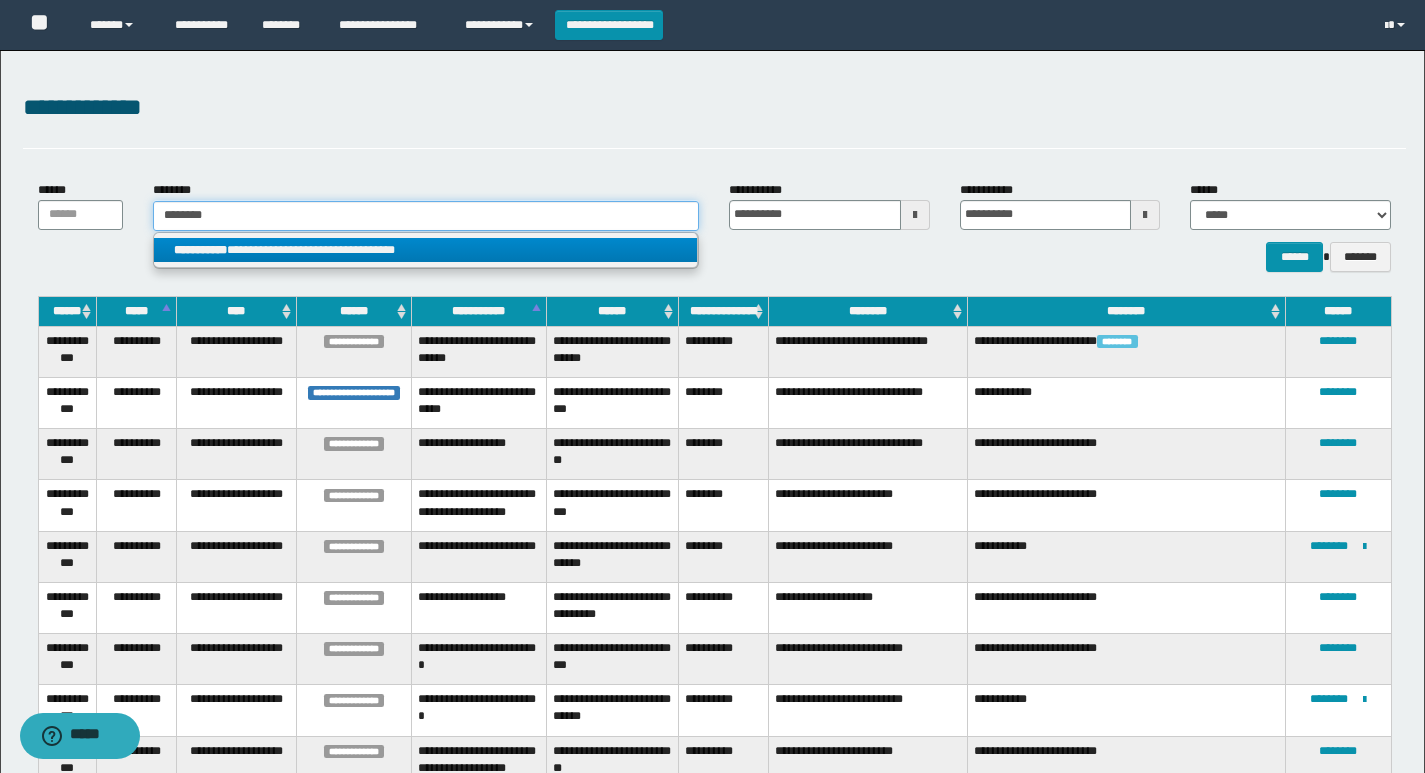 type on "********" 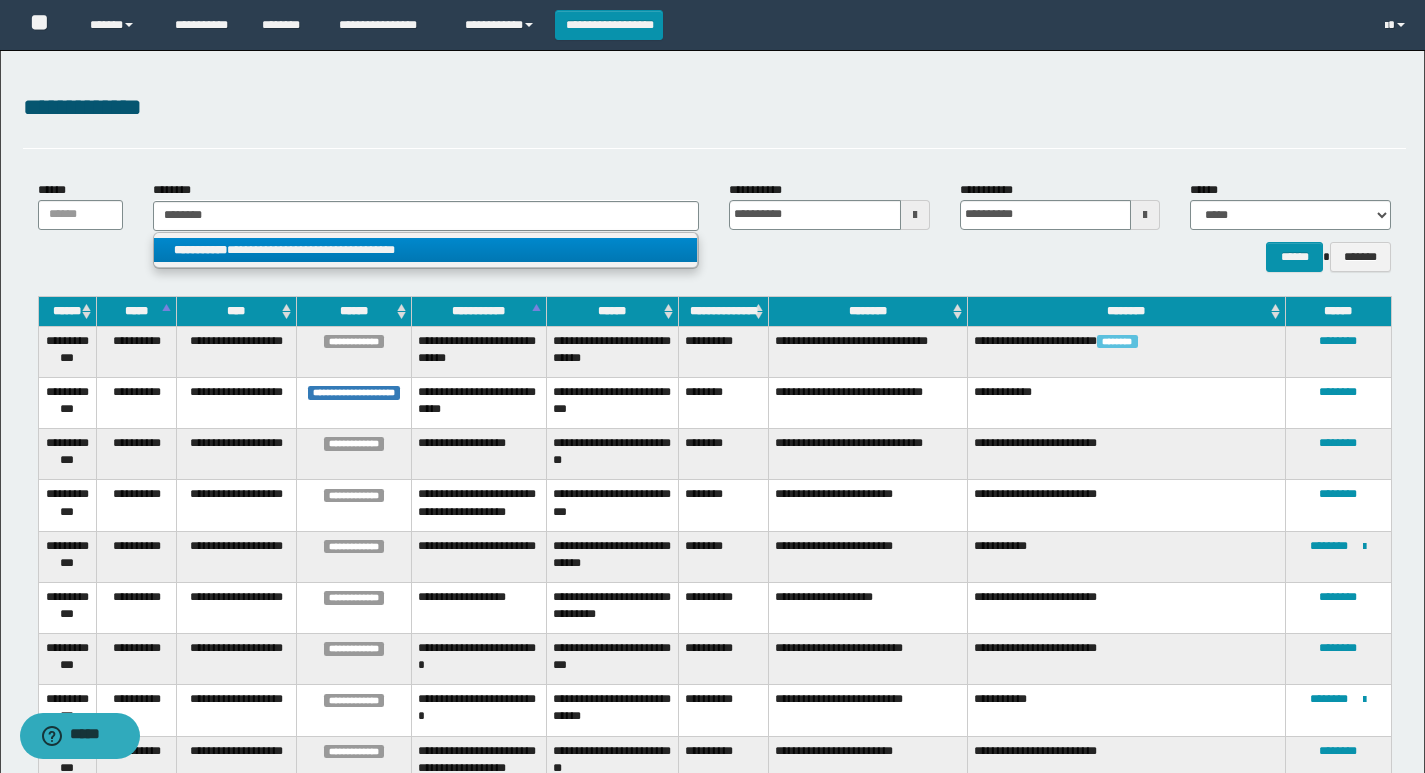 click on "**********" at bounding box center (425, 250) 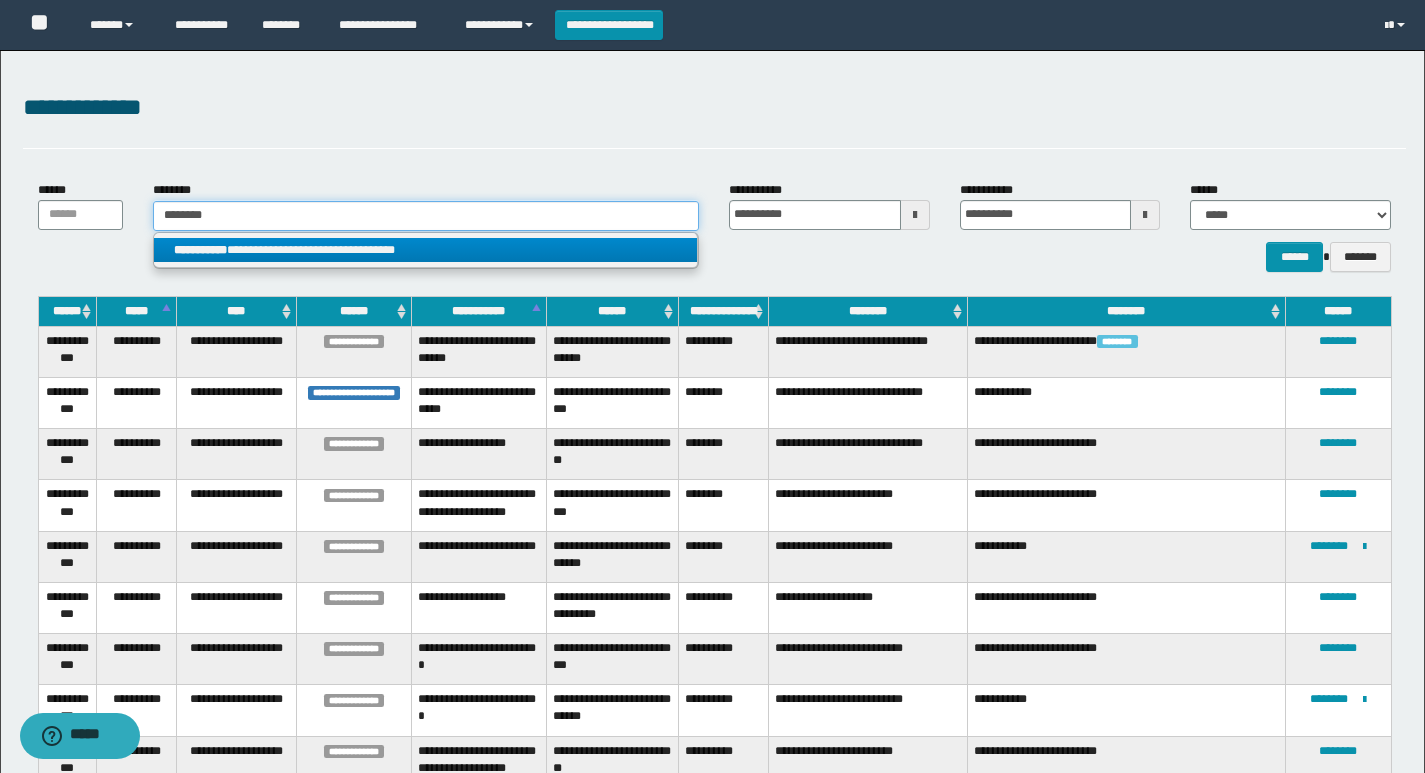 type 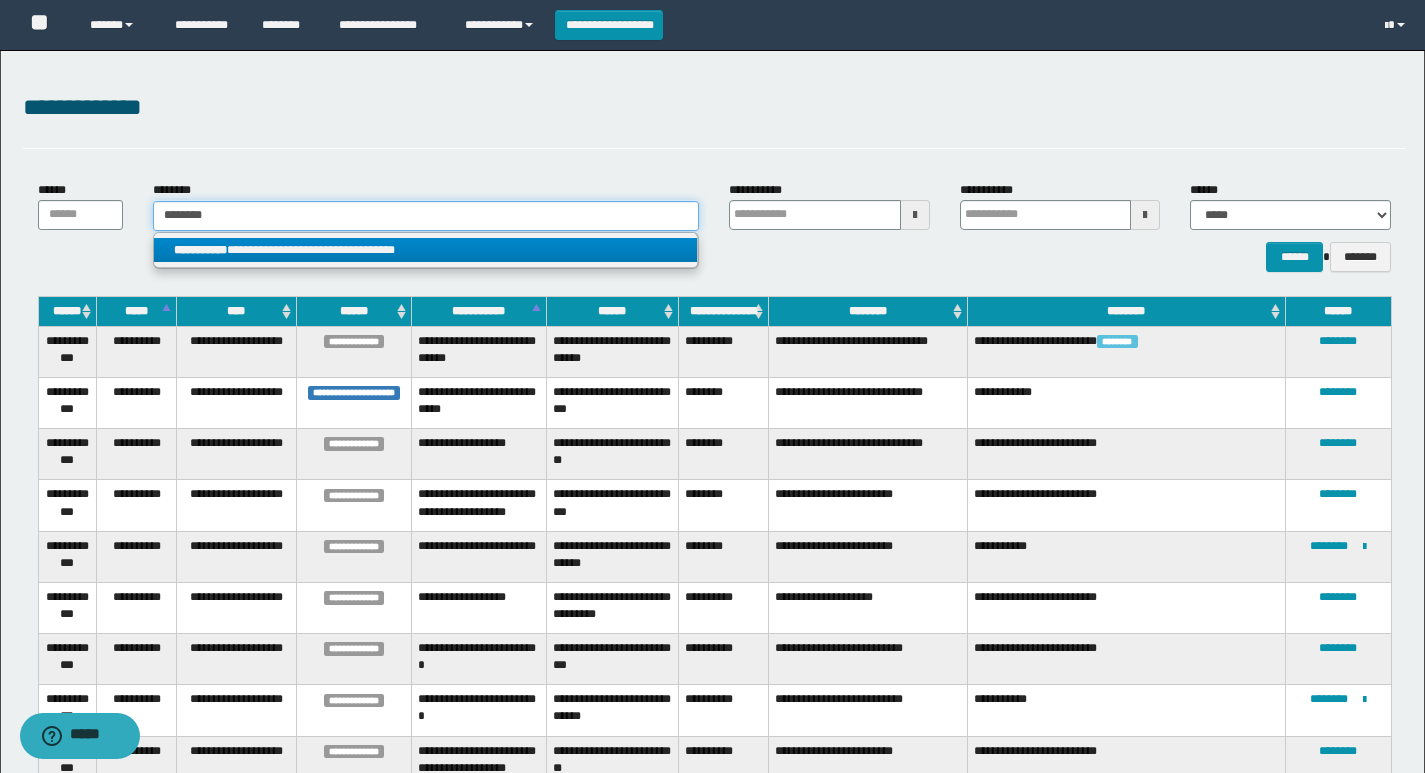 type 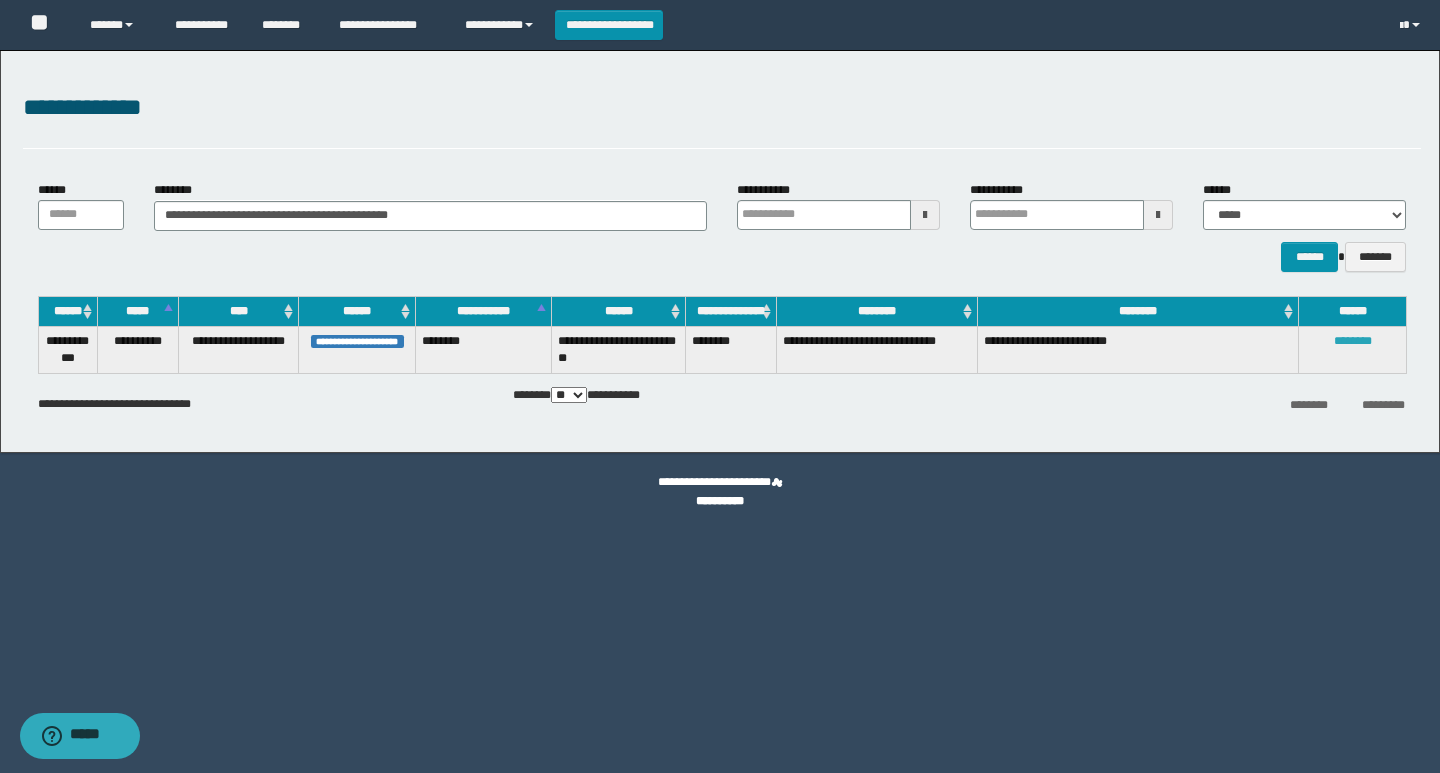 click on "********" at bounding box center (1353, 341) 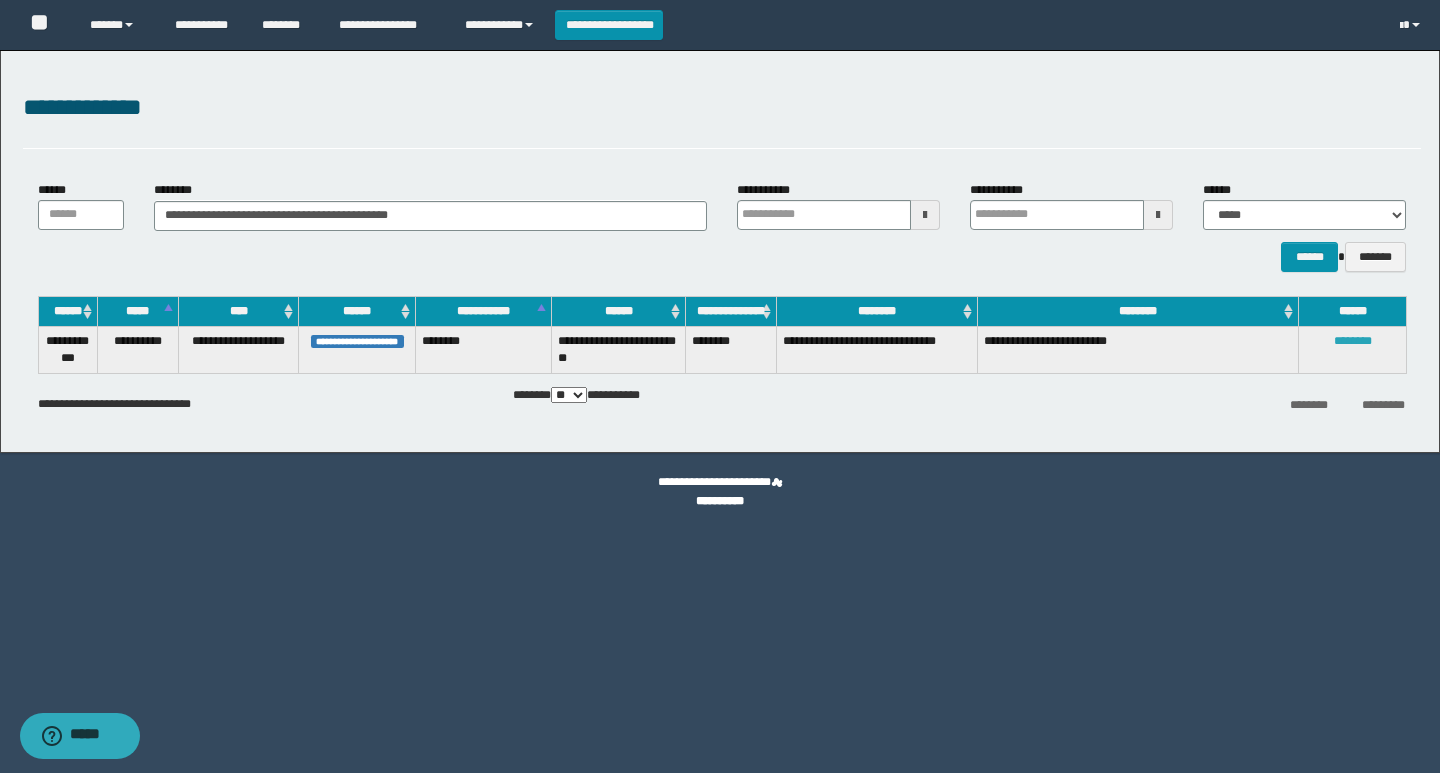type 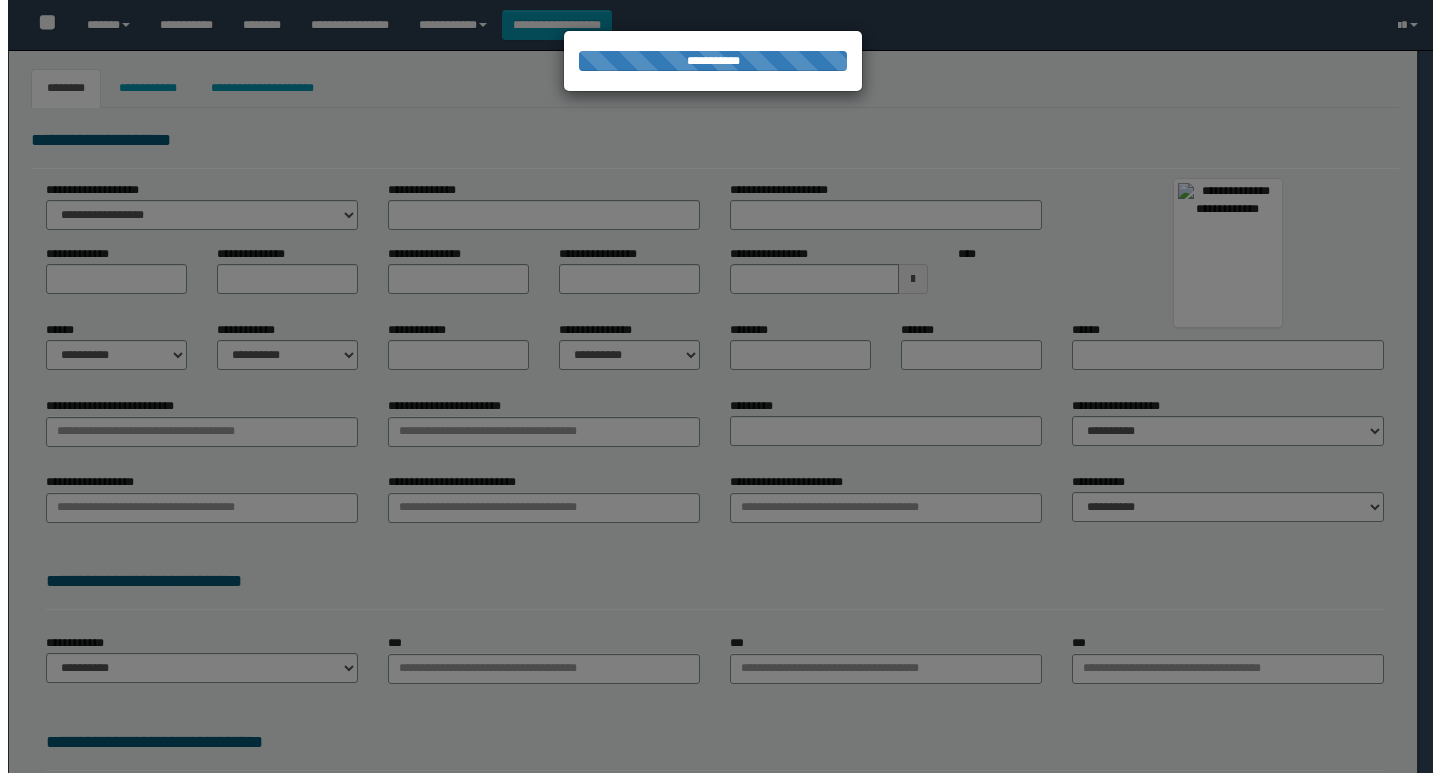 scroll, scrollTop: 0, scrollLeft: 0, axis: both 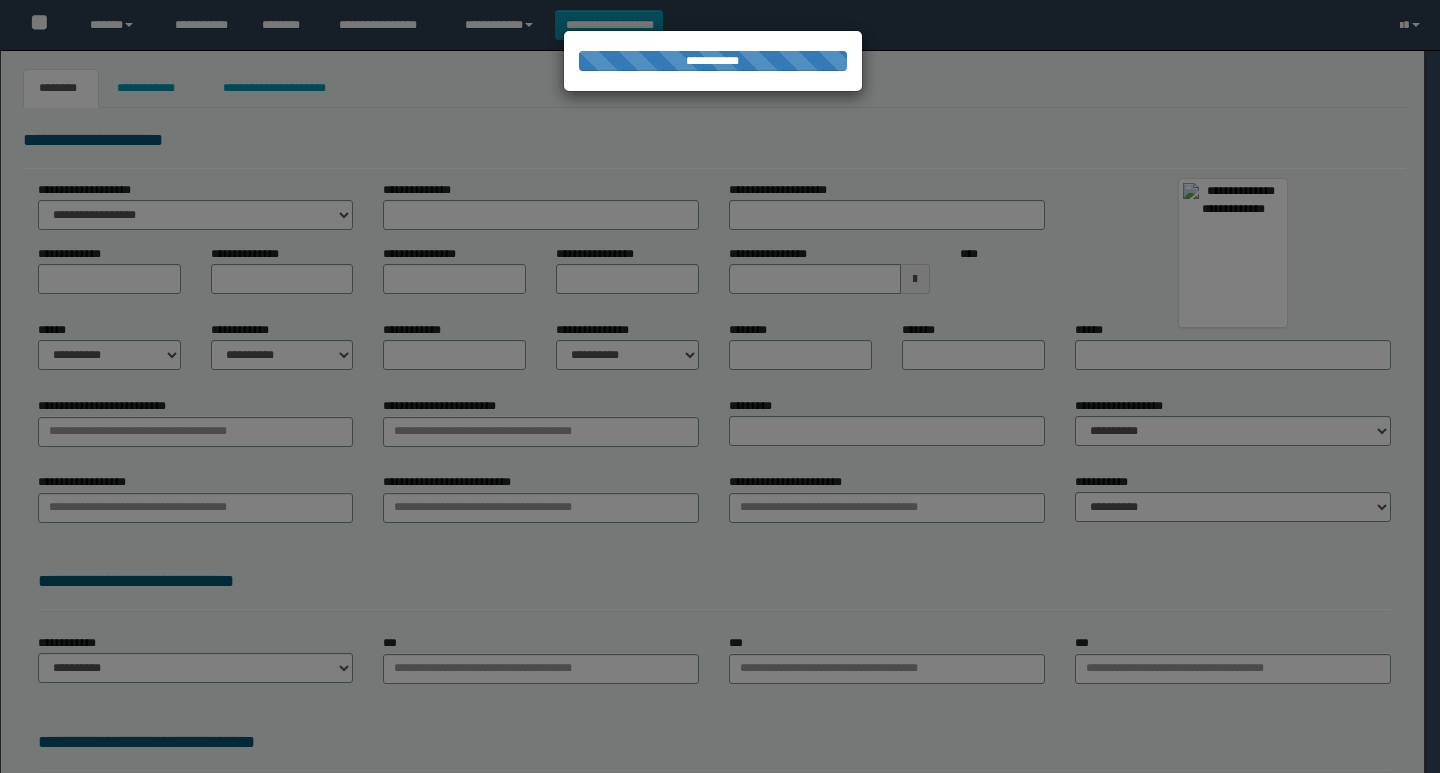 type on "**********" 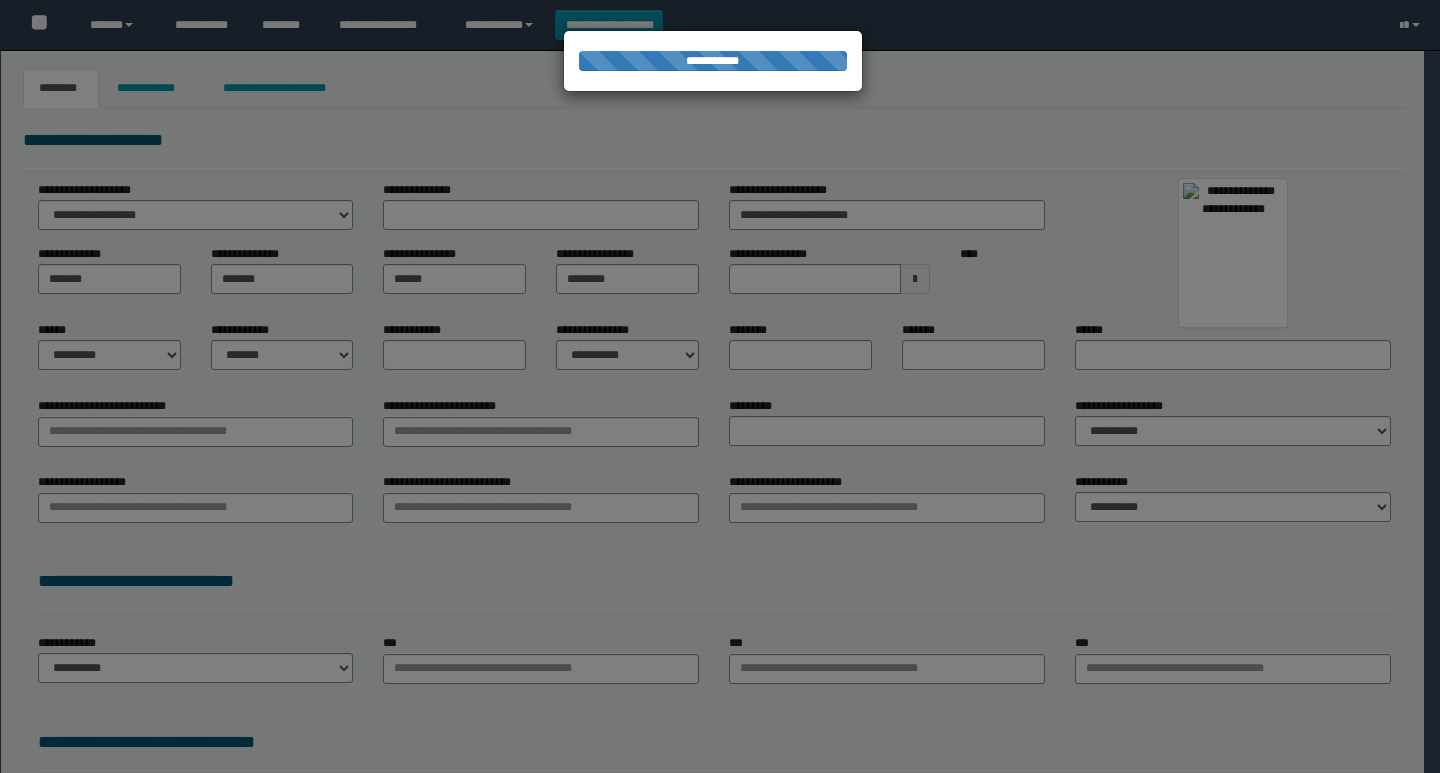 select on "*" 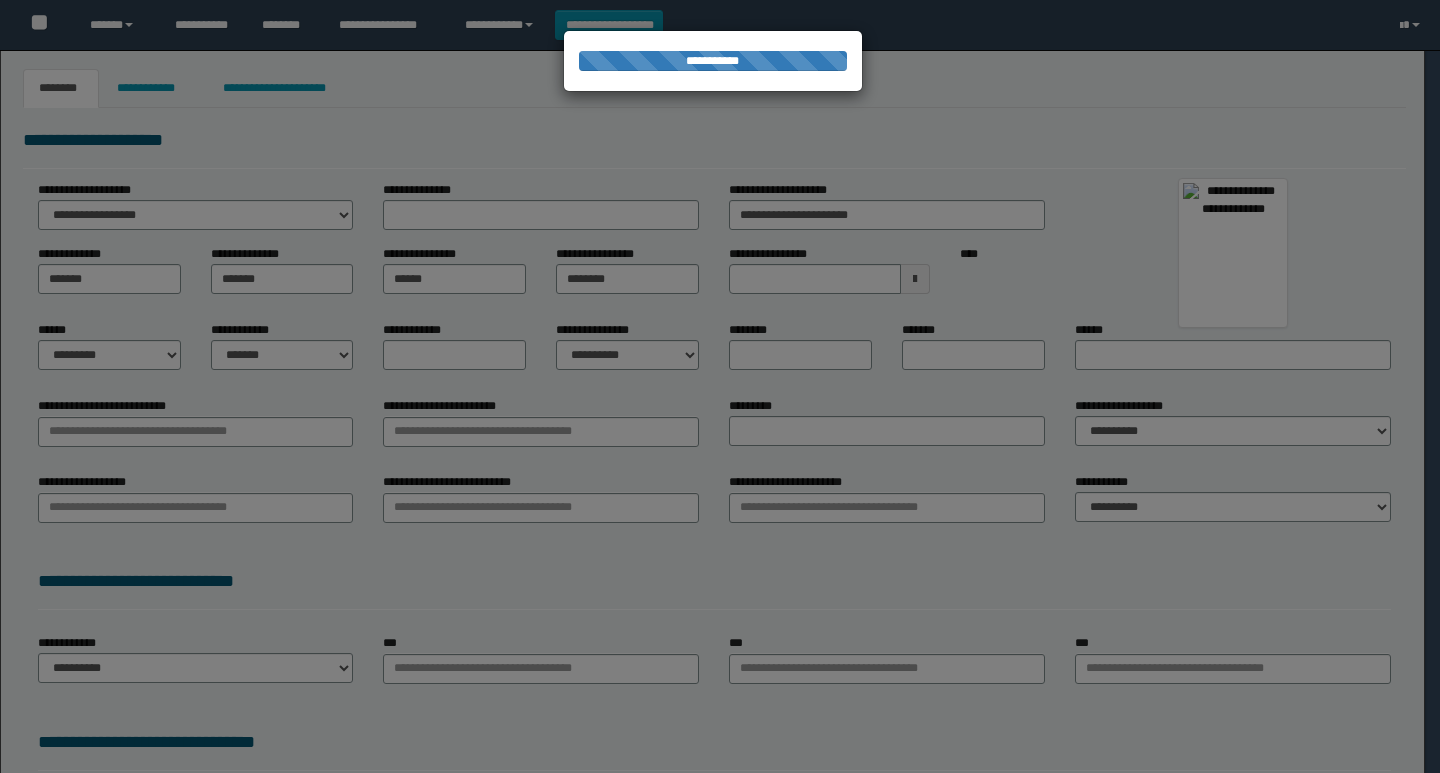 type on "**********" 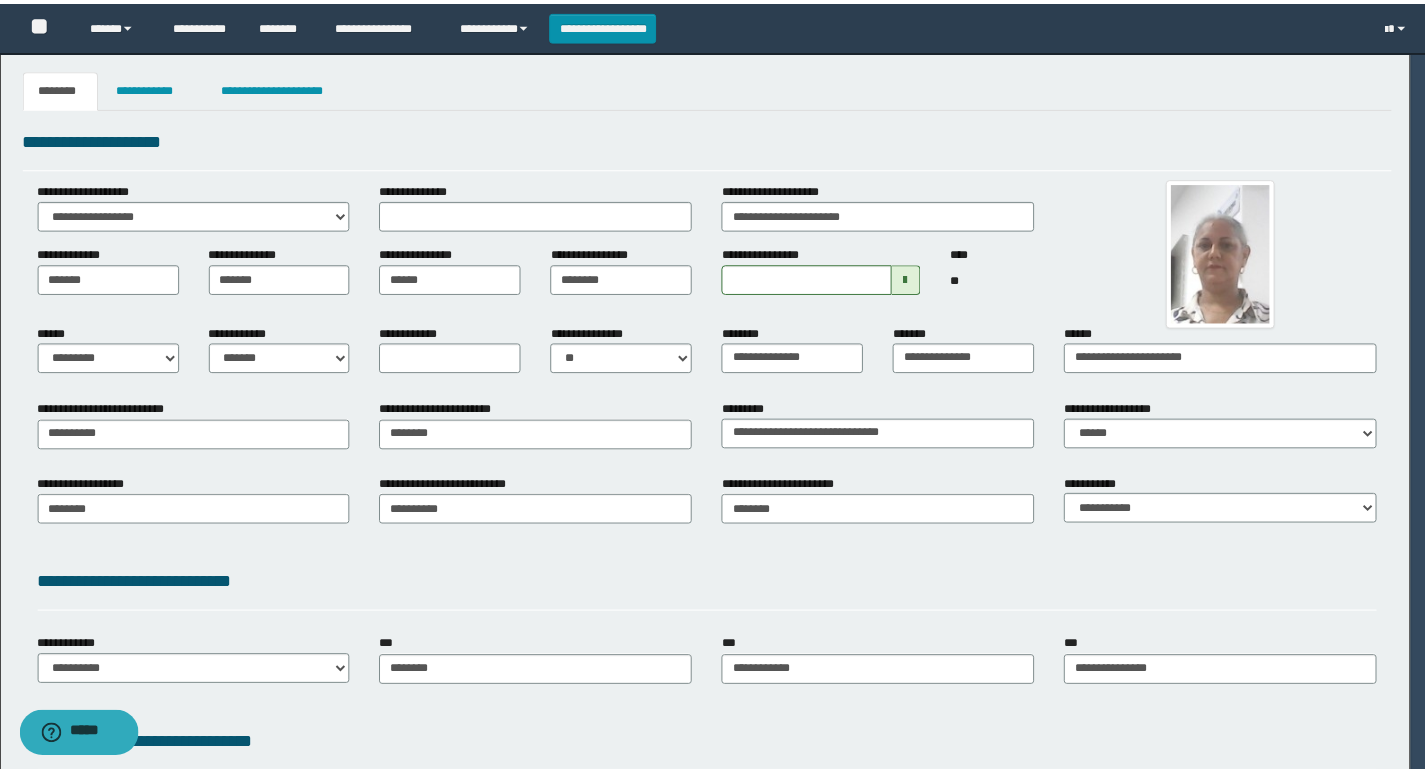 scroll, scrollTop: 0, scrollLeft: 0, axis: both 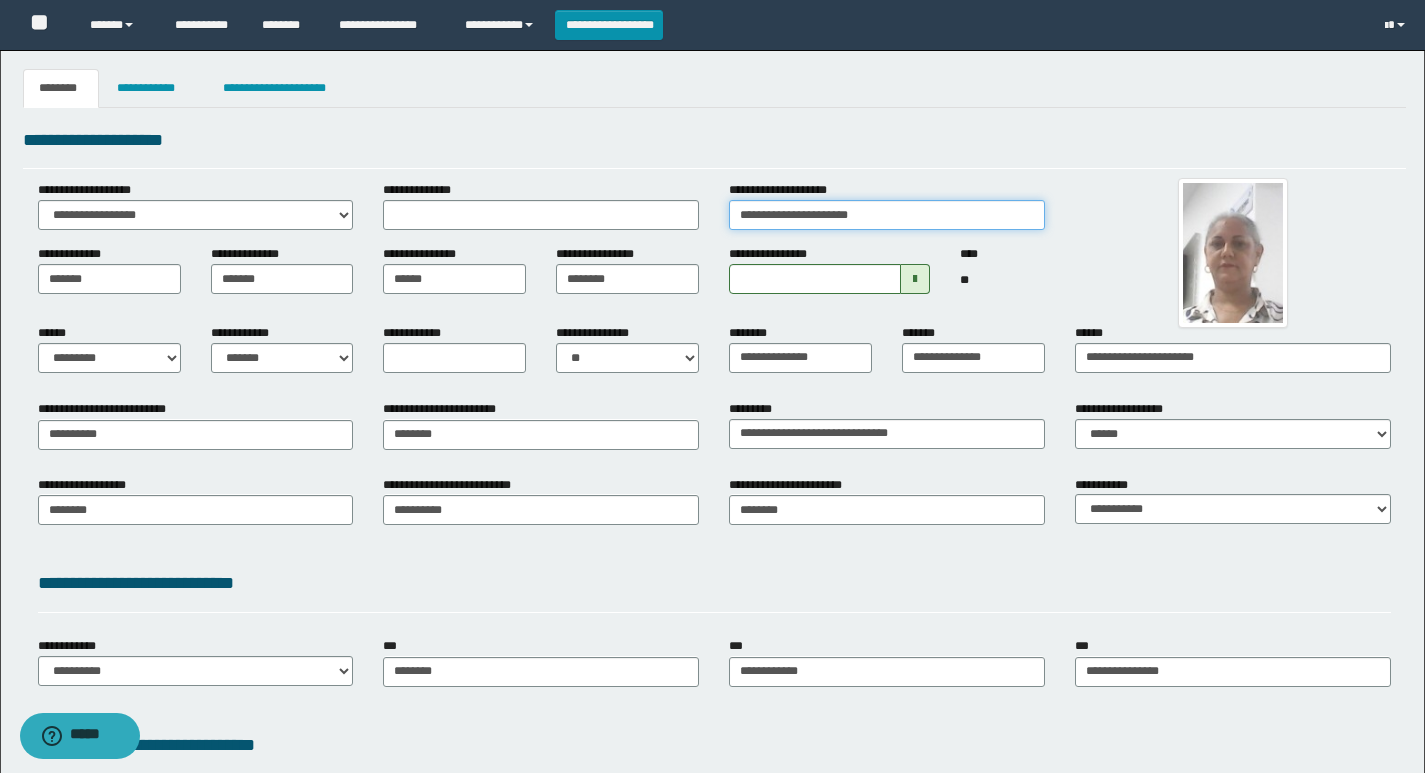 click on "**********" at bounding box center [887, 215] 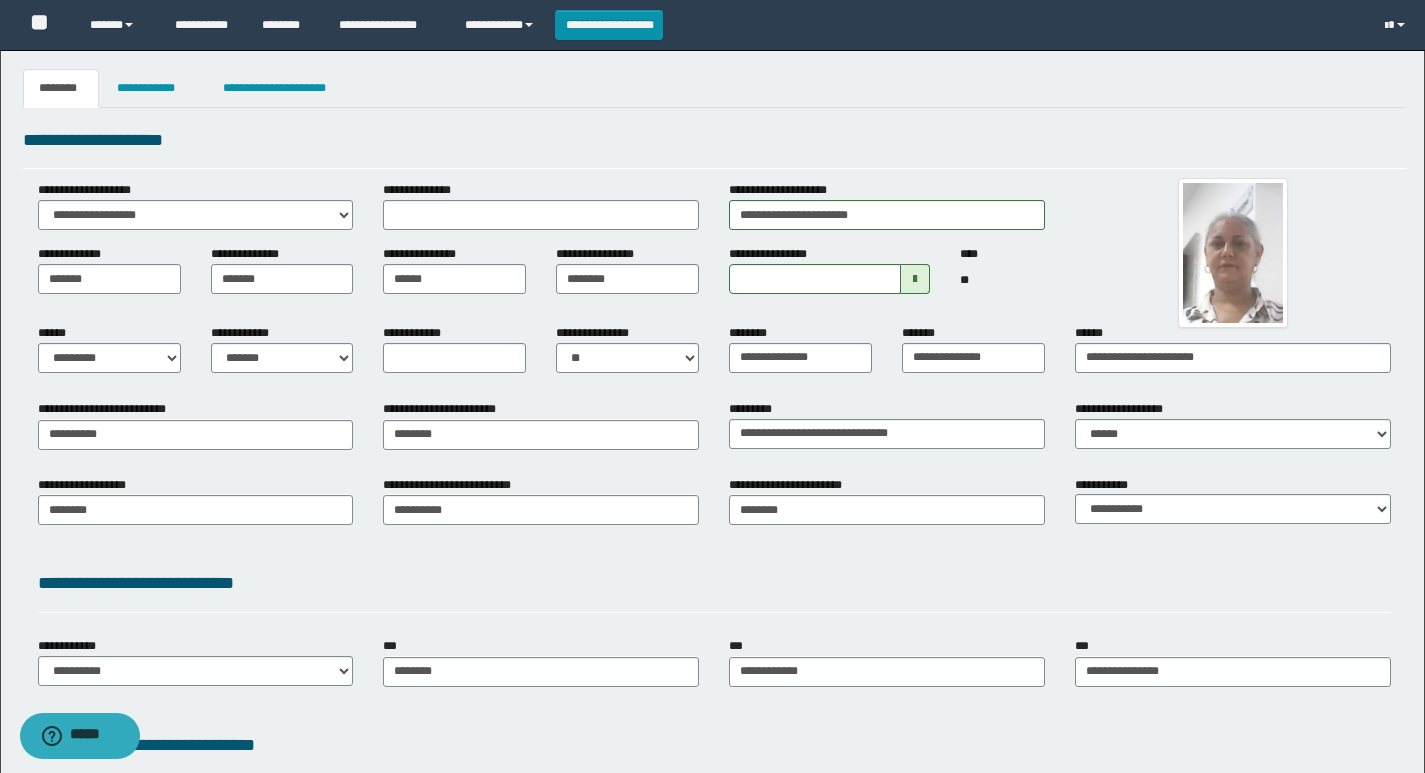 click on "**********" at bounding box center [196, 424] 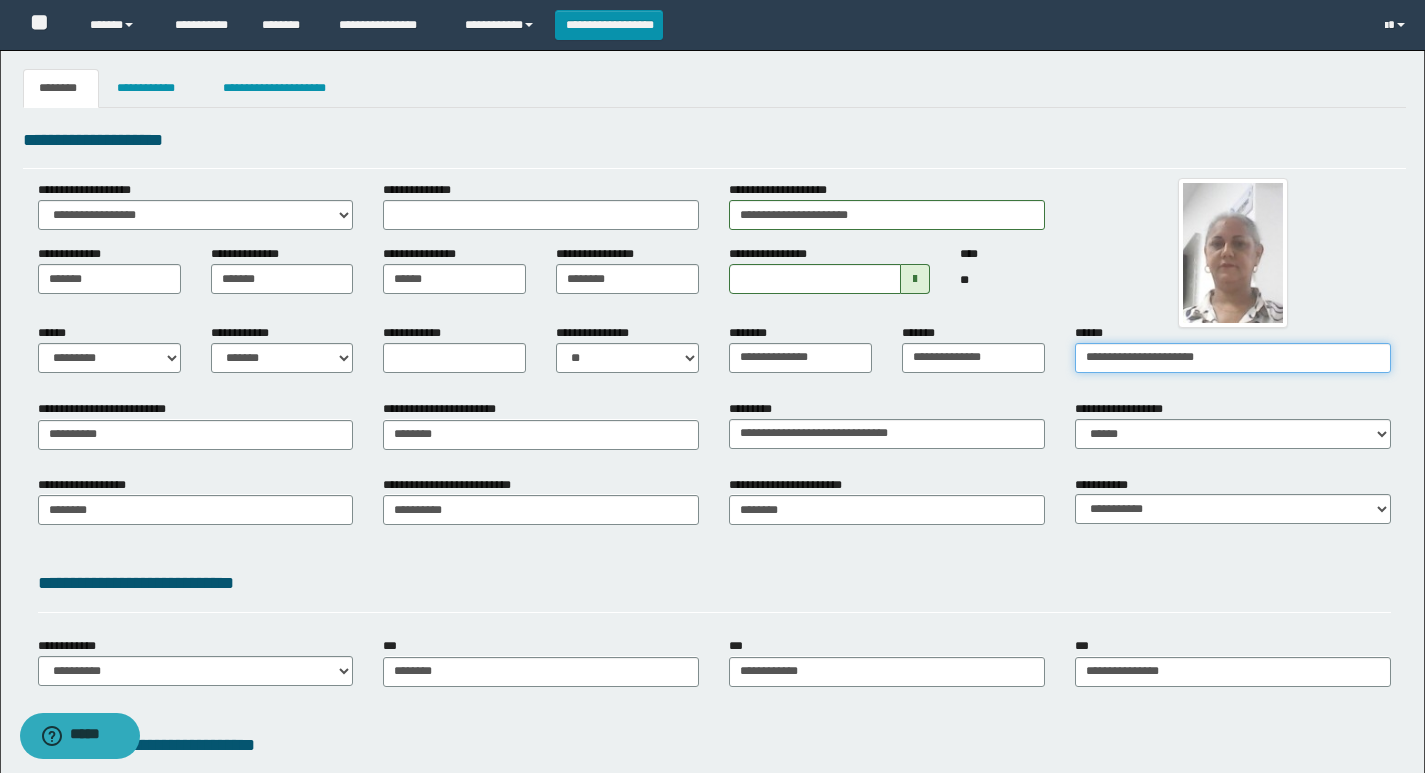 click on "**********" at bounding box center (1233, 358) 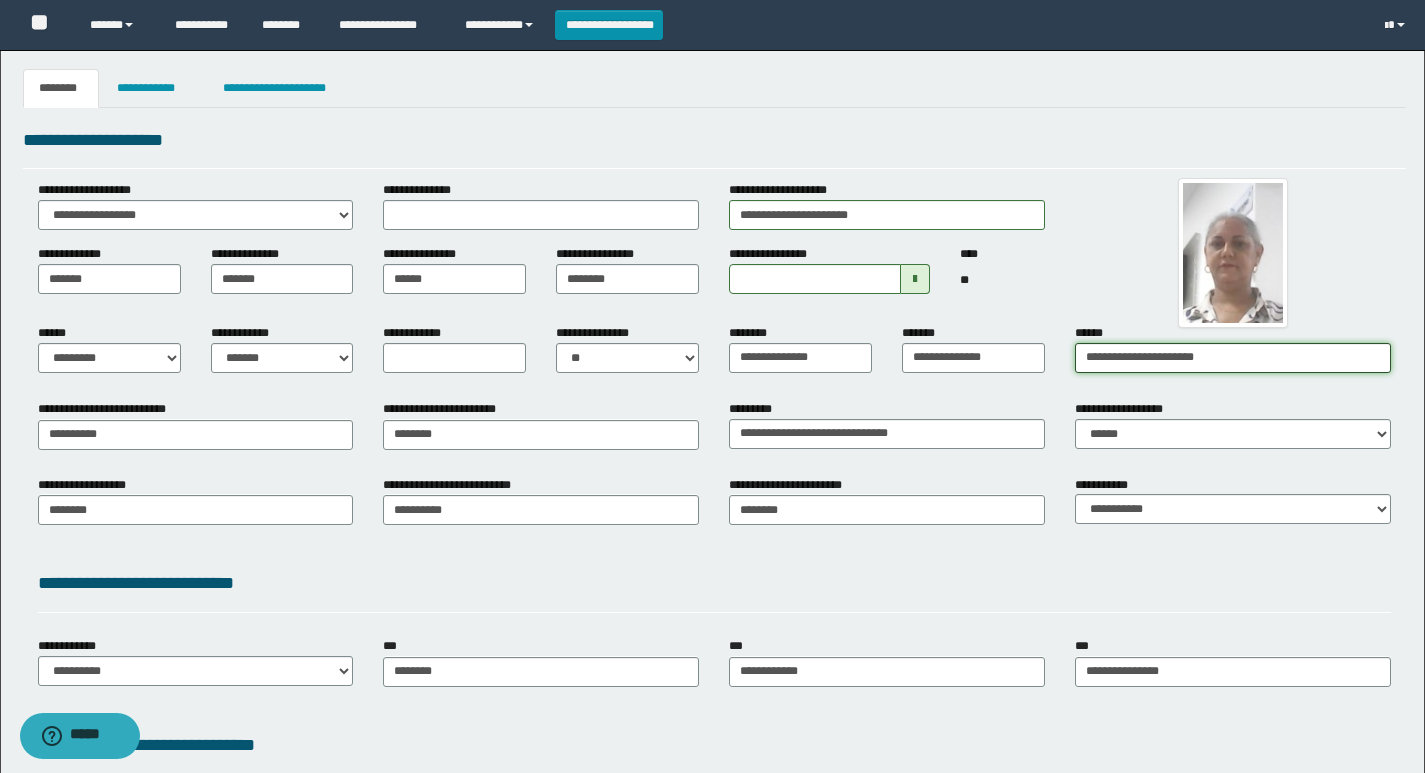 click on "**********" at bounding box center (1233, 358) 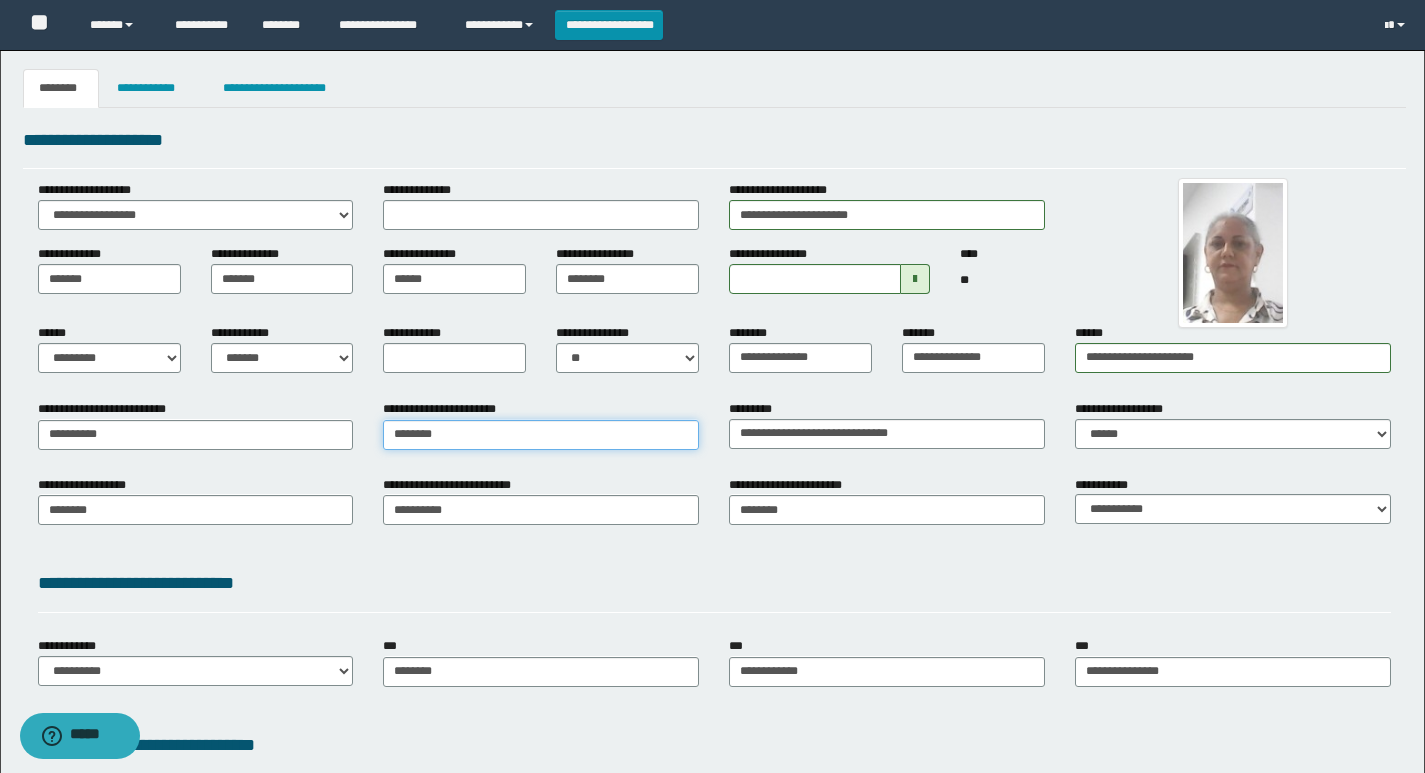 click on "********" at bounding box center (541, 435) 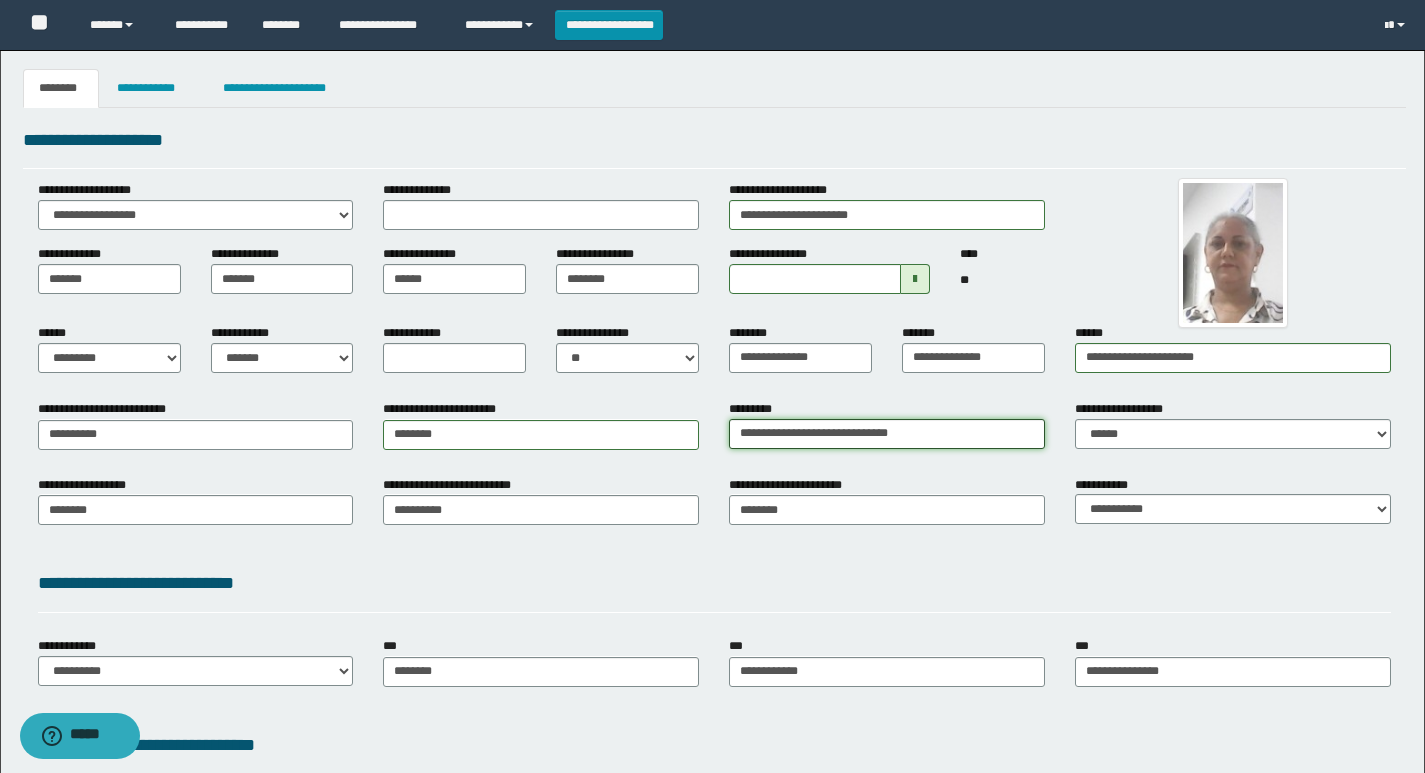click on "**********" at bounding box center (887, 434) 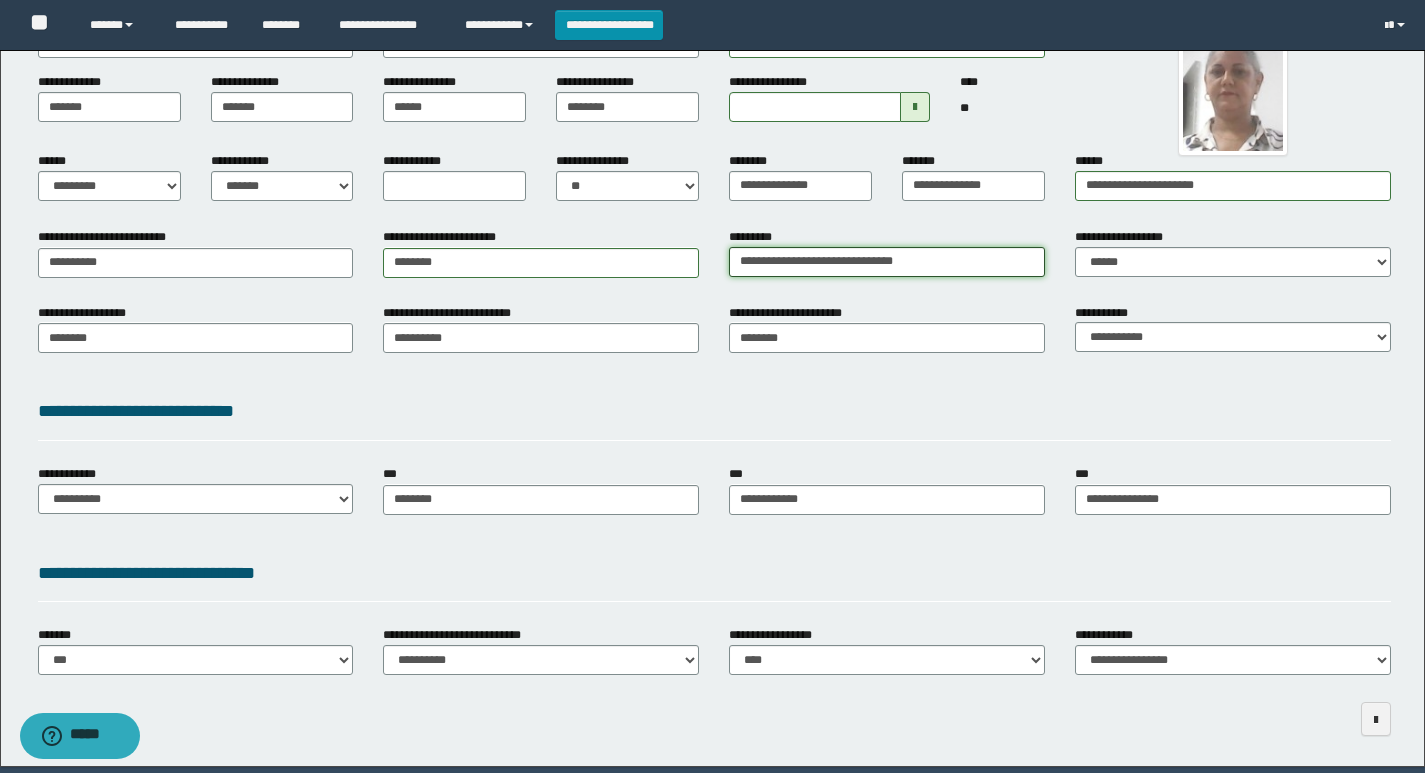 scroll, scrollTop: 243, scrollLeft: 0, axis: vertical 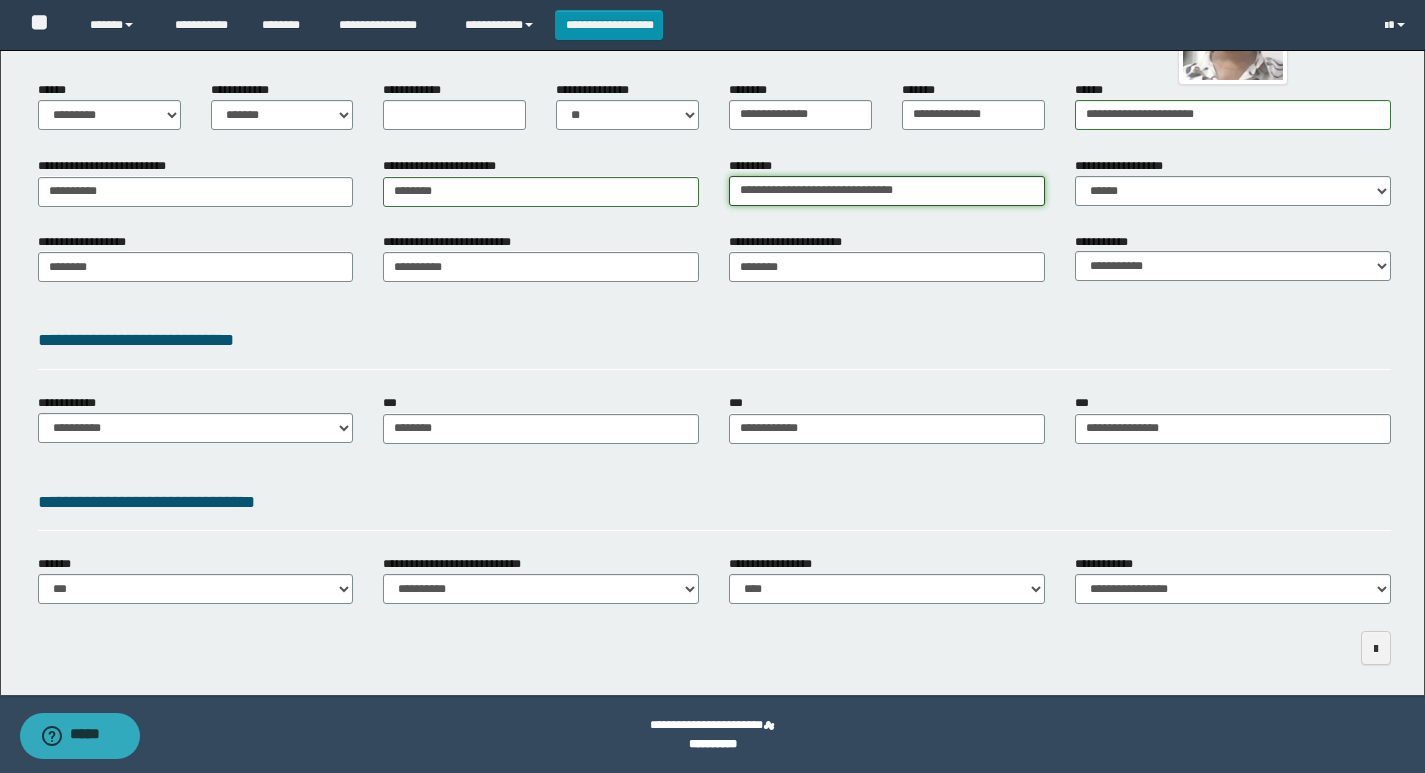 type on "**********" 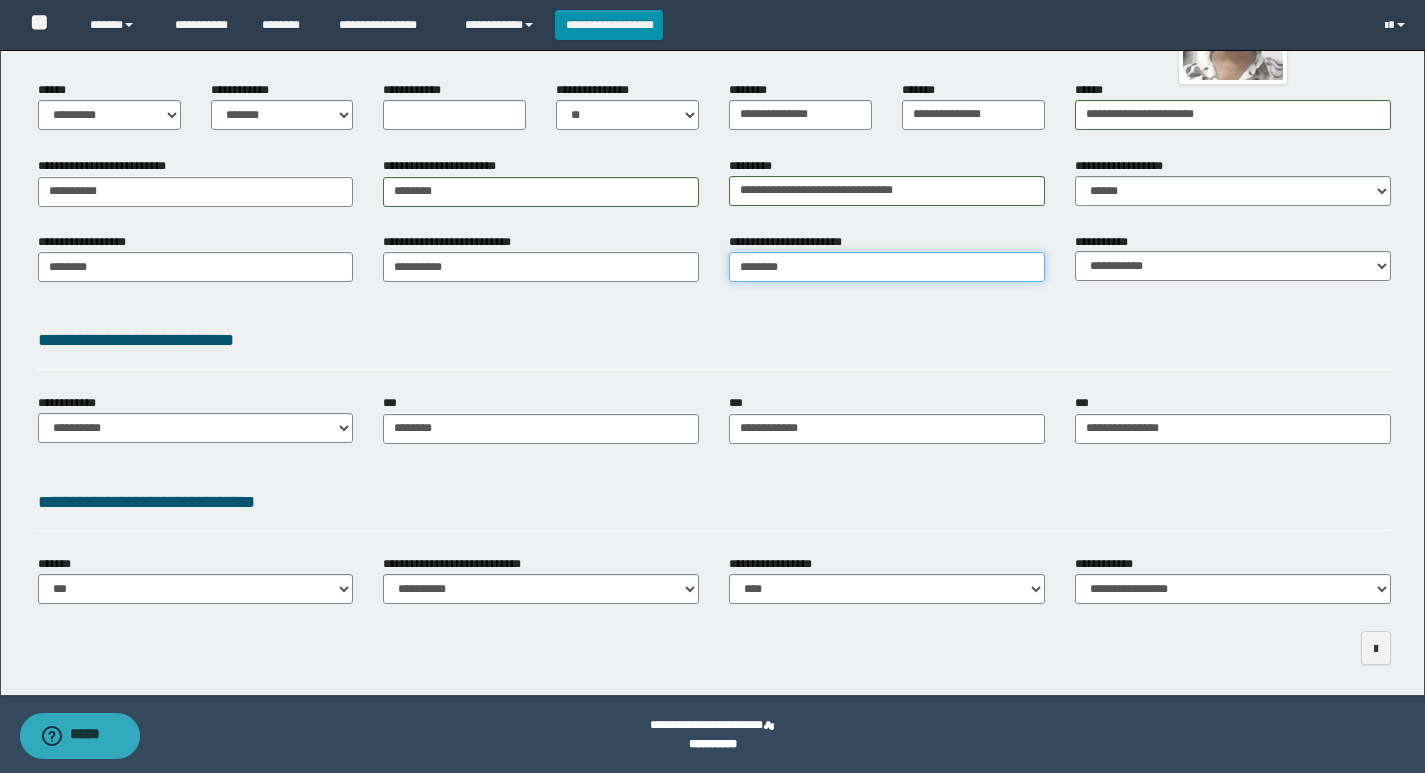 type on "**********" 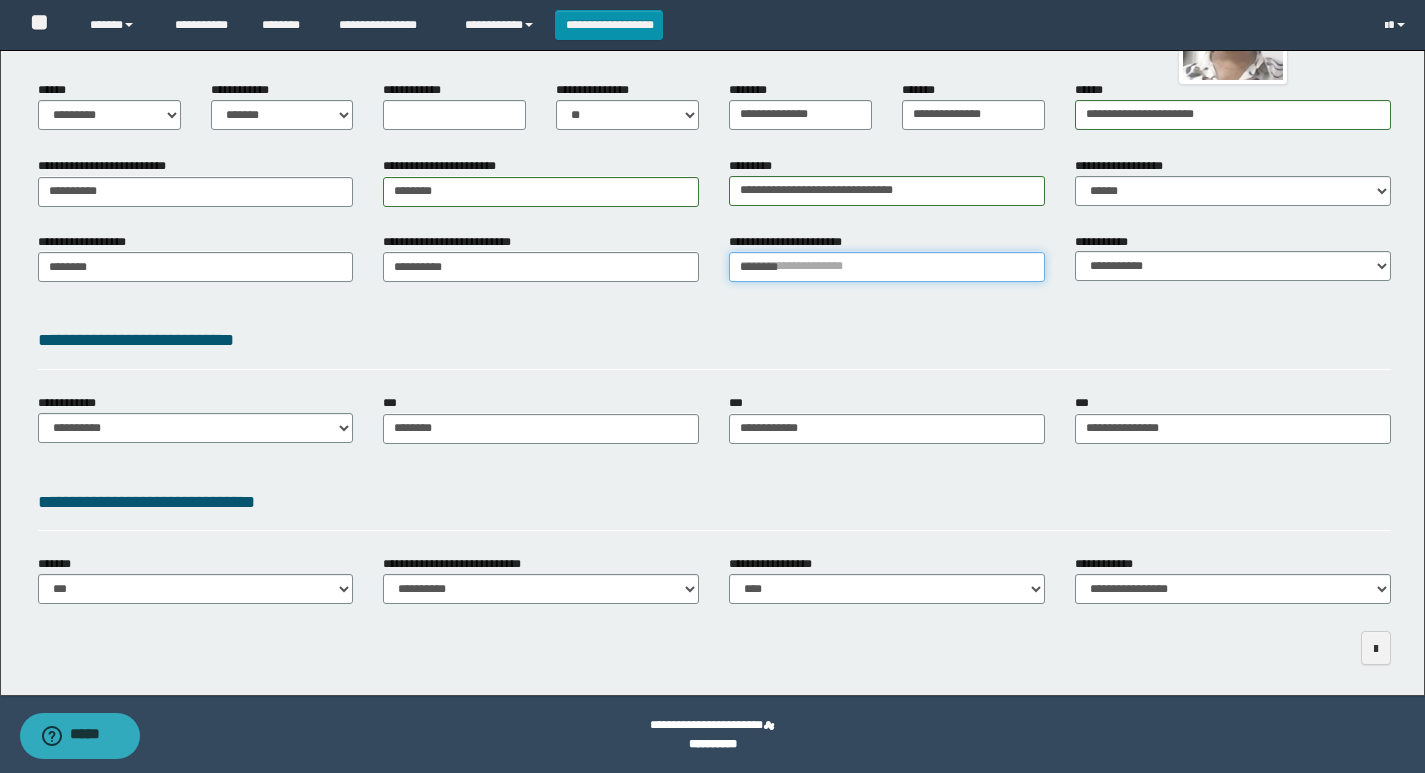 click on "********" at bounding box center [887, 267] 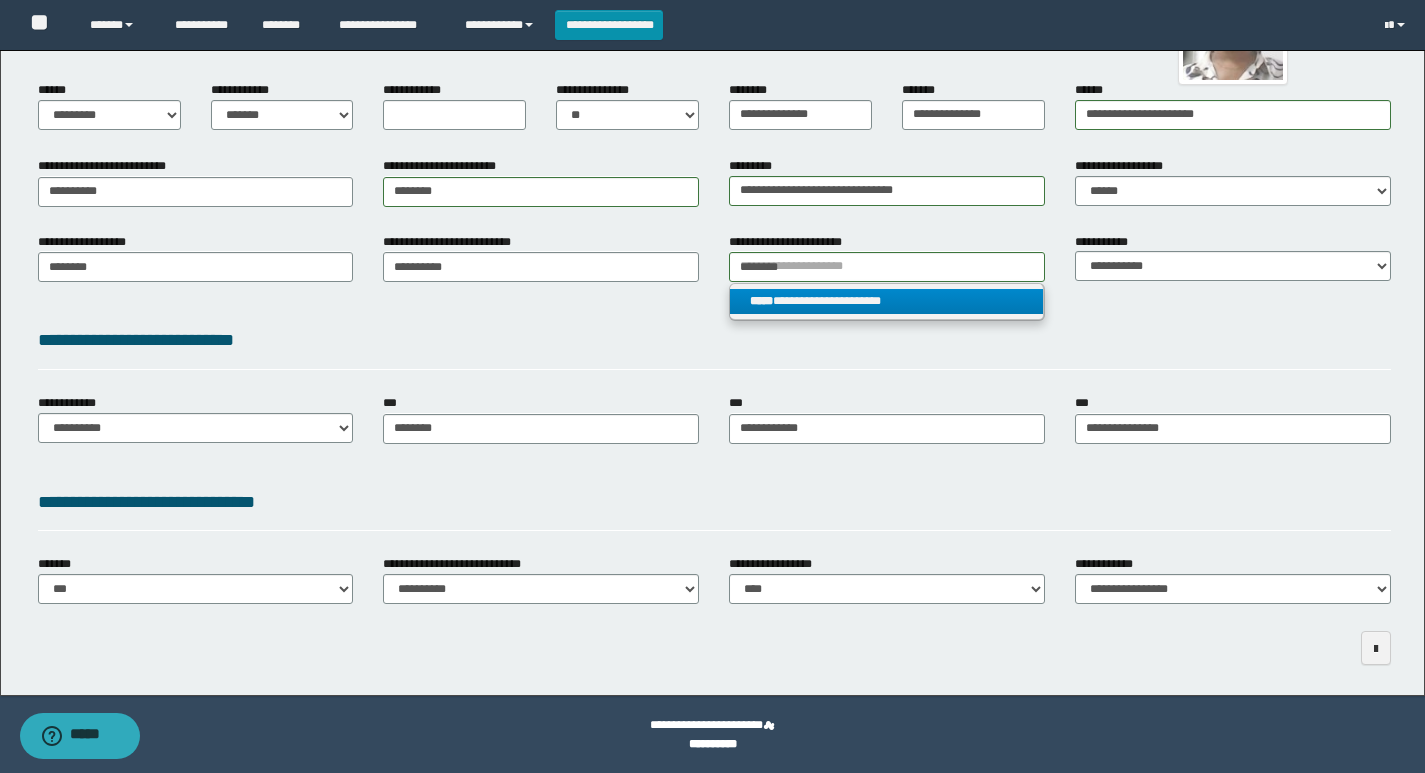 click on "**********" at bounding box center (886, 301) 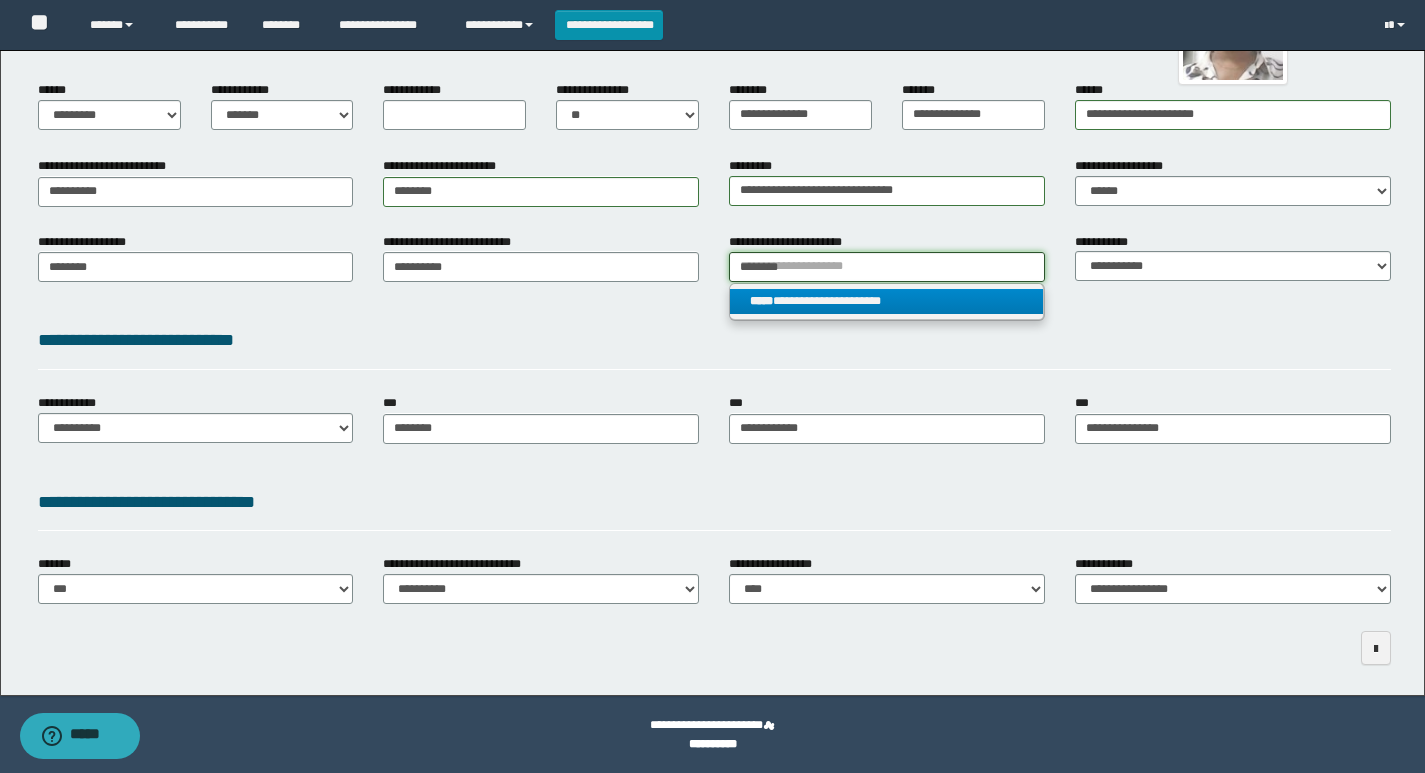 type 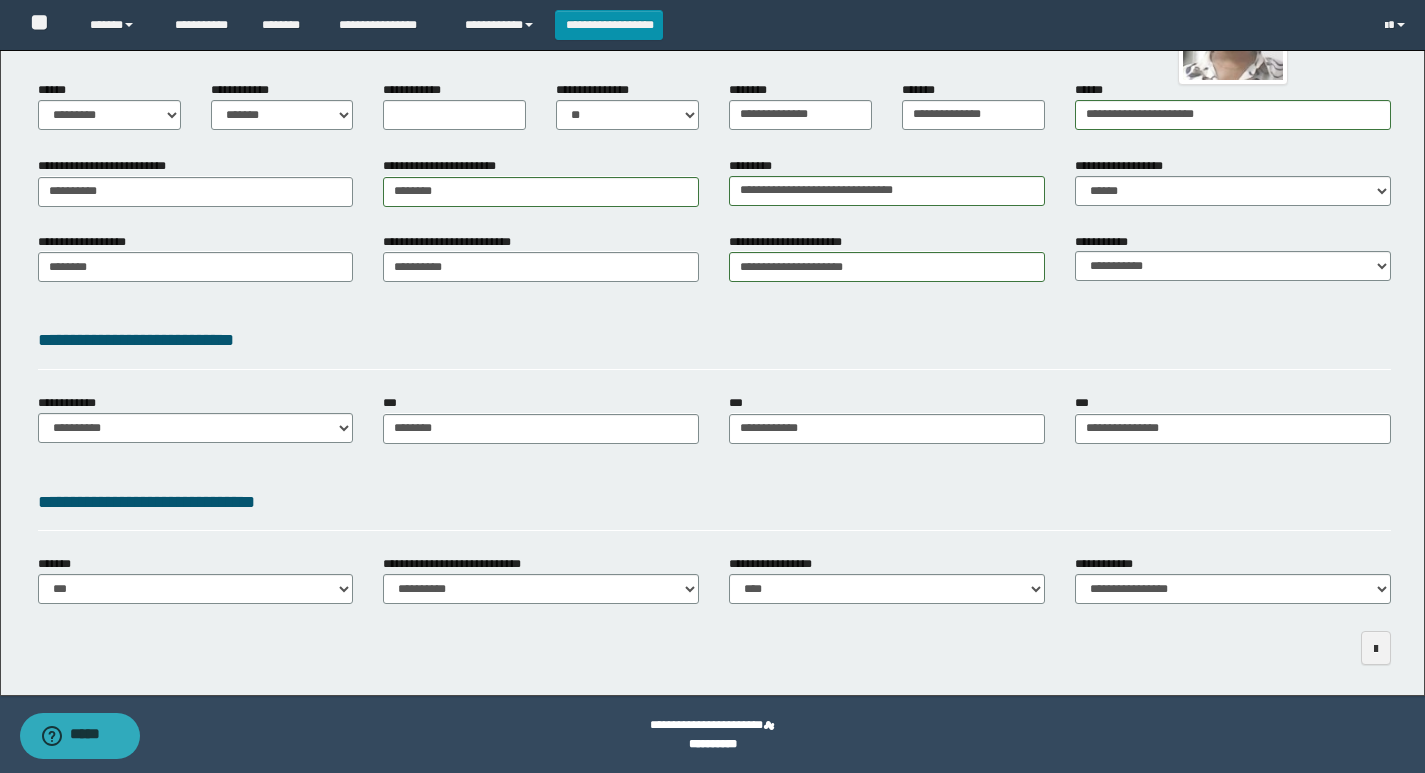 click on "**********" at bounding box center [714, 347] 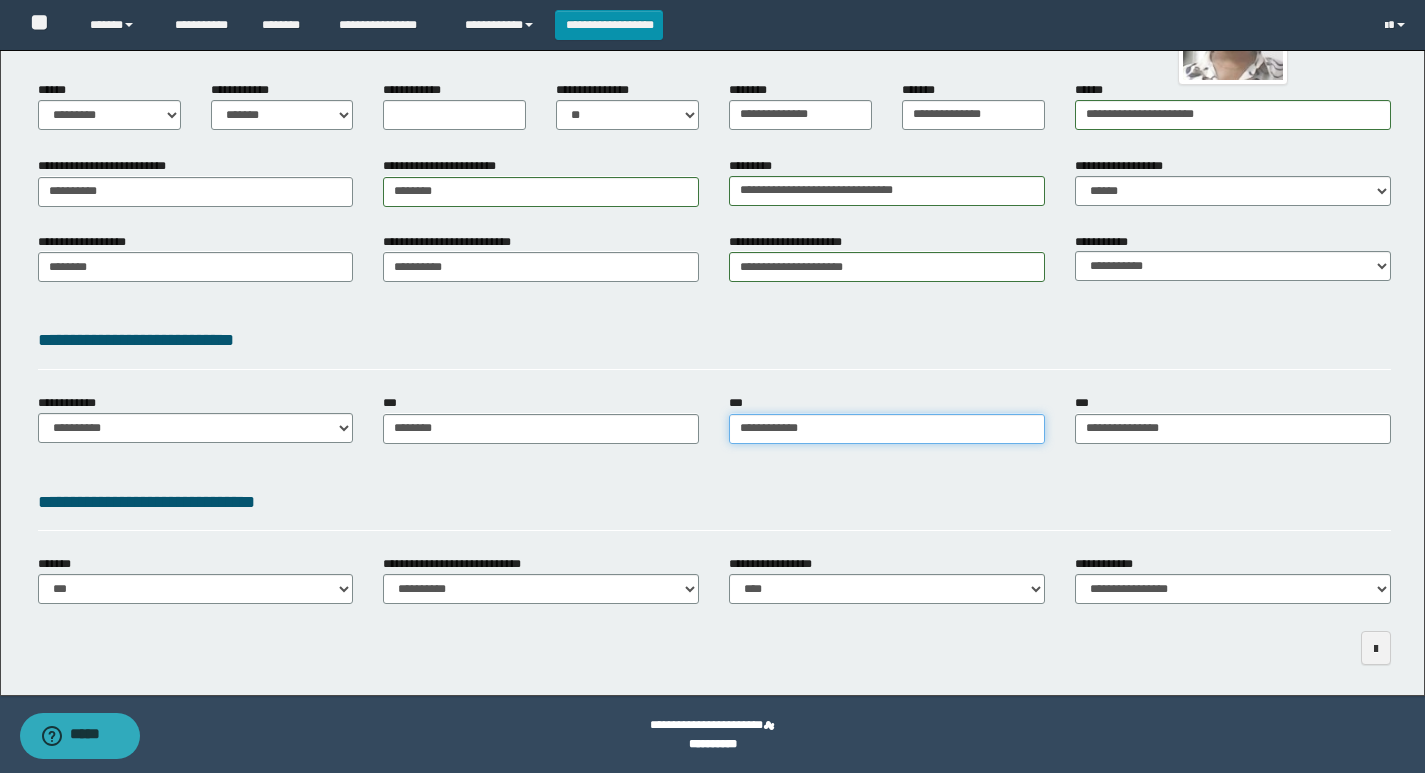 type on "**********" 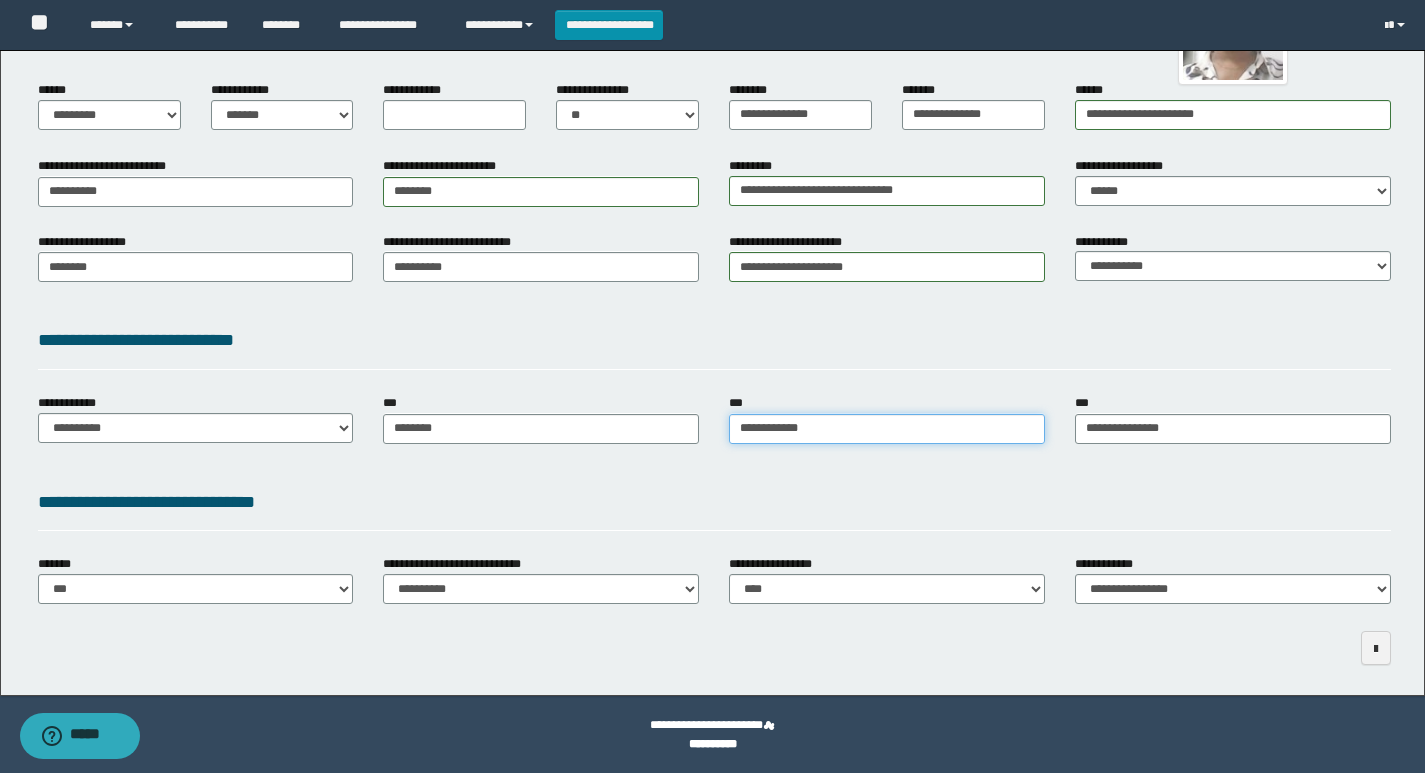 click on "**********" at bounding box center [887, 429] 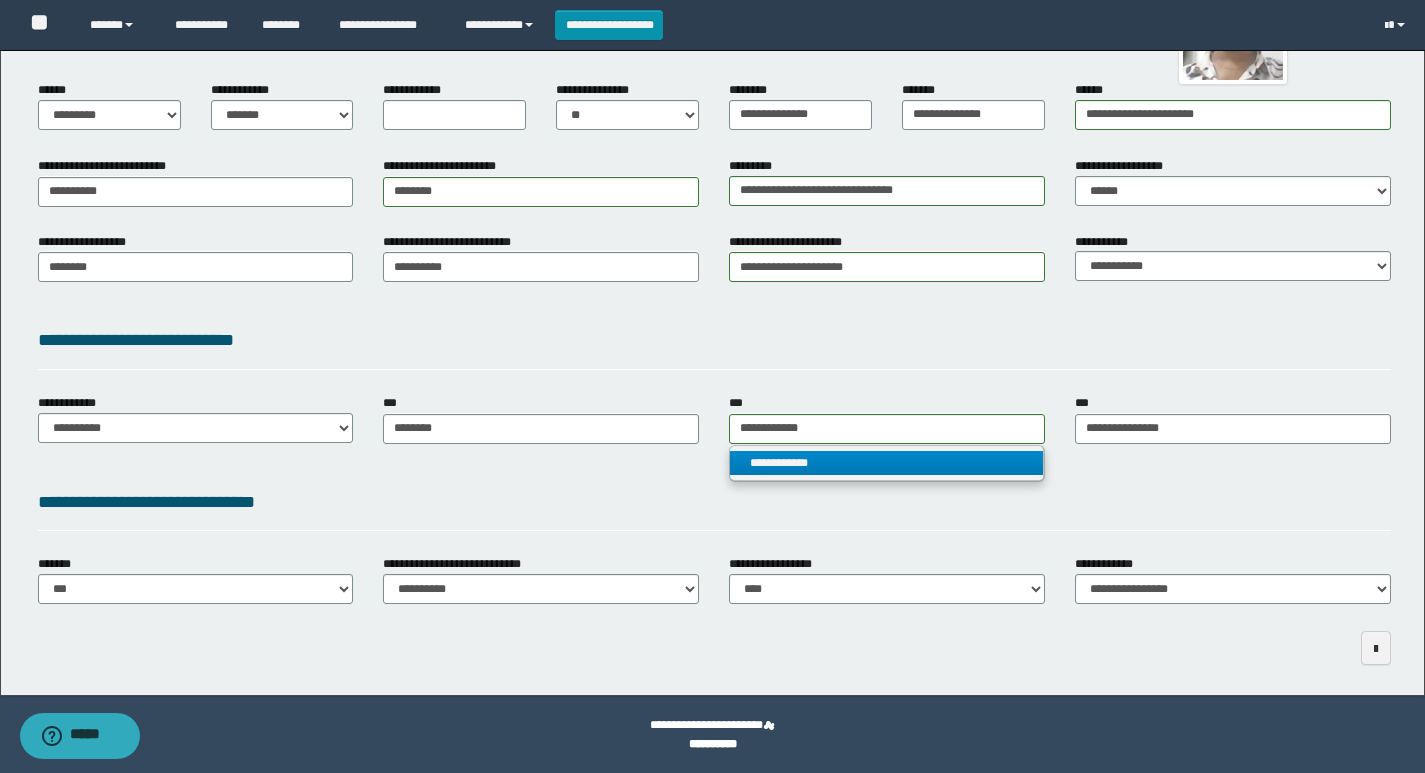 click on "**********" at bounding box center [886, 463] 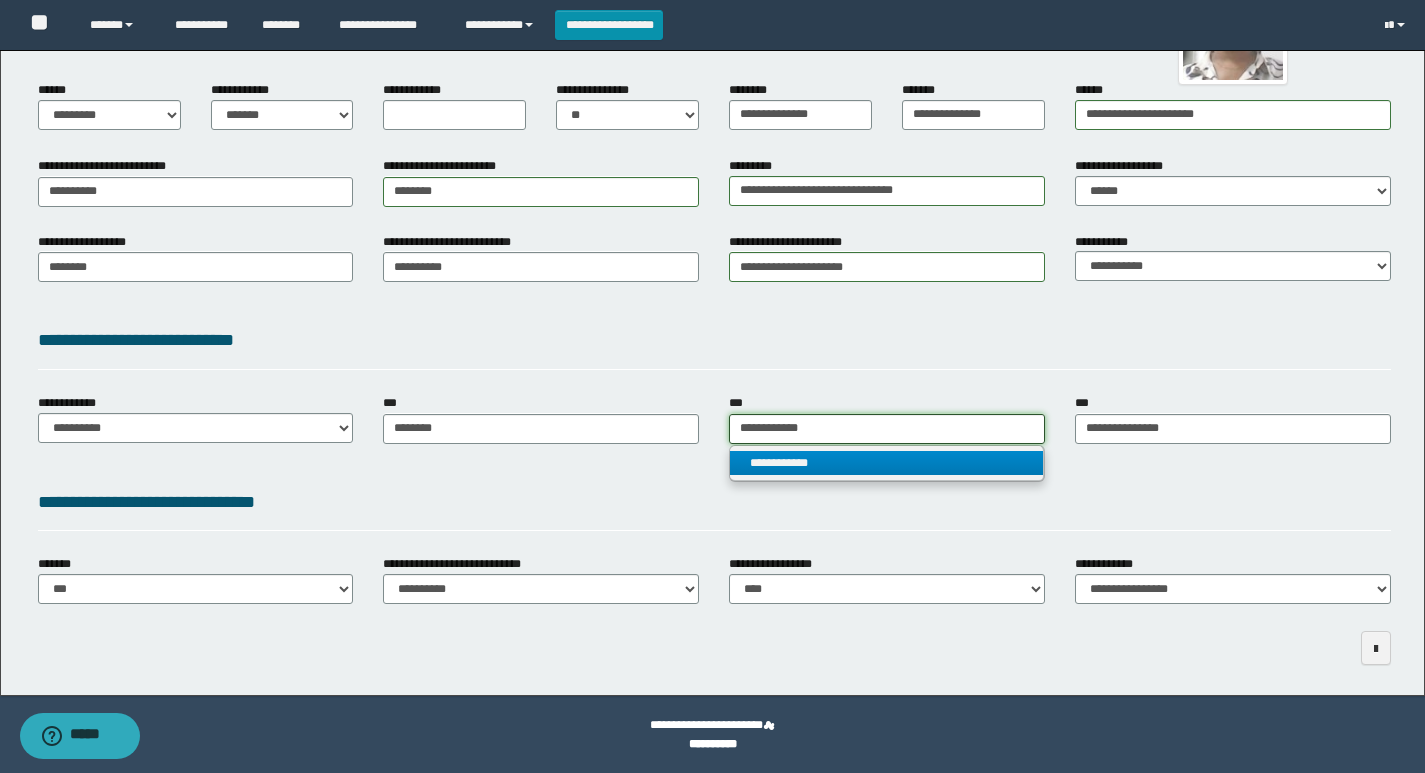 type 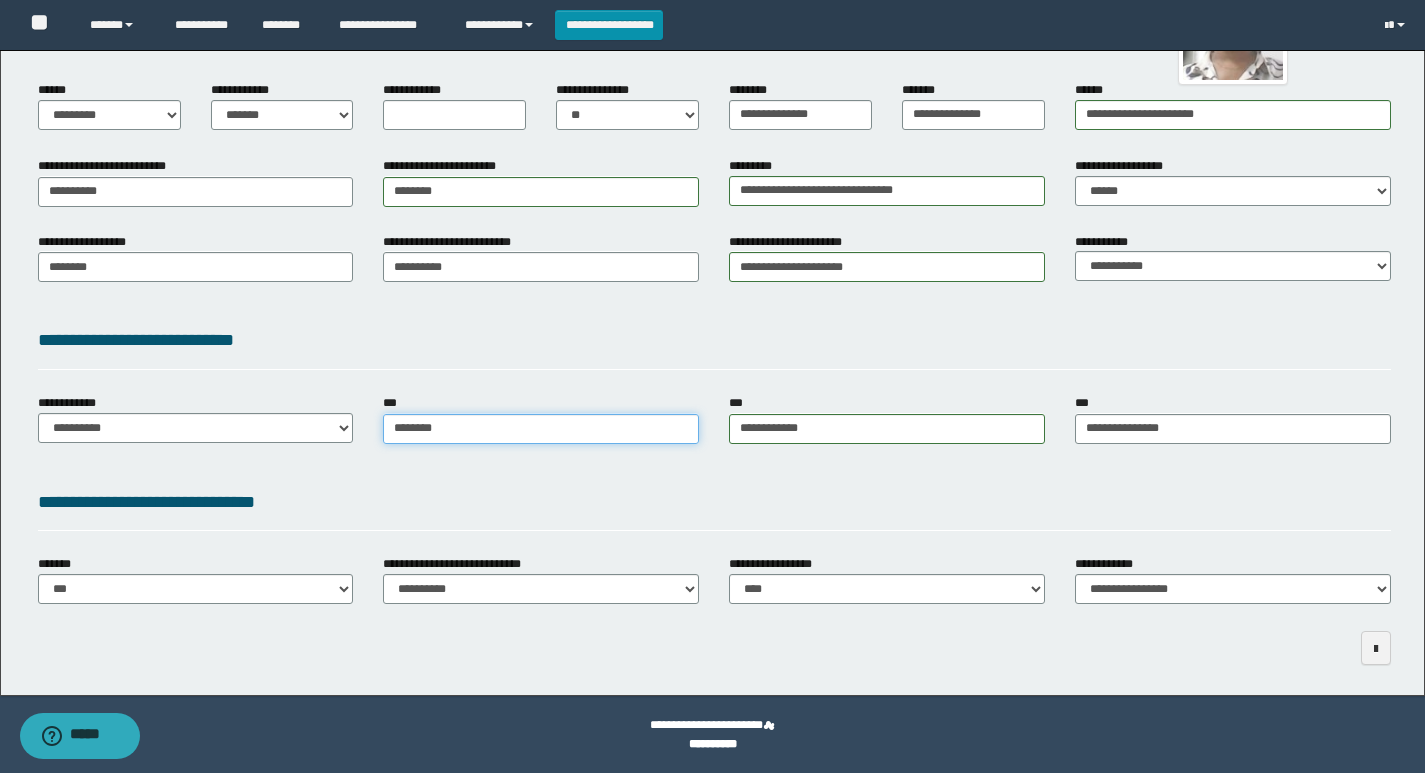 click on "********" at bounding box center (541, 429) 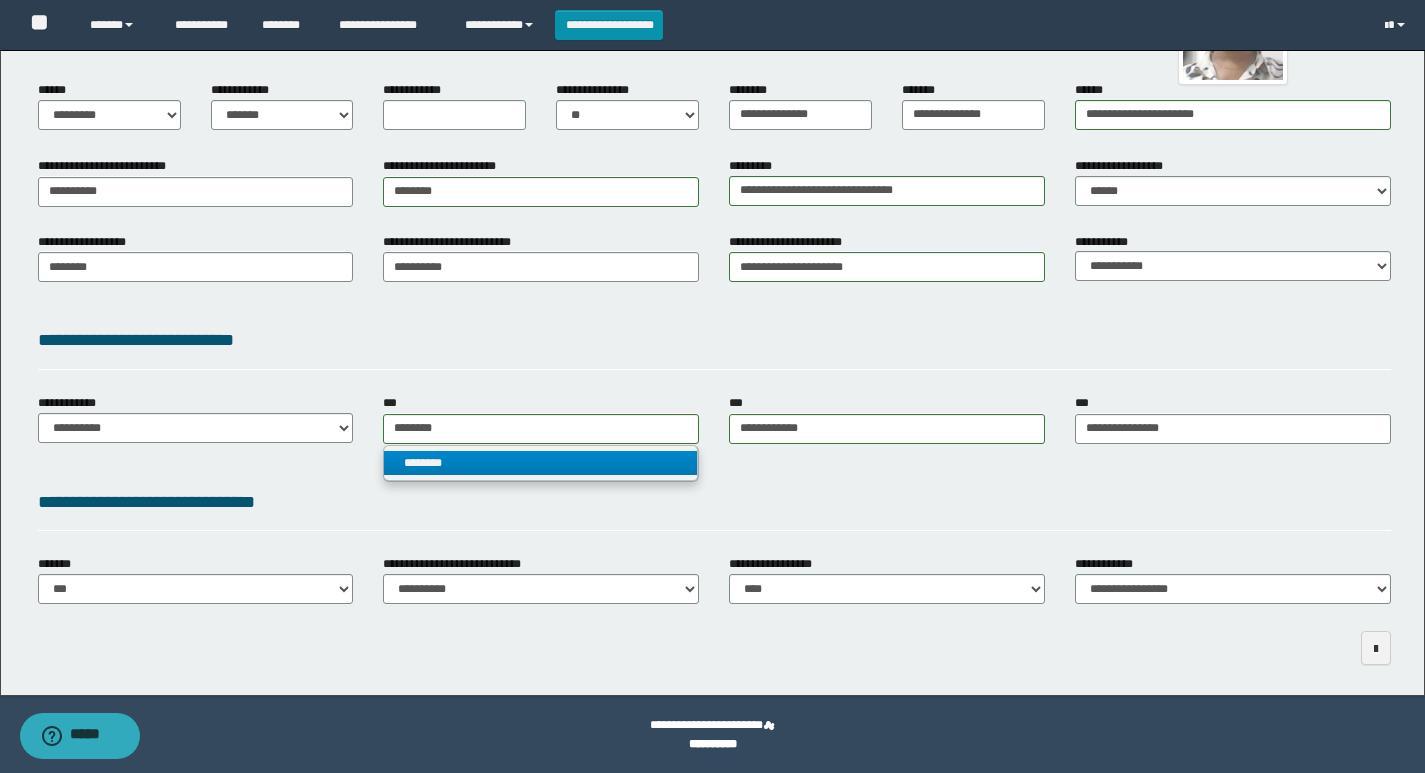 click on "********" at bounding box center (540, 463) 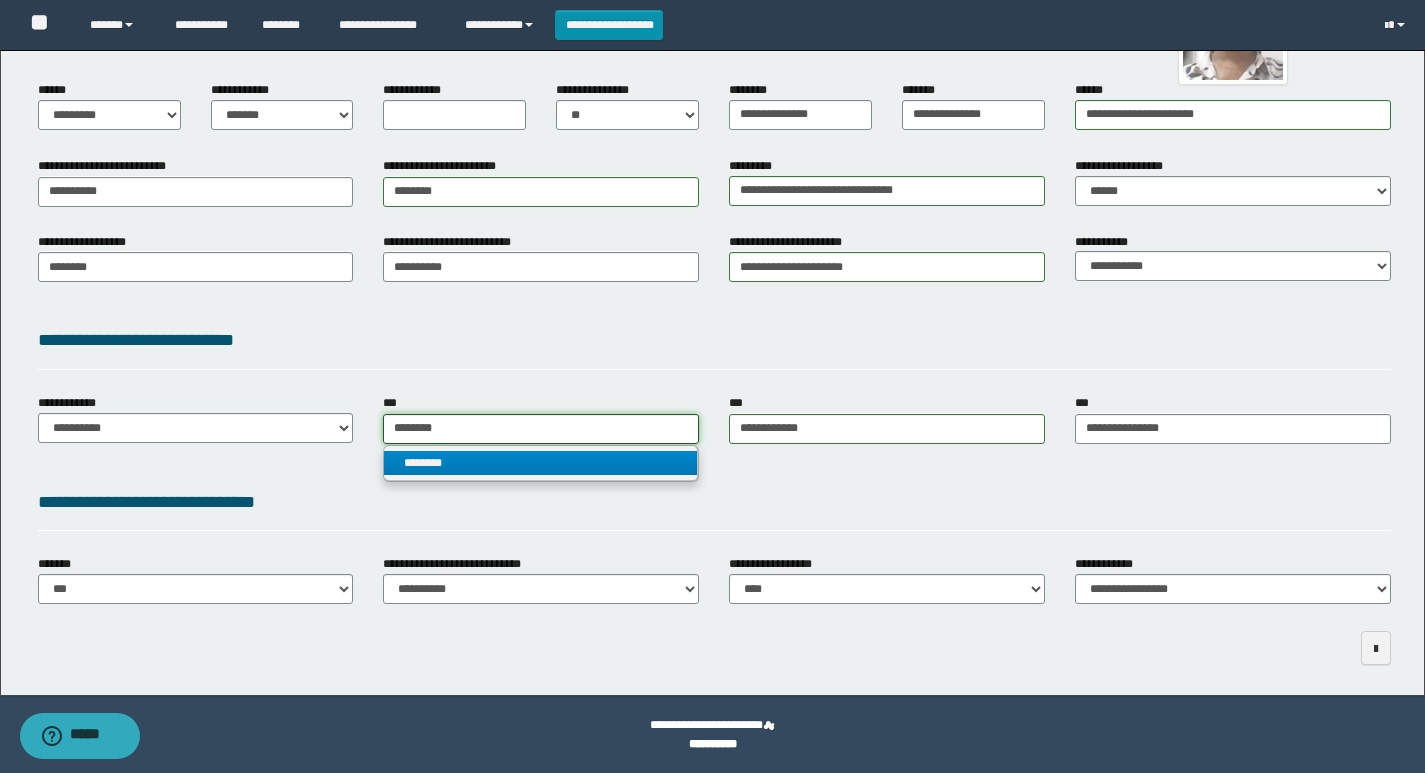 type 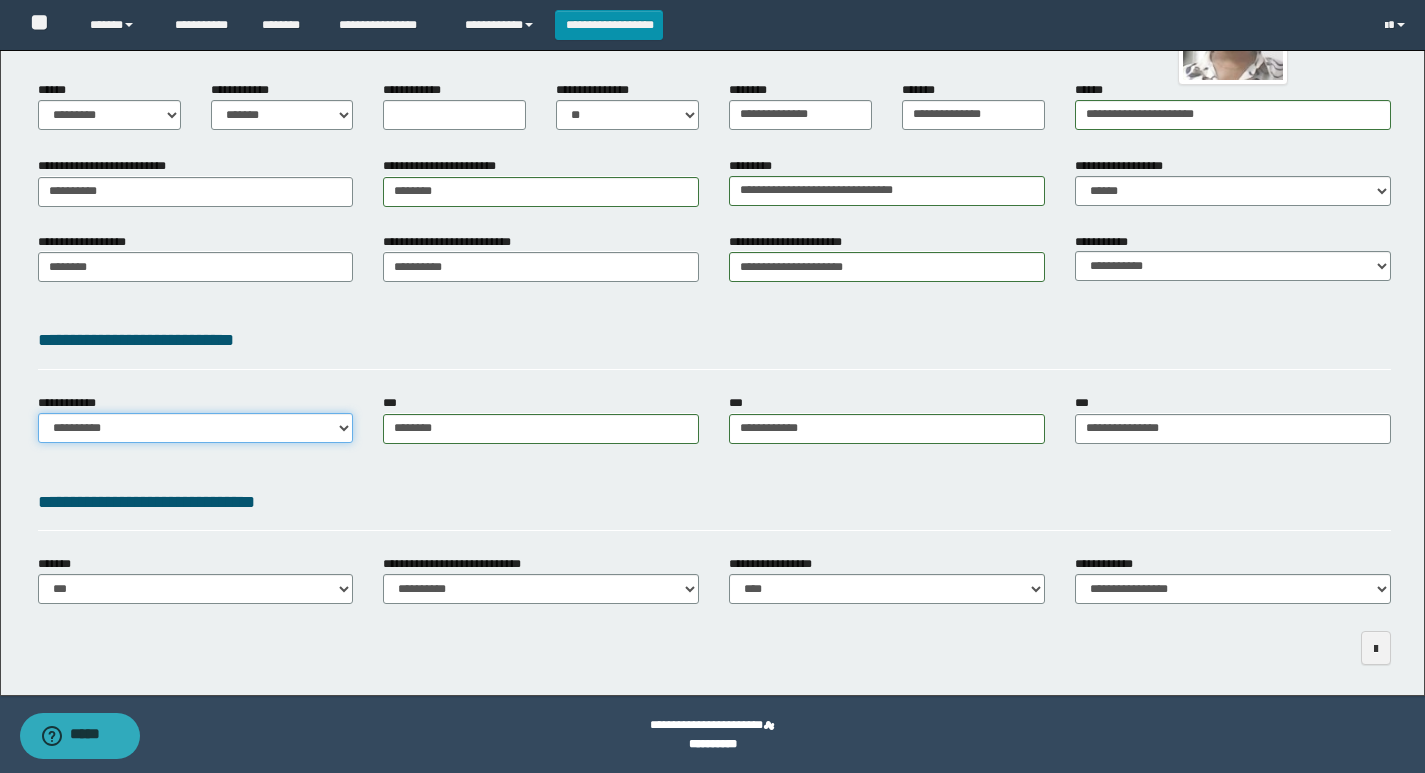 click on "**********" at bounding box center [196, 428] 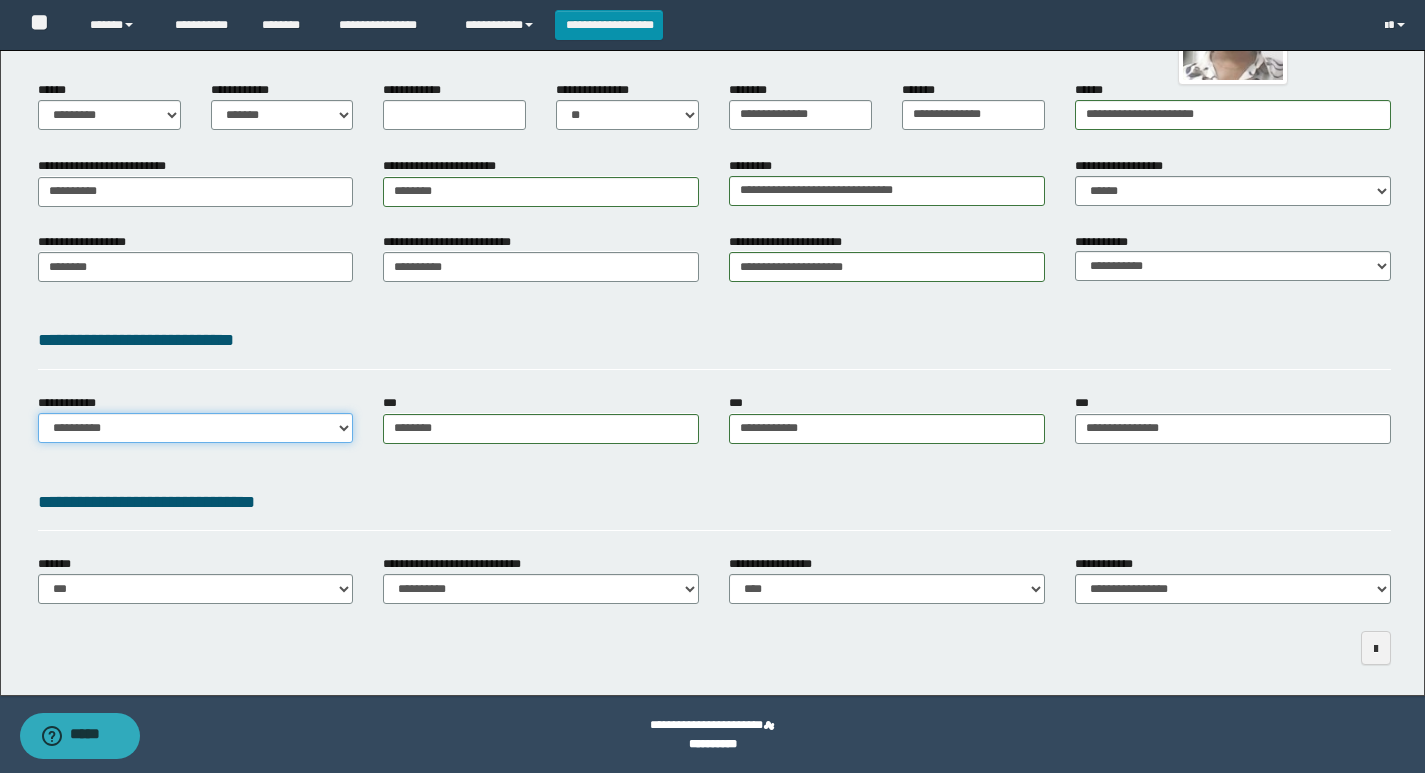 select on "**" 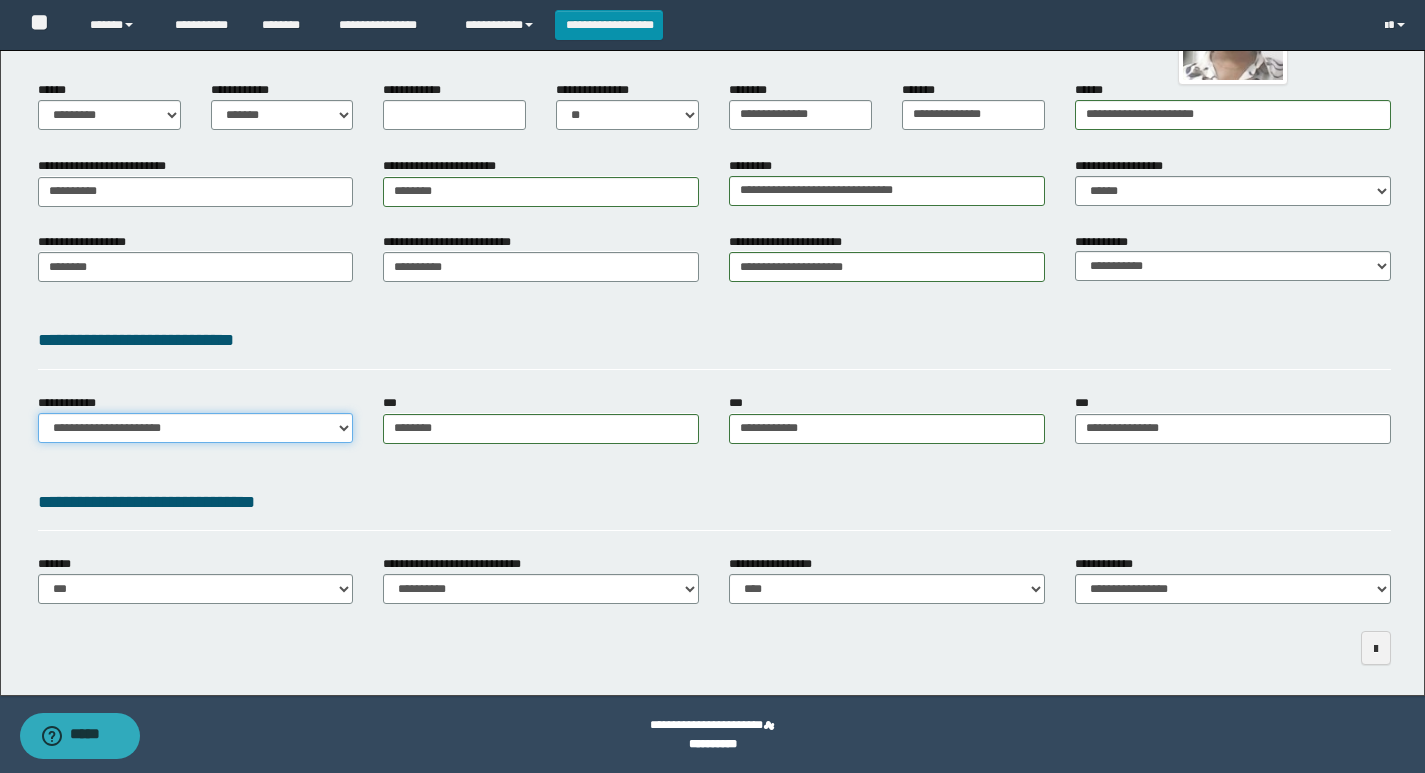 click on "**********" at bounding box center (196, 428) 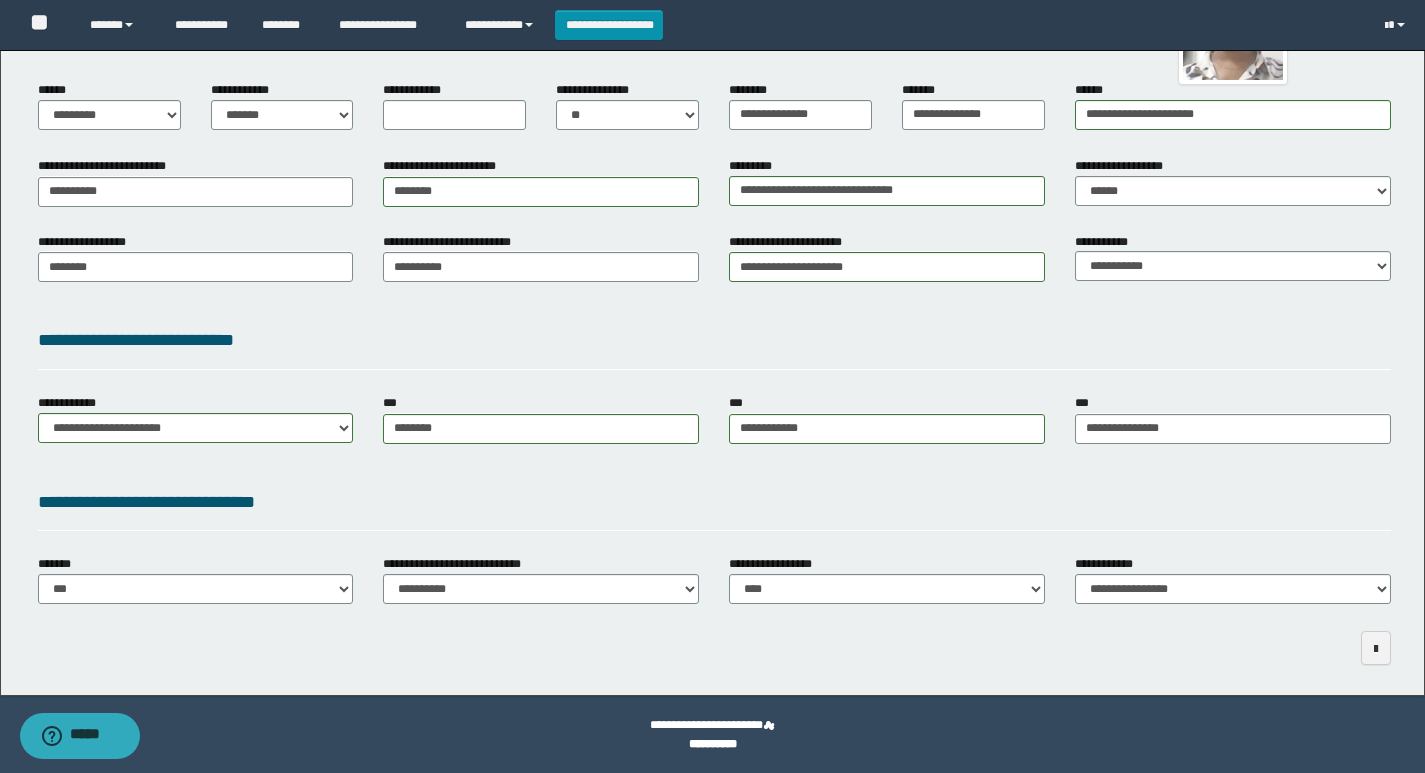 drag, startPoint x: 462, startPoint y: 360, endPoint x: 489, endPoint y: 521, distance: 163.24828 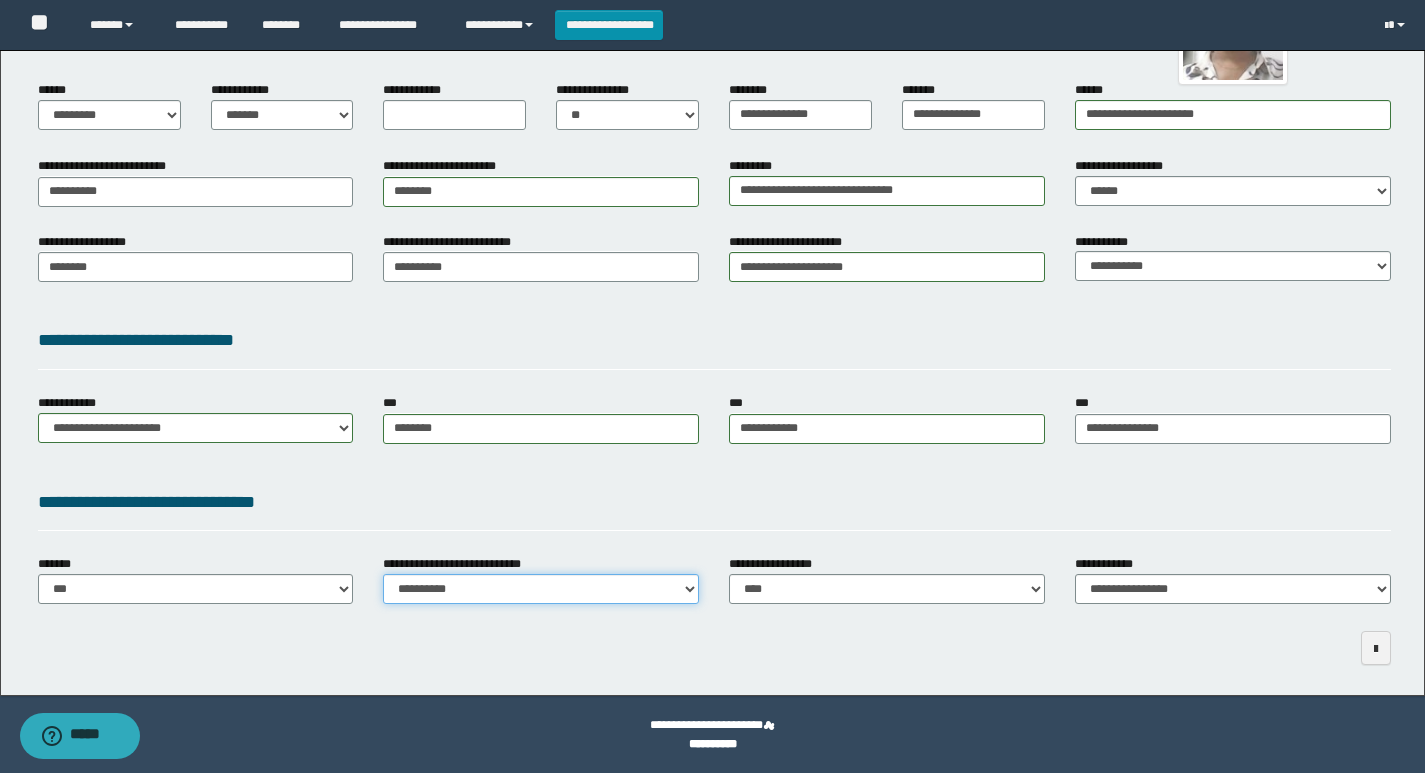 click on "**********" at bounding box center (541, 589) 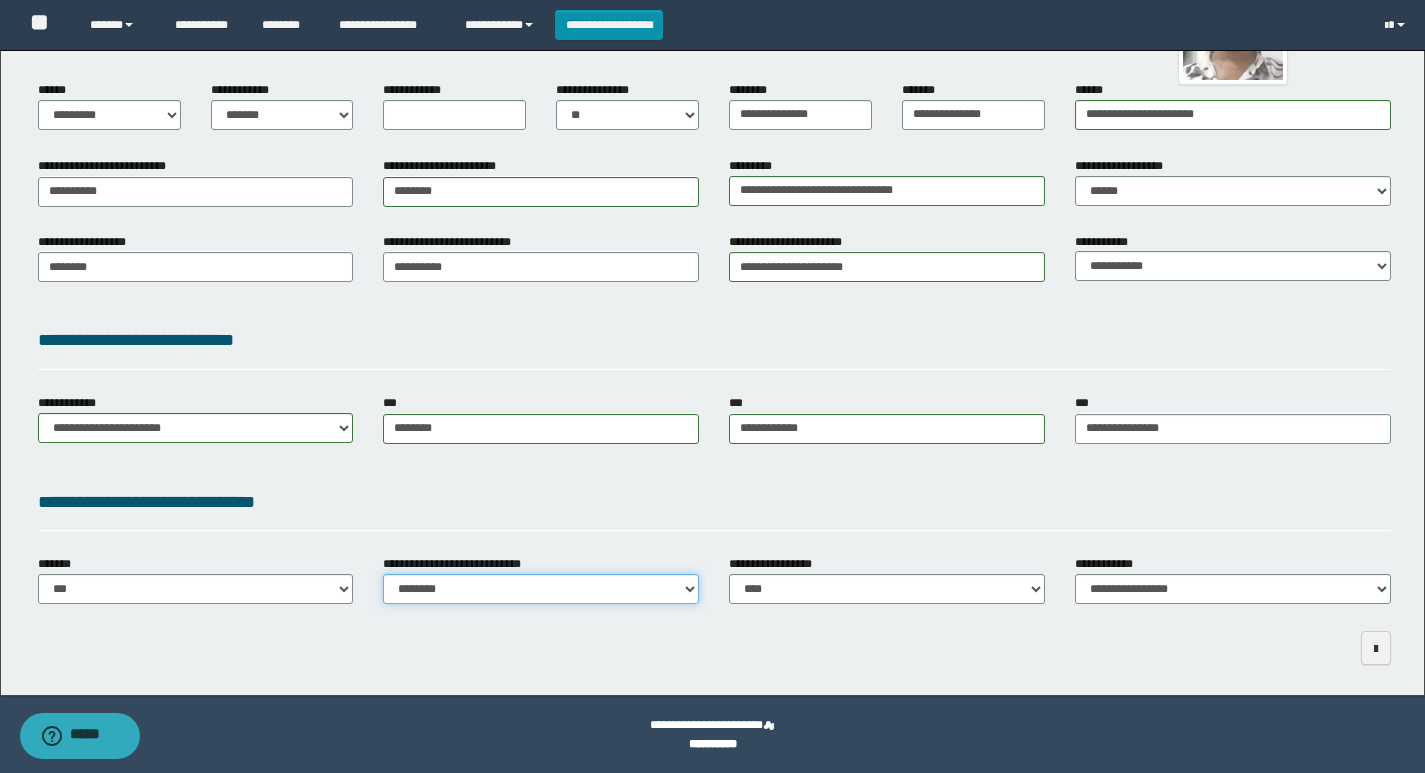 click on "**********" at bounding box center (541, 589) 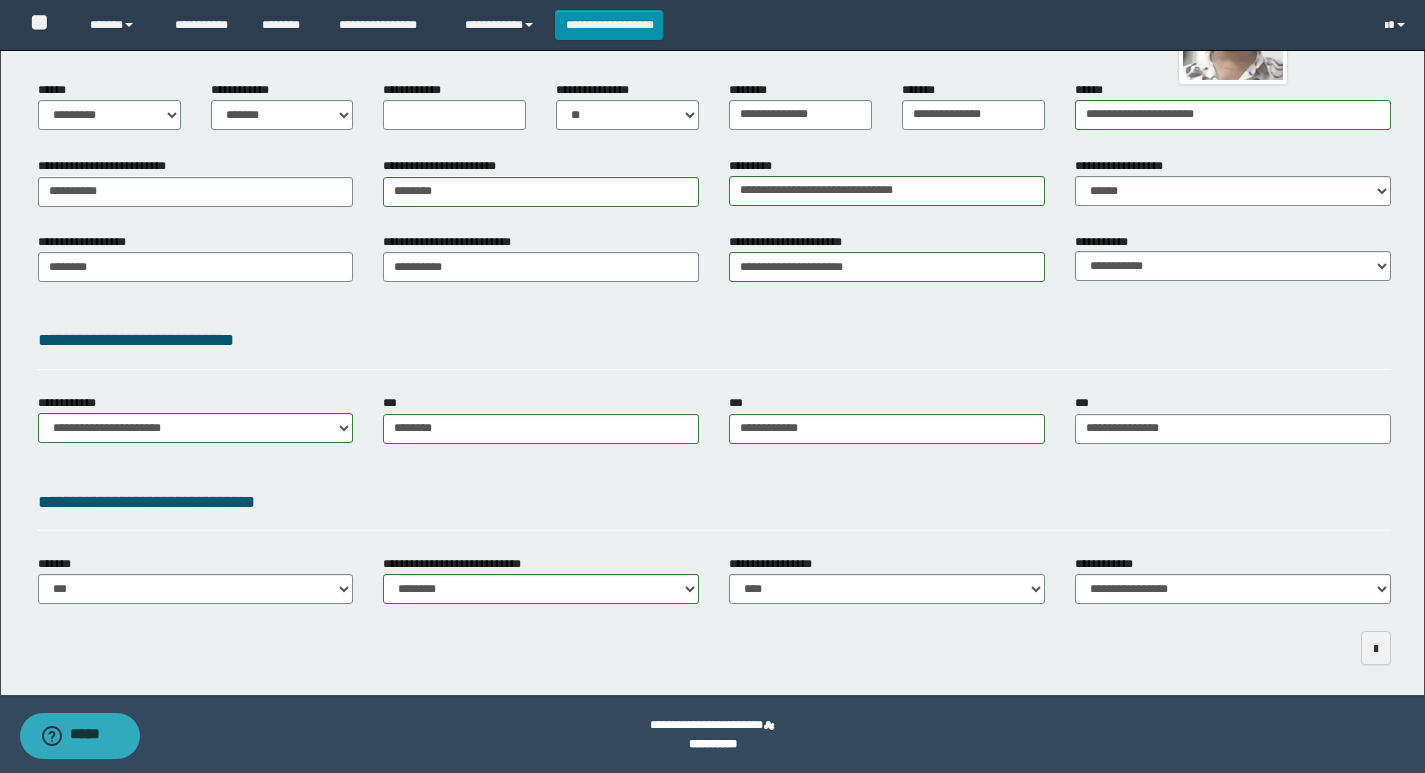 drag, startPoint x: 669, startPoint y: 520, endPoint x: 912, endPoint y: 635, distance: 268.83823 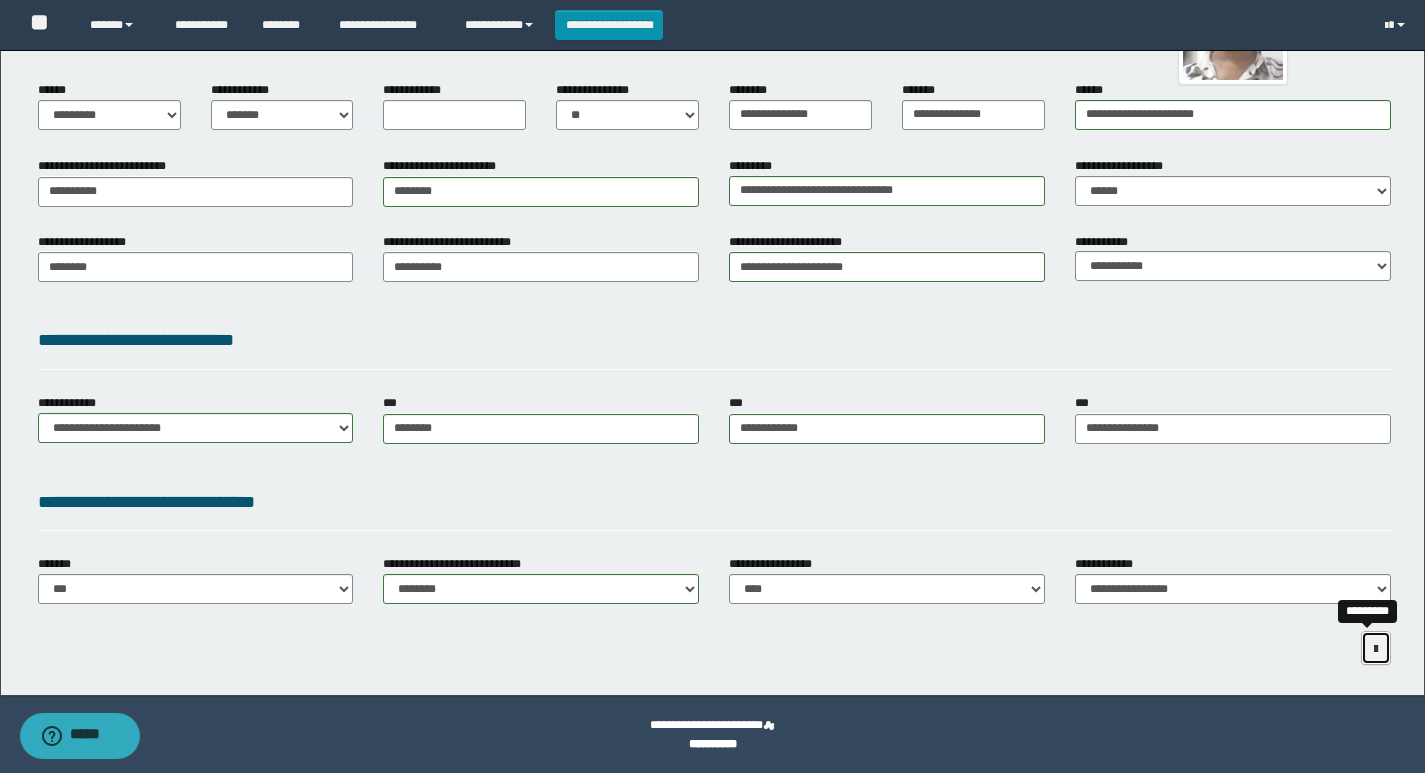 click at bounding box center (1376, 648) 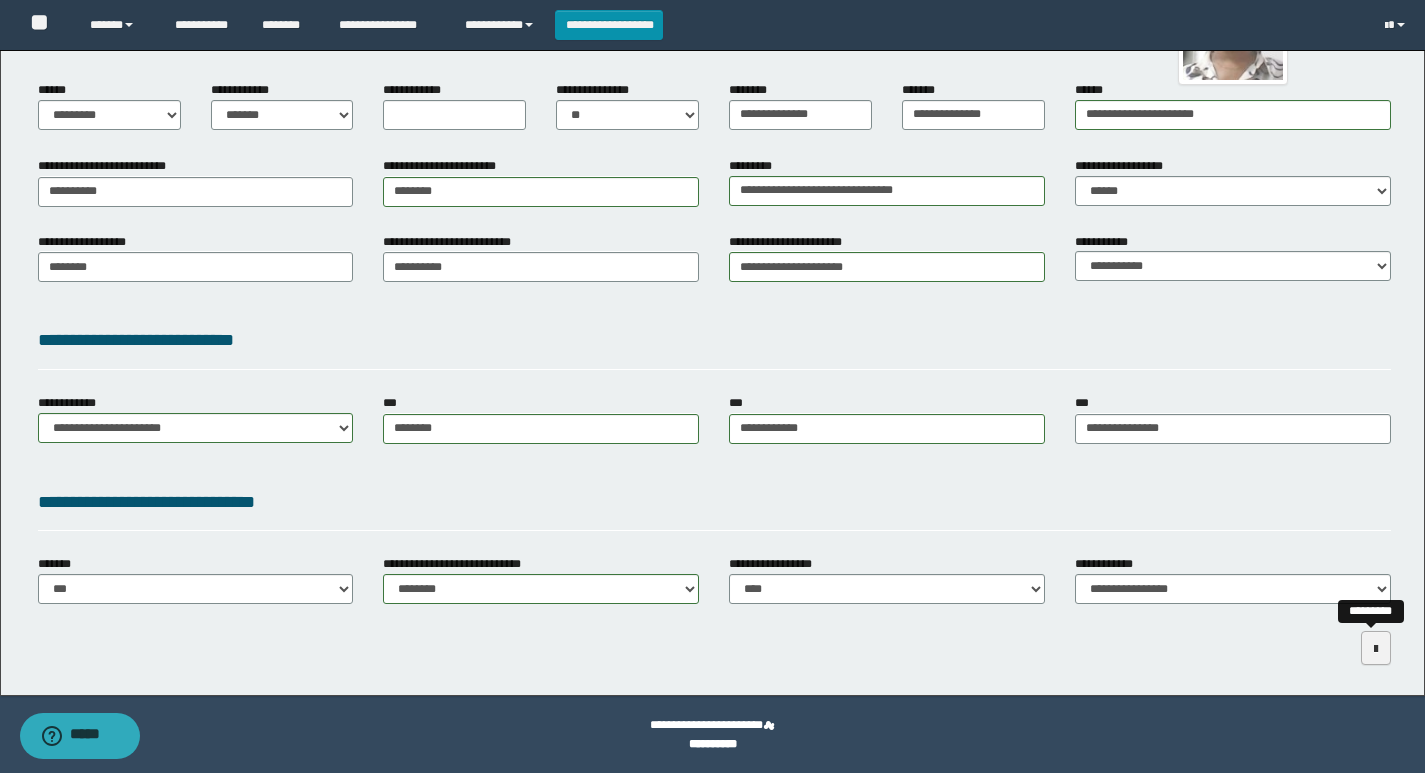 scroll, scrollTop: 0, scrollLeft: 0, axis: both 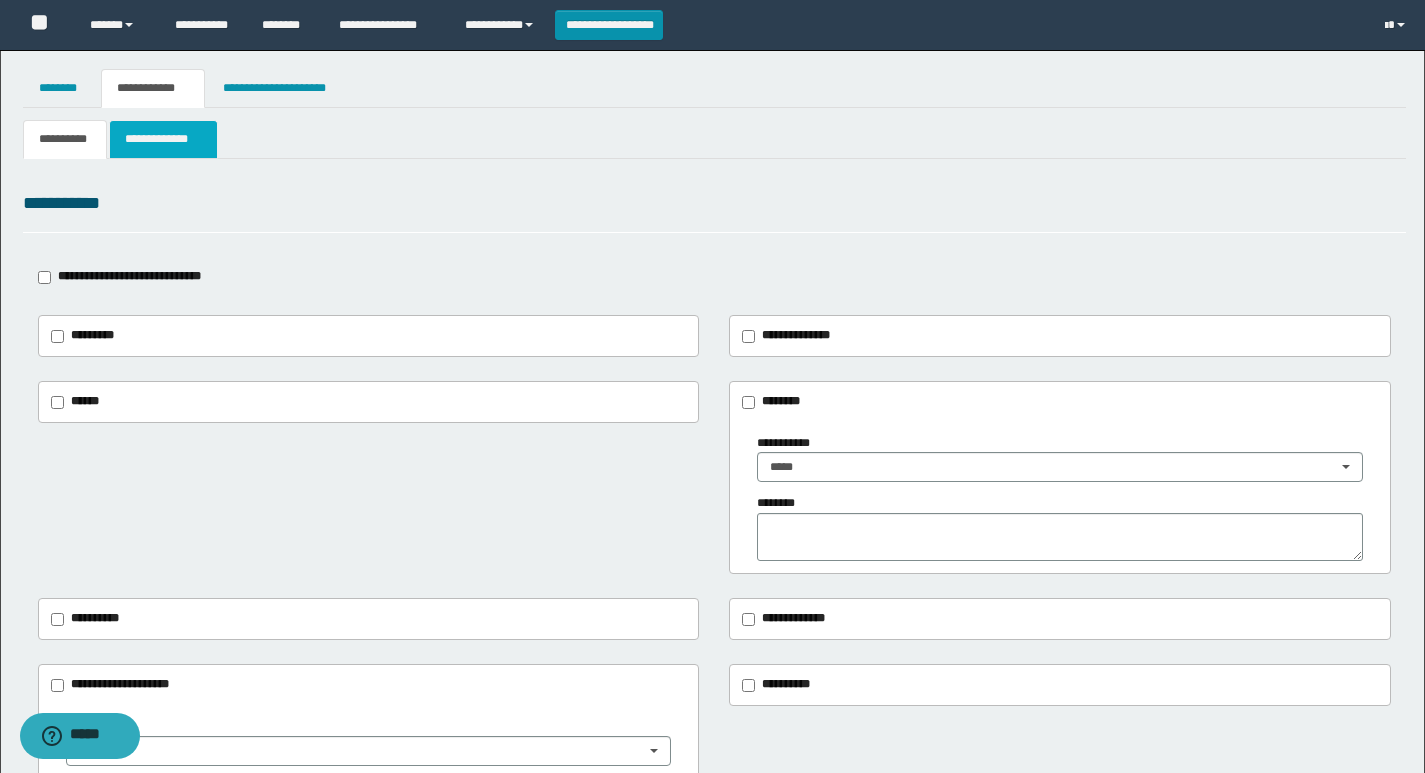 click on "**********" at bounding box center (163, 139) 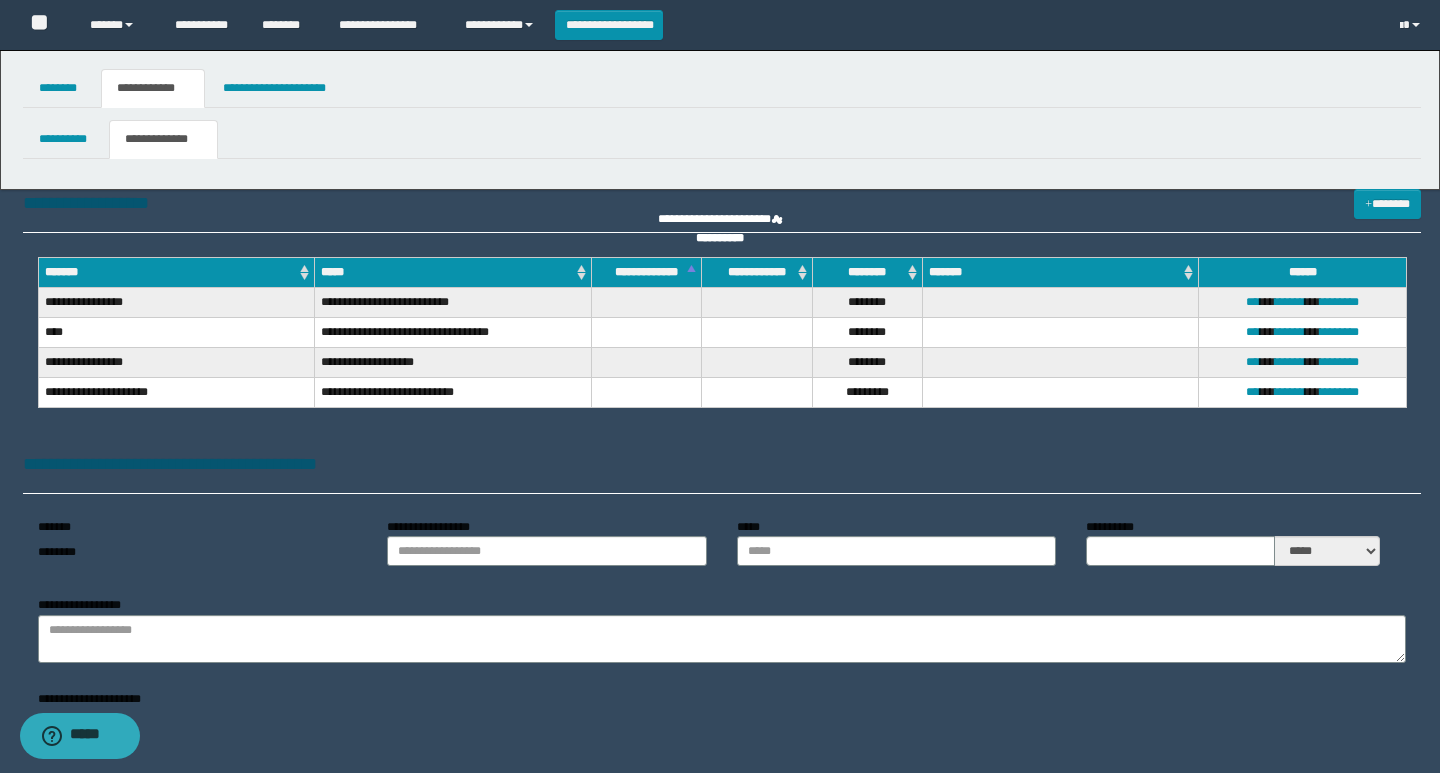 type on "**********" 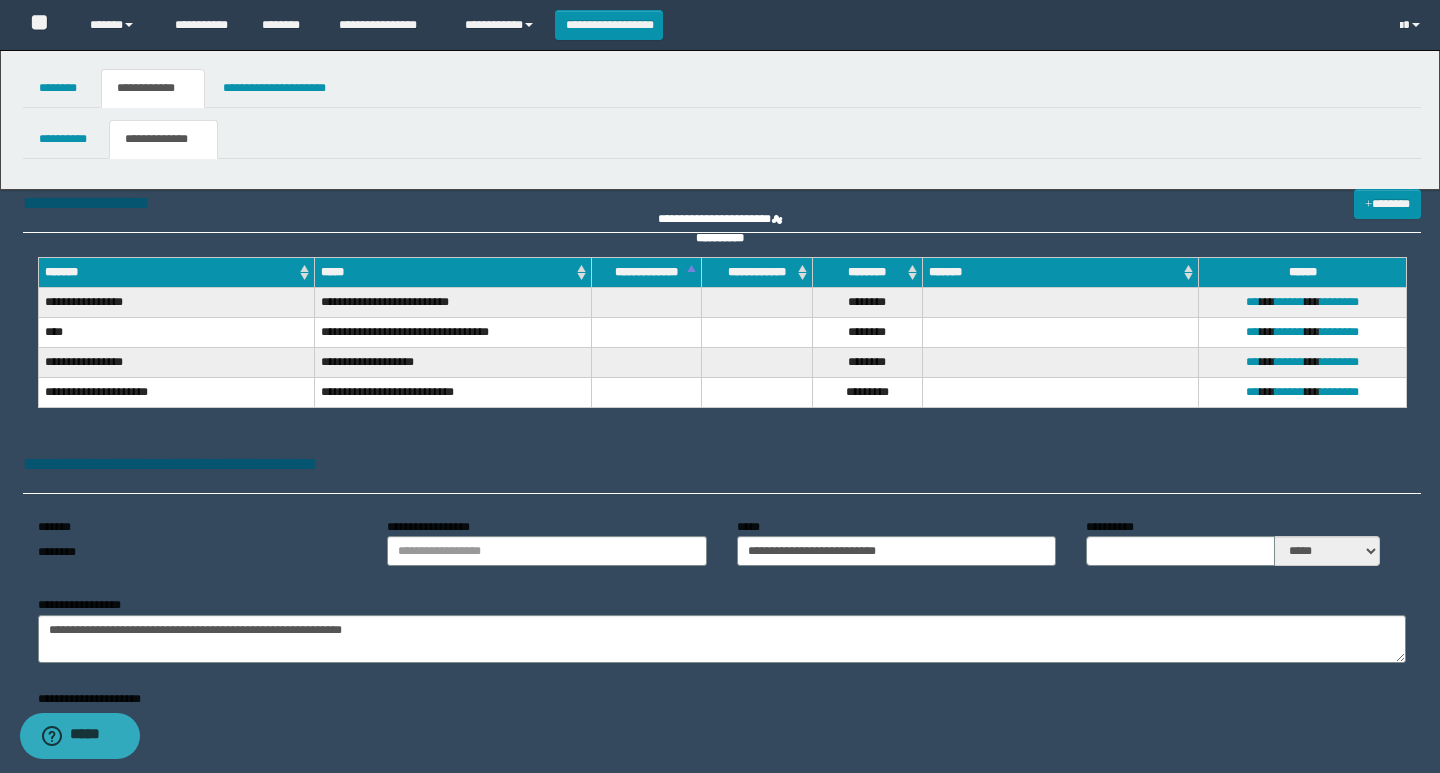 type on "*" 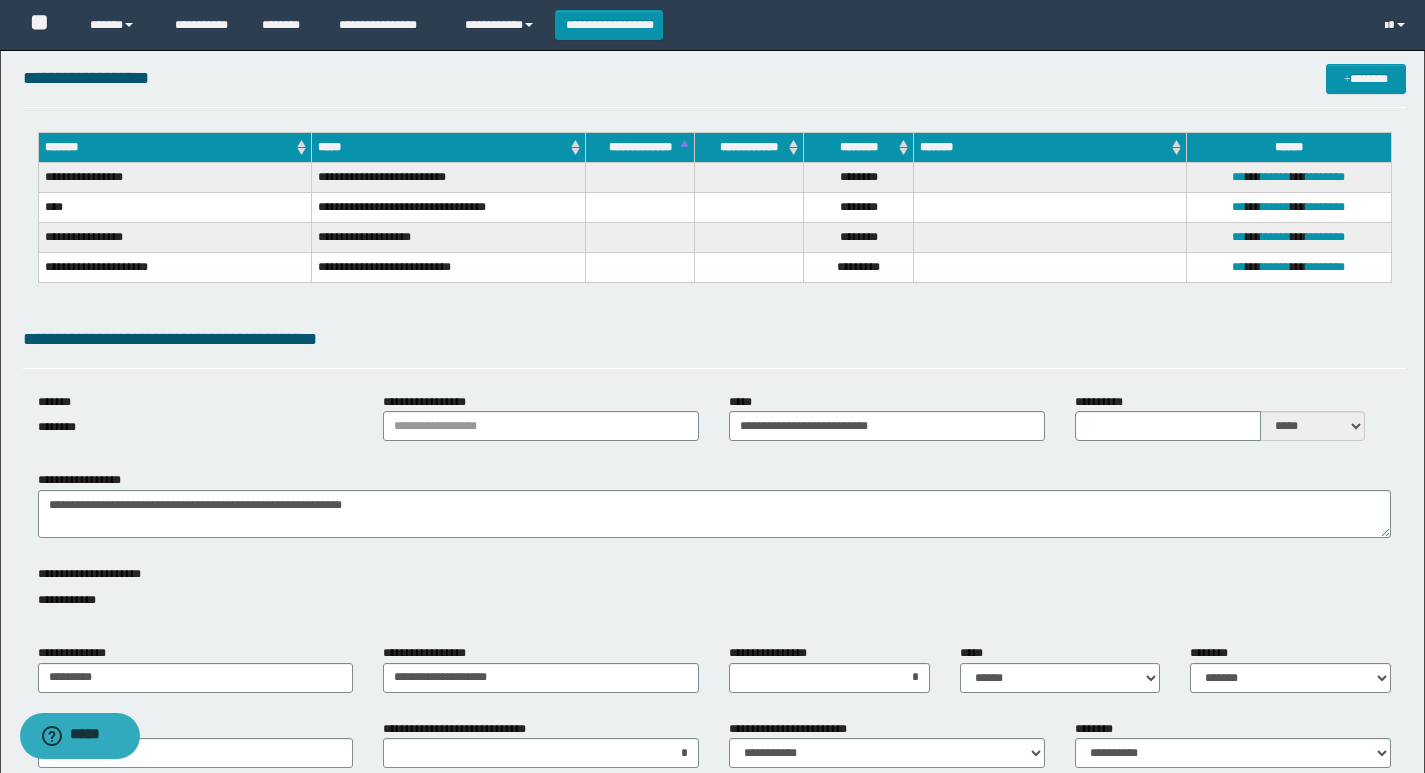 scroll, scrollTop: 300, scrollLeft: 0, axis: vertical 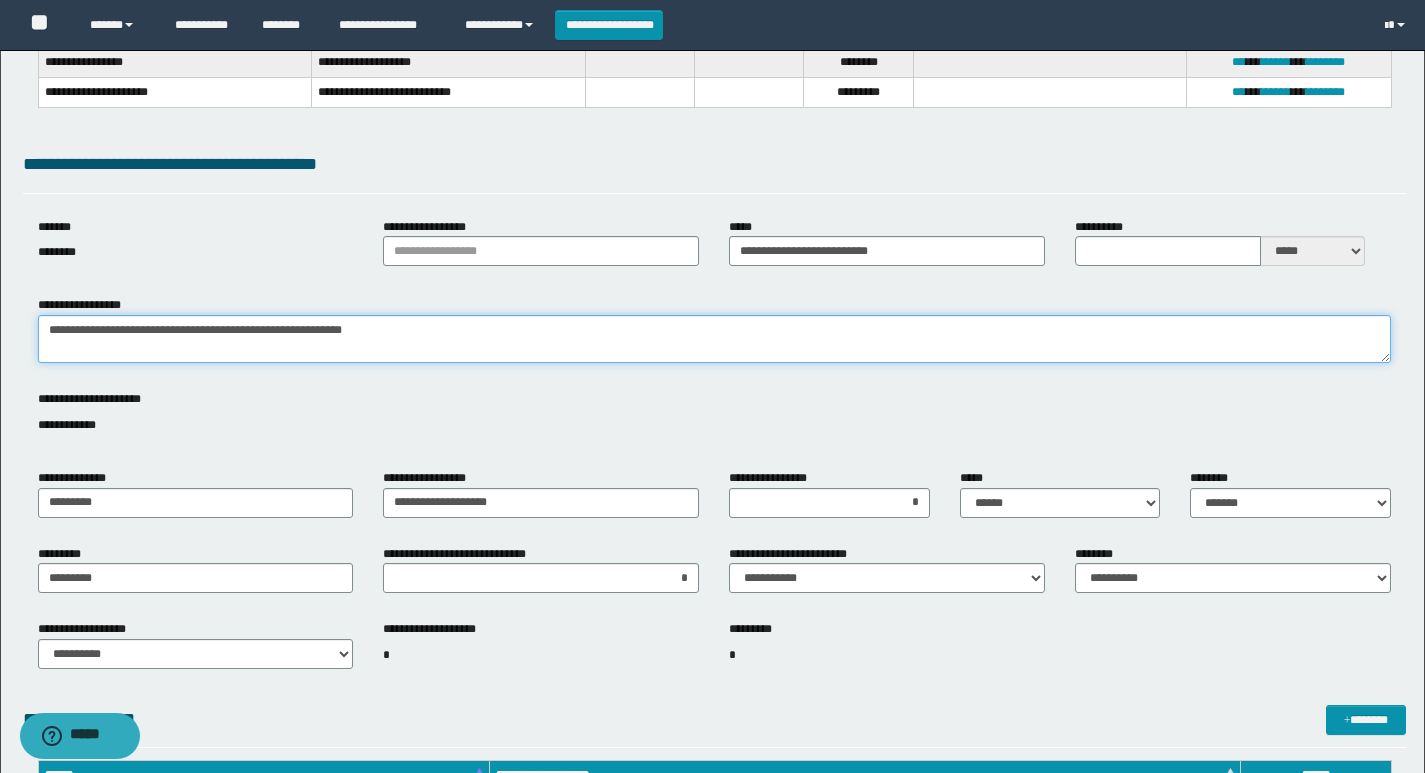 click on "**********" at bounding box center [714, 339] 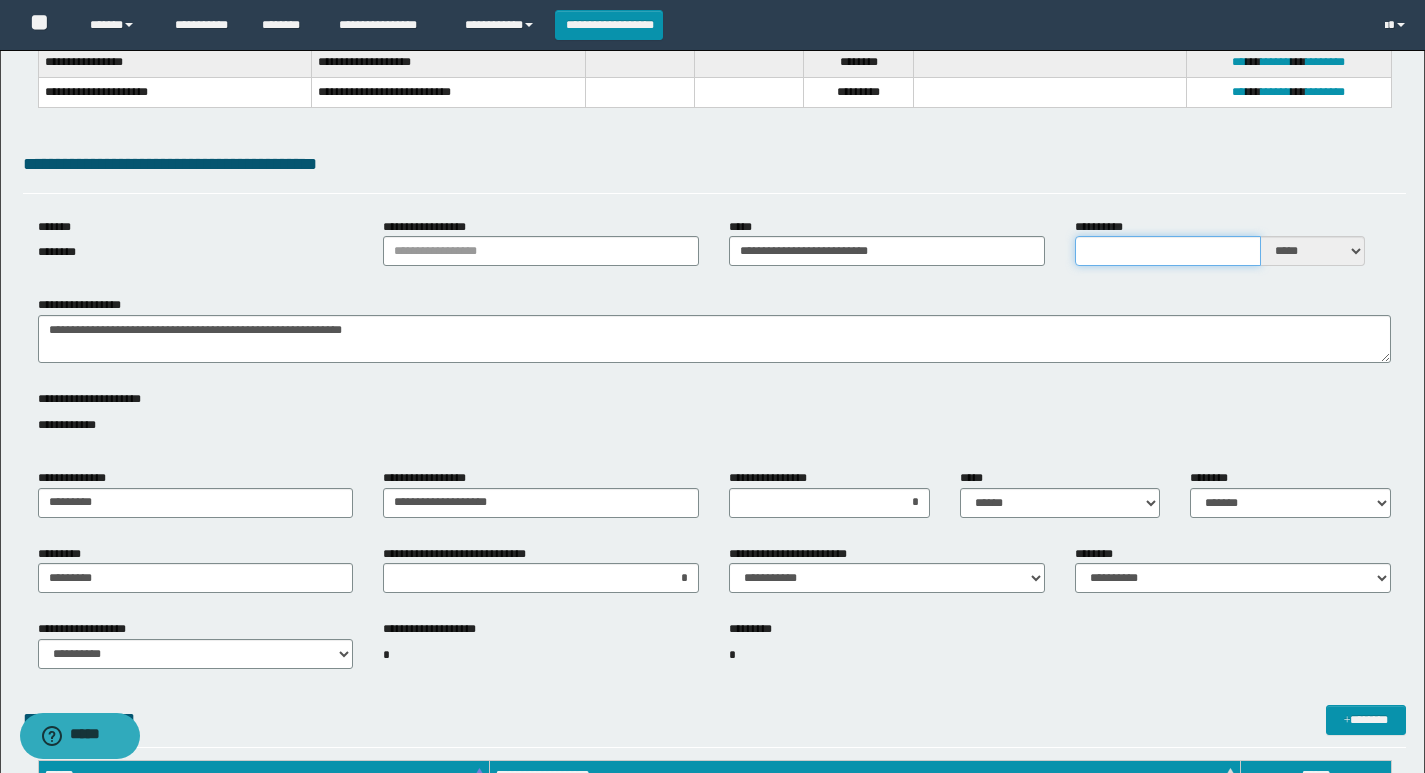 click on "**********" at bounding box center [1168, 251] 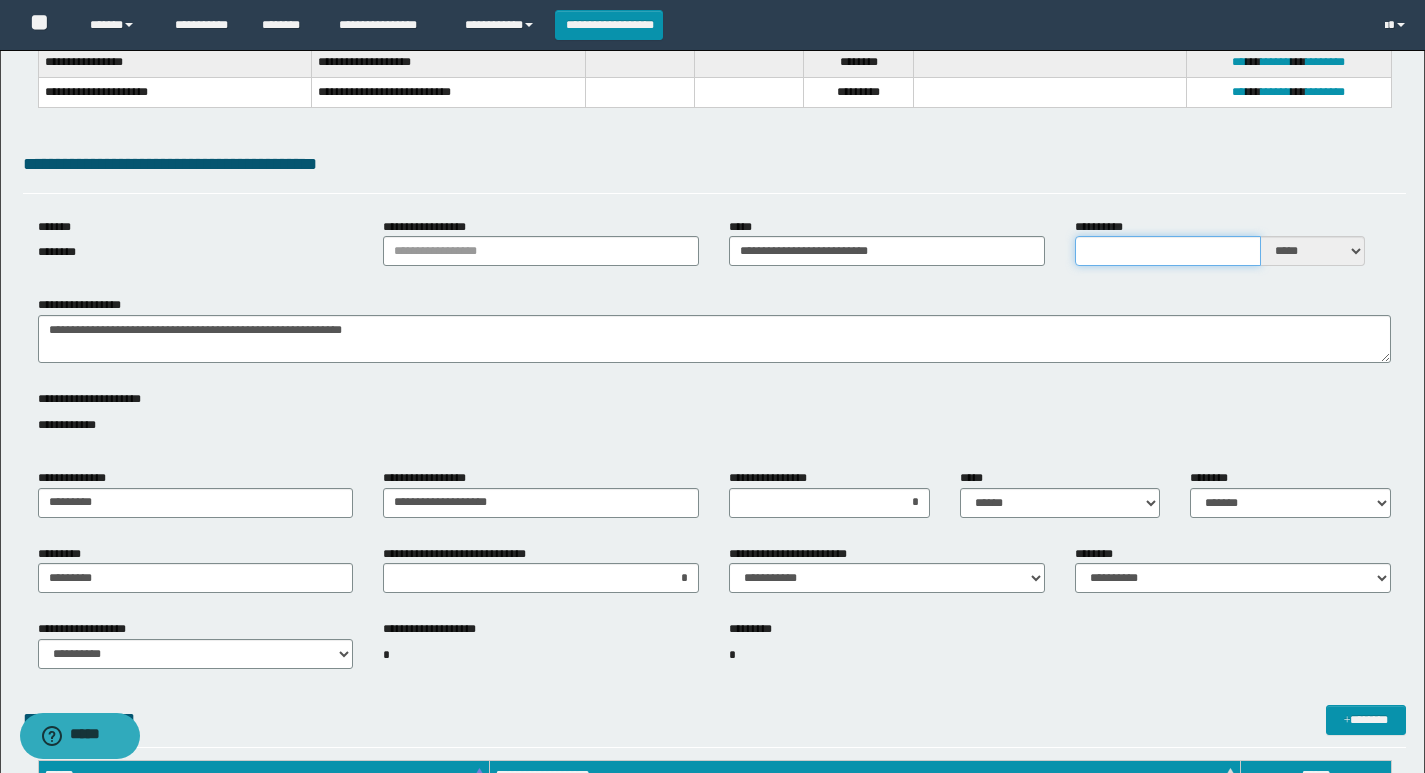 type on "*" 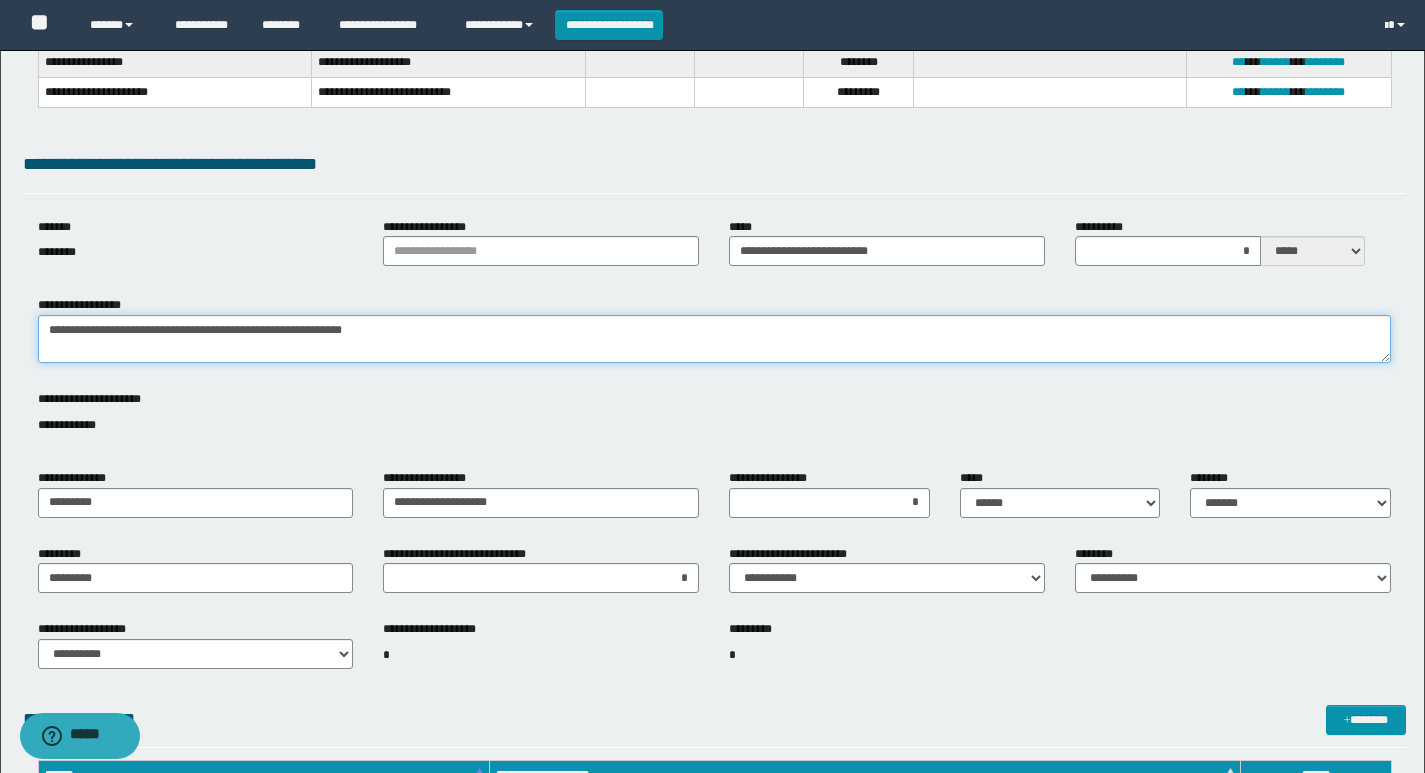 click on "**********" at bounding box center [714, 339] 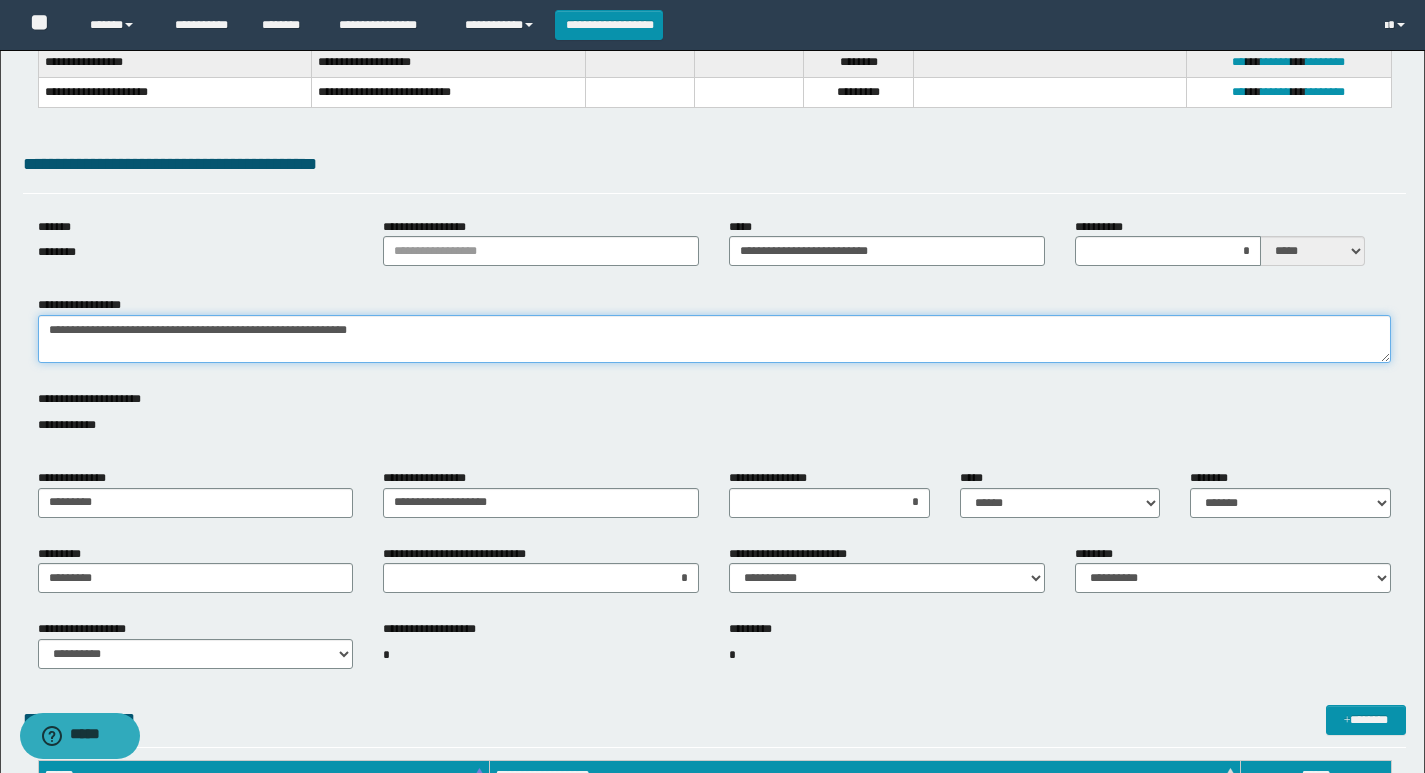 type on "**********" 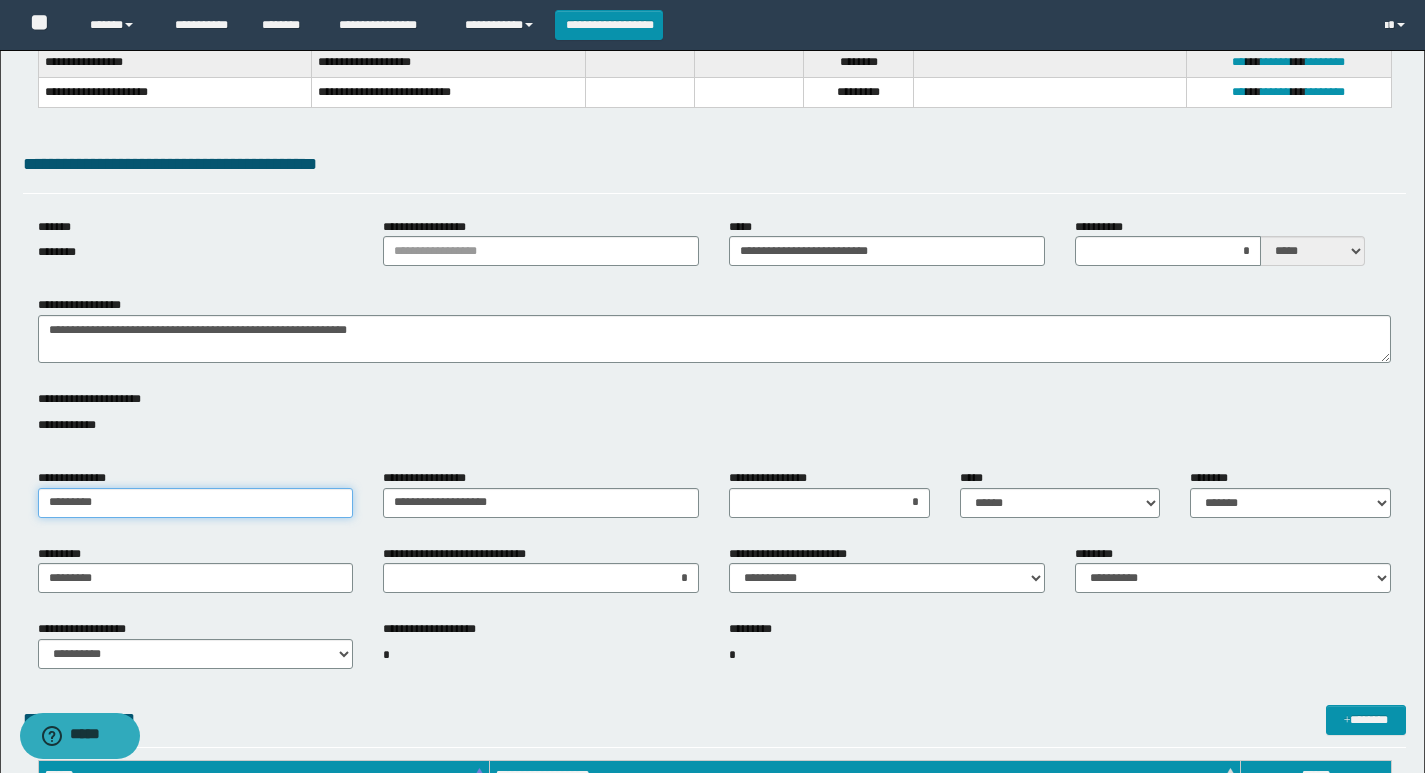 click on "*********" at bounding box center [196, 503] 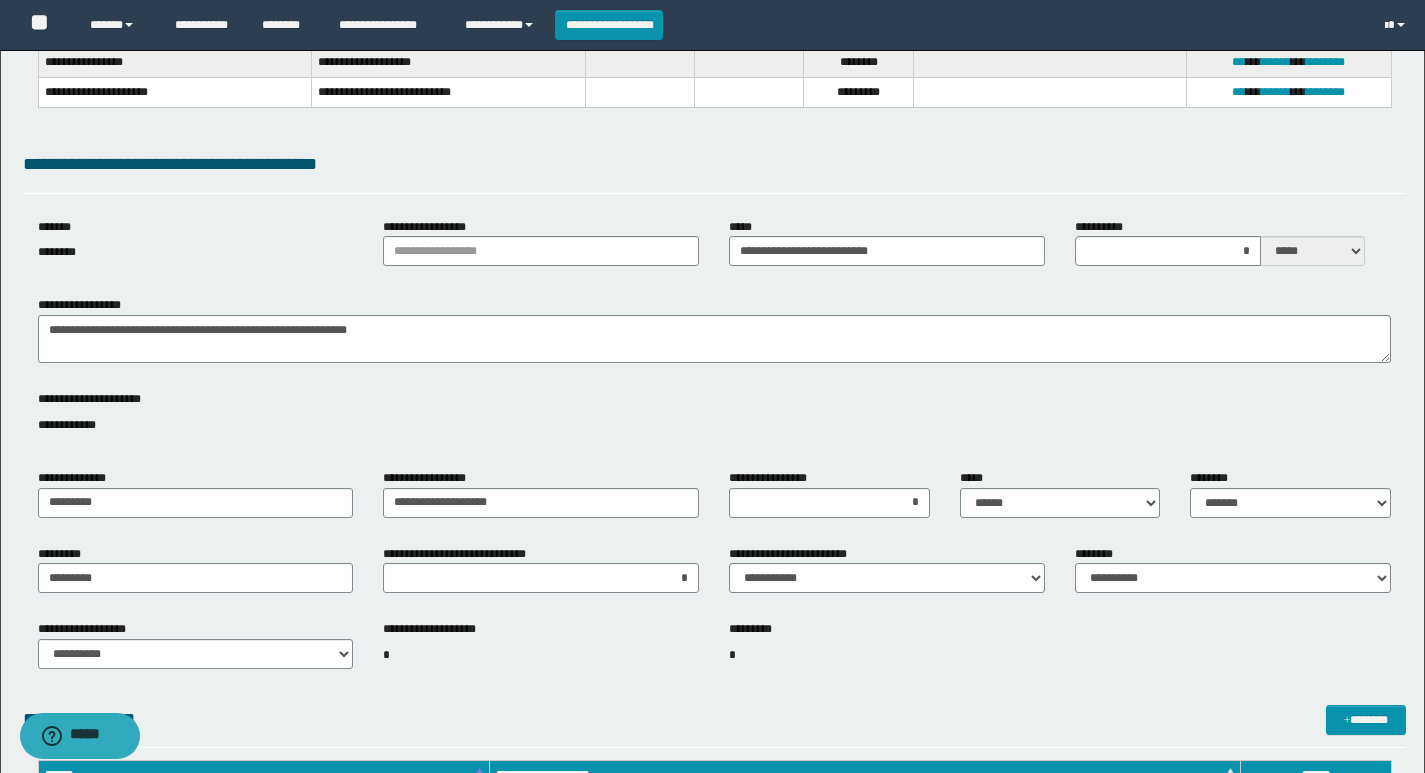 click on "**********" at bounding box center [541, 493] 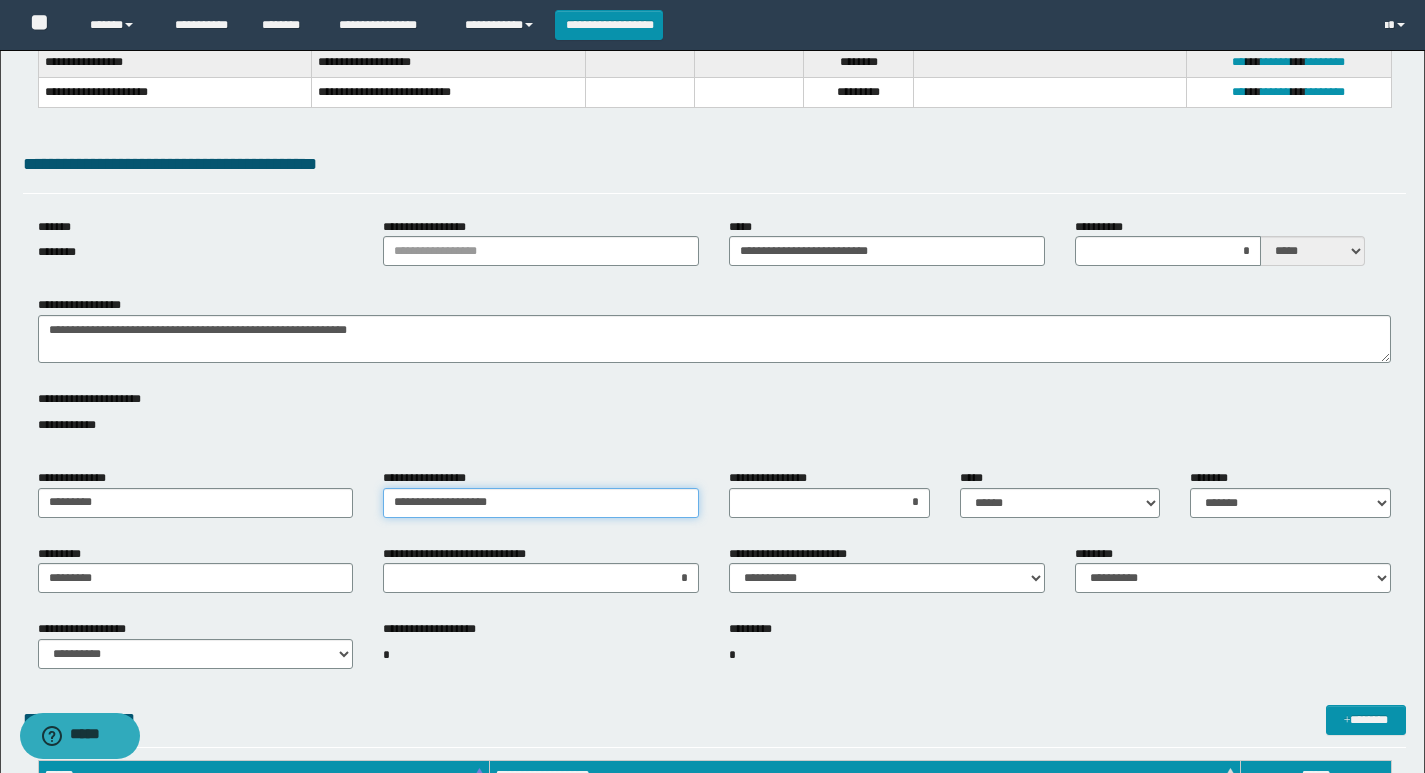 click on "**********" at bounding box center (541, 503) 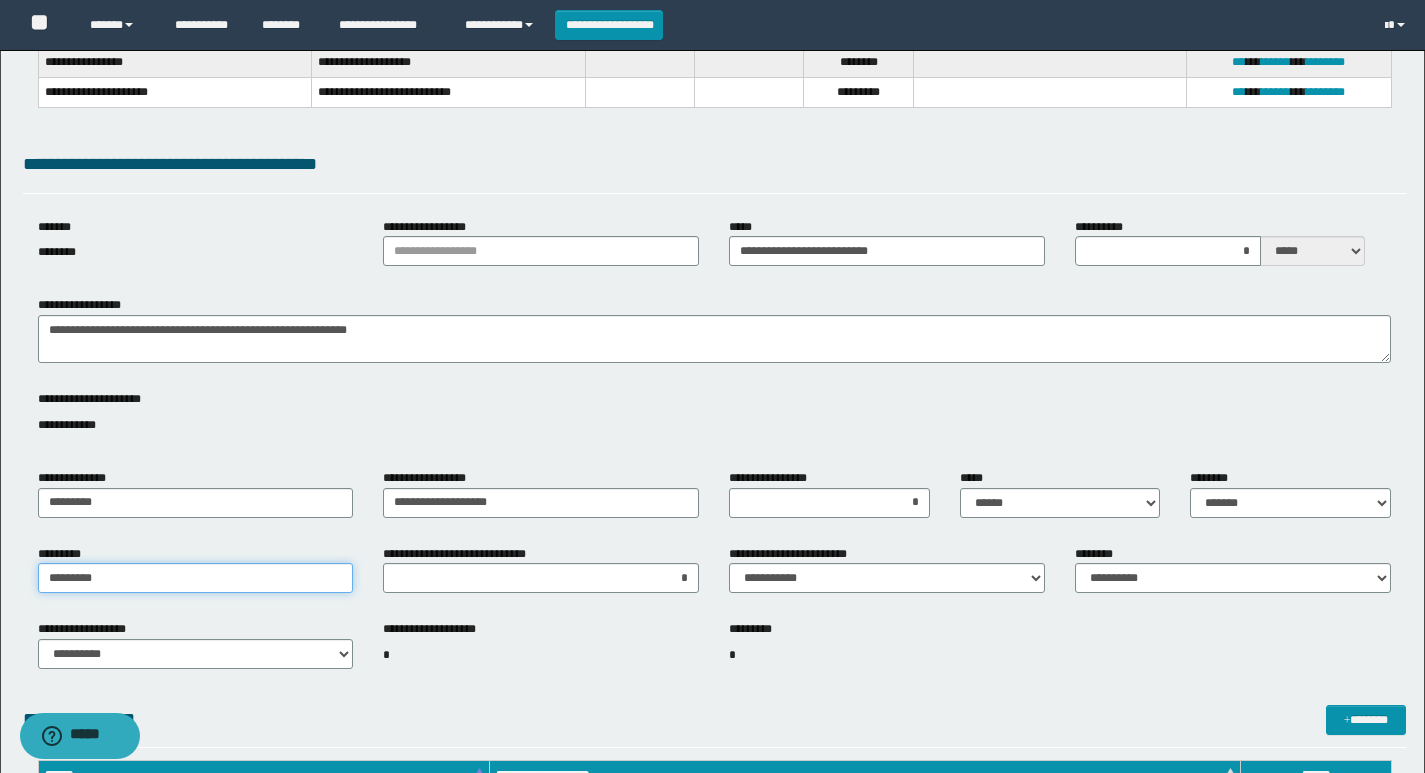 click on "*********" at bounding box center (196, 578) 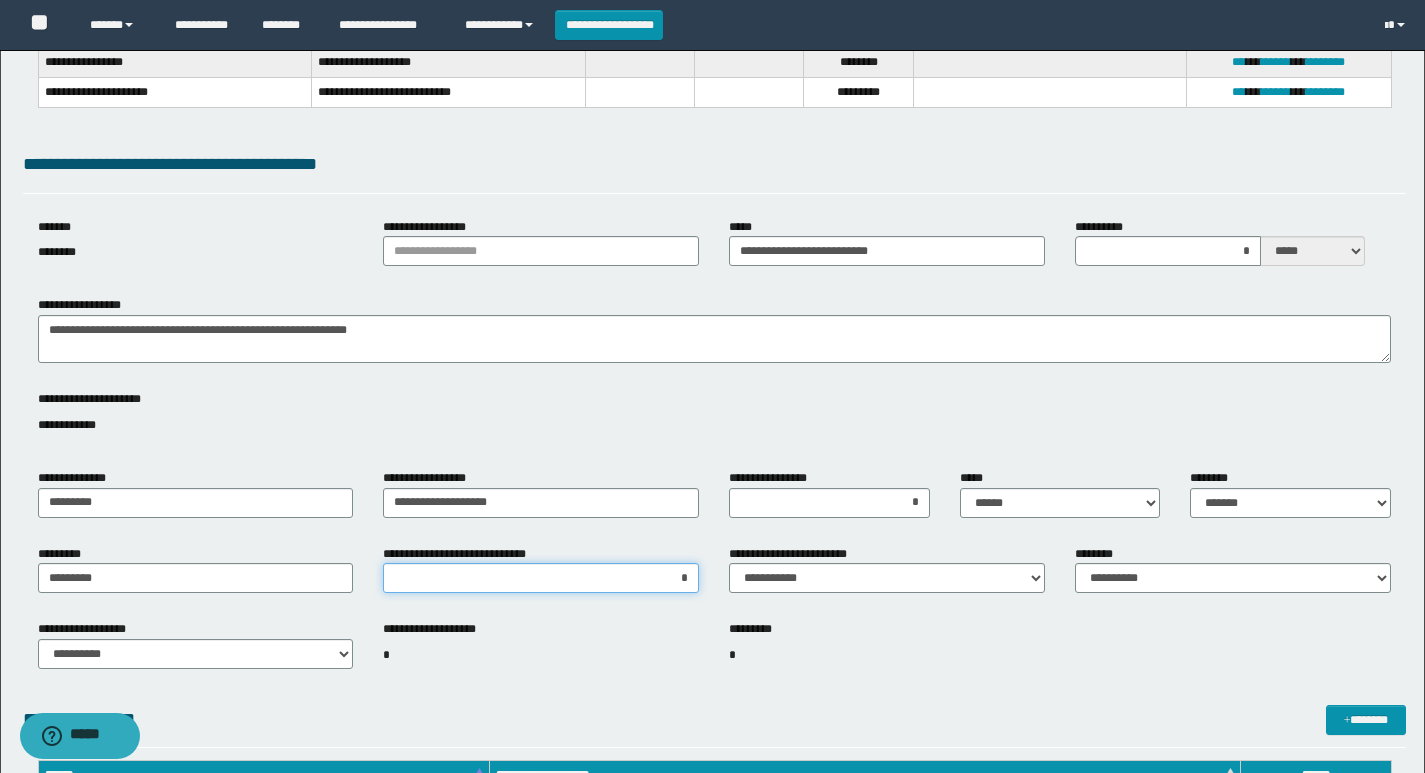 click on "*" at bounding box center [541, 578] 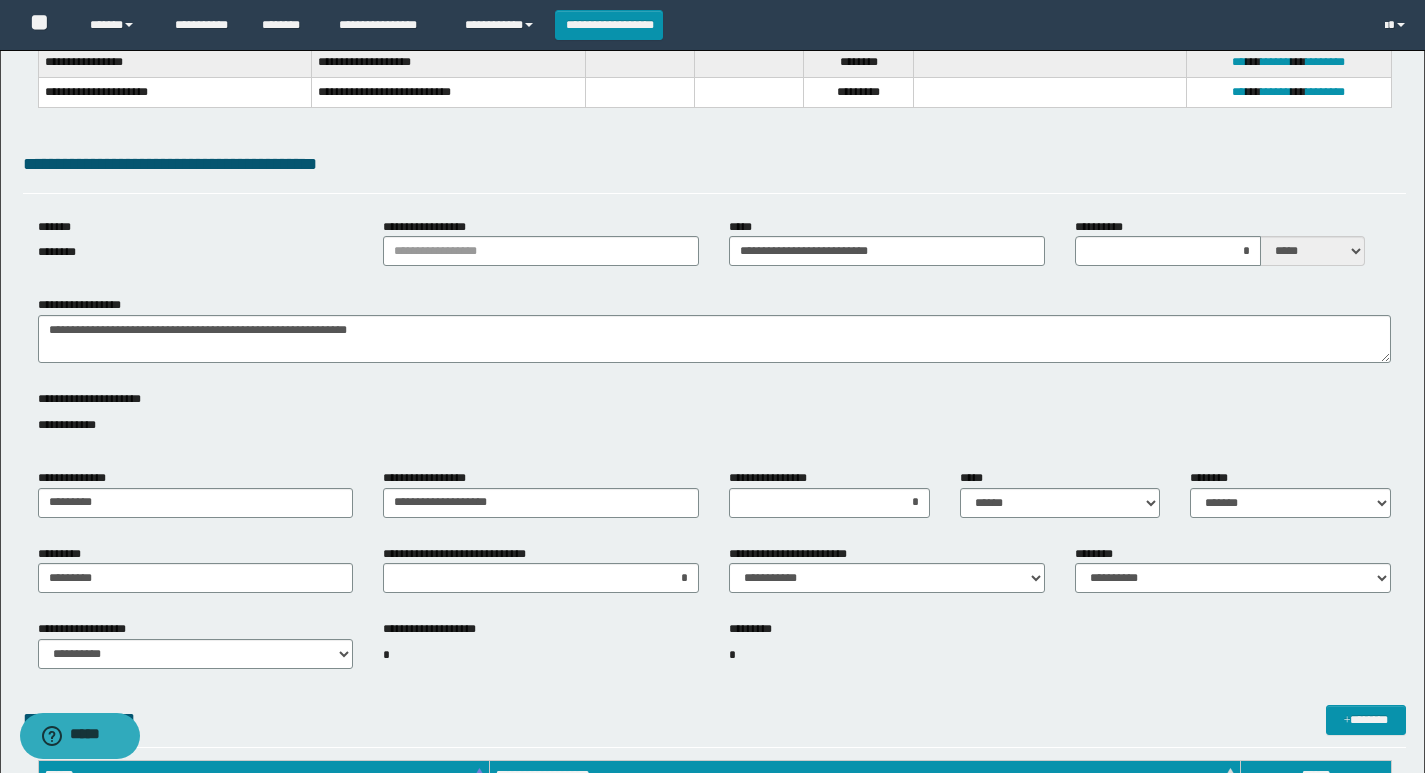 drag, startPoint x: 899, startPoint y: 650, endPoint x: 882, endPoint y: 670, distance: 26.24881 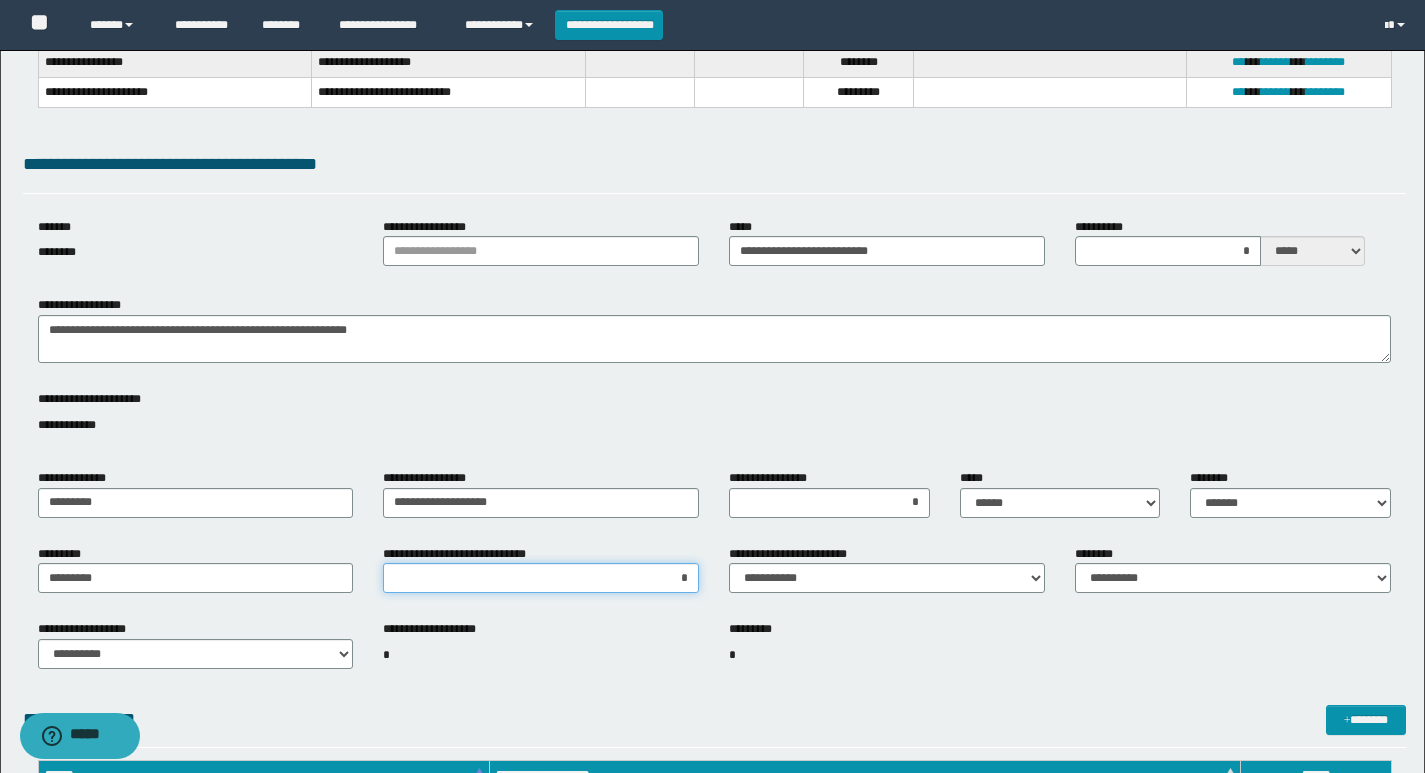 drag, startPoint x: 673, startPoint y: 577, endPoint x: 703, endPoint y: 580, distance: 30.149628 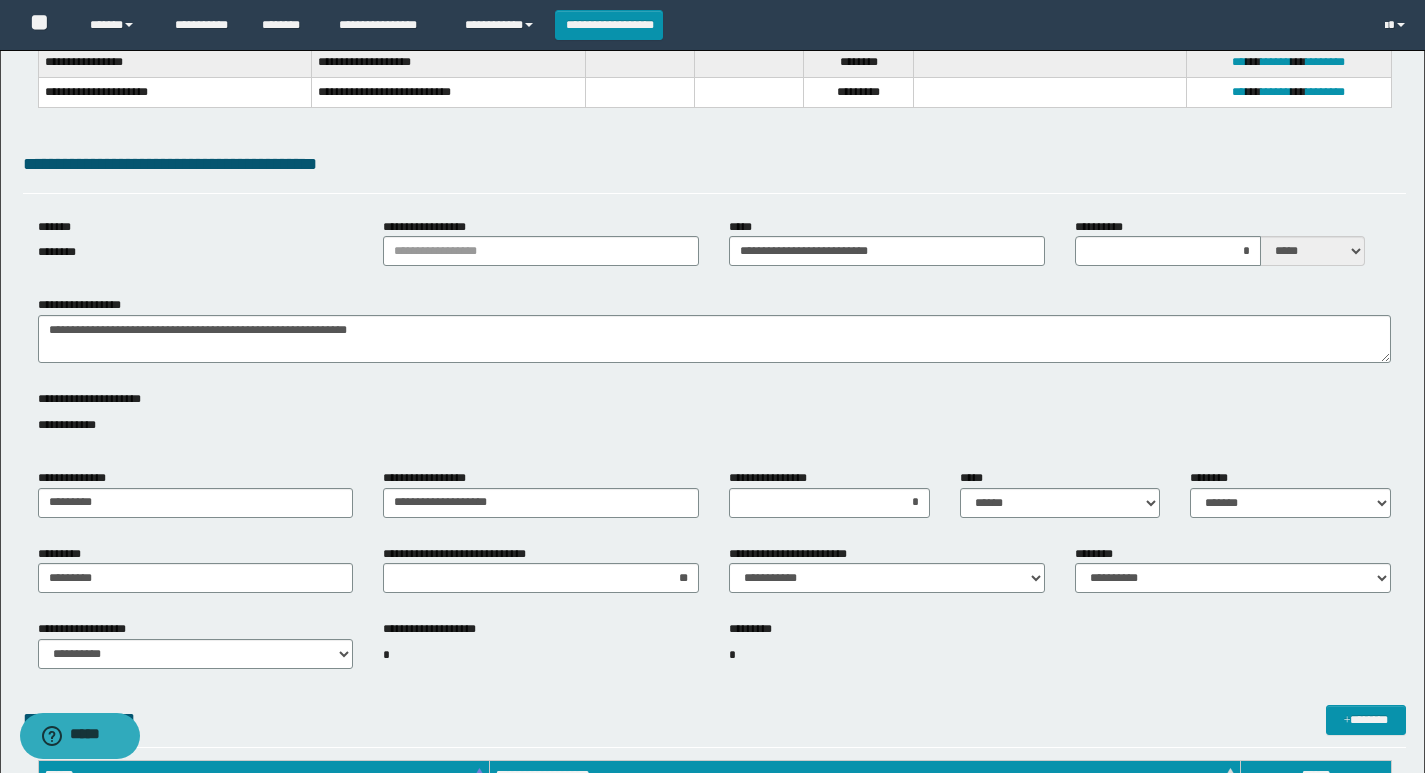 click on "*" at bounding box center [887, 655] 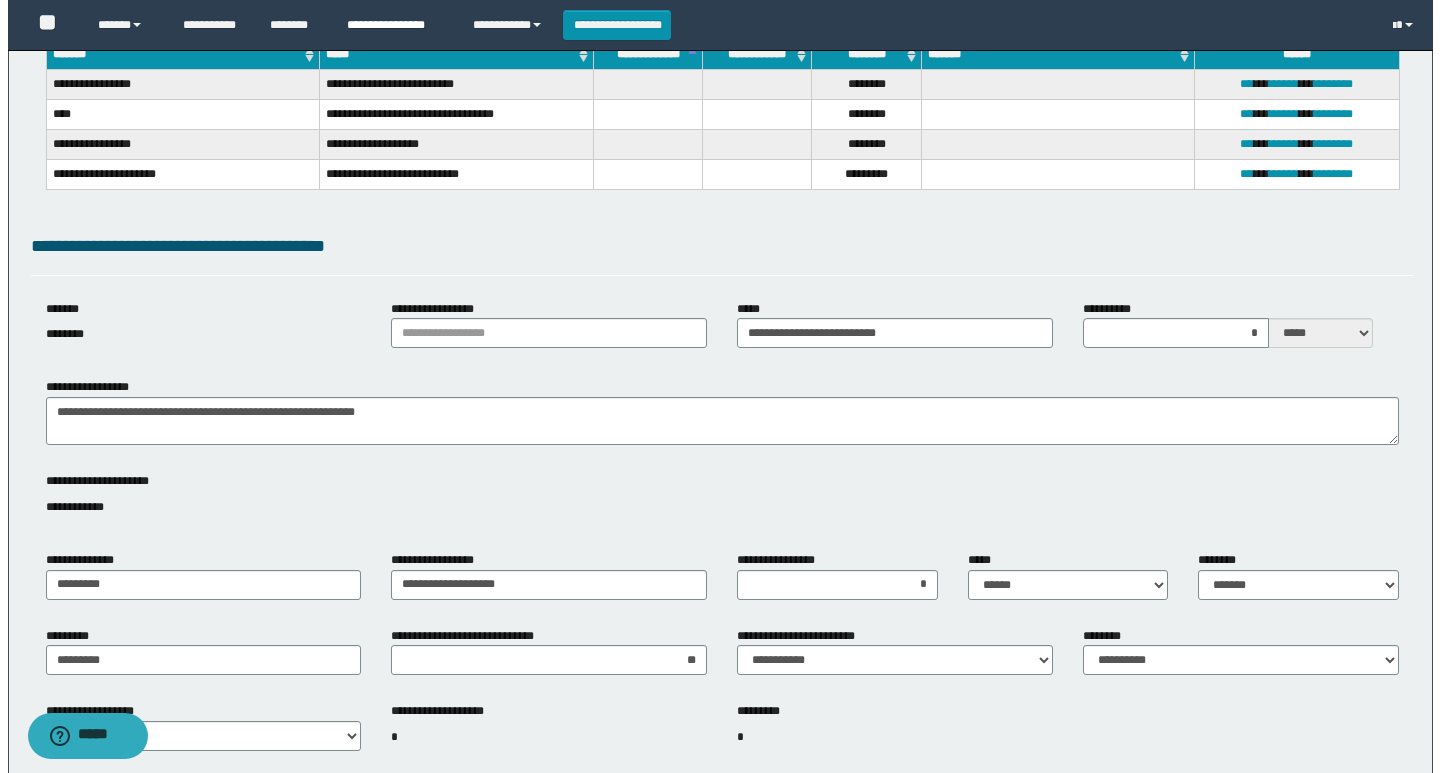 scroll, scrollTop: 0, scrollLeft: 0, axis: both 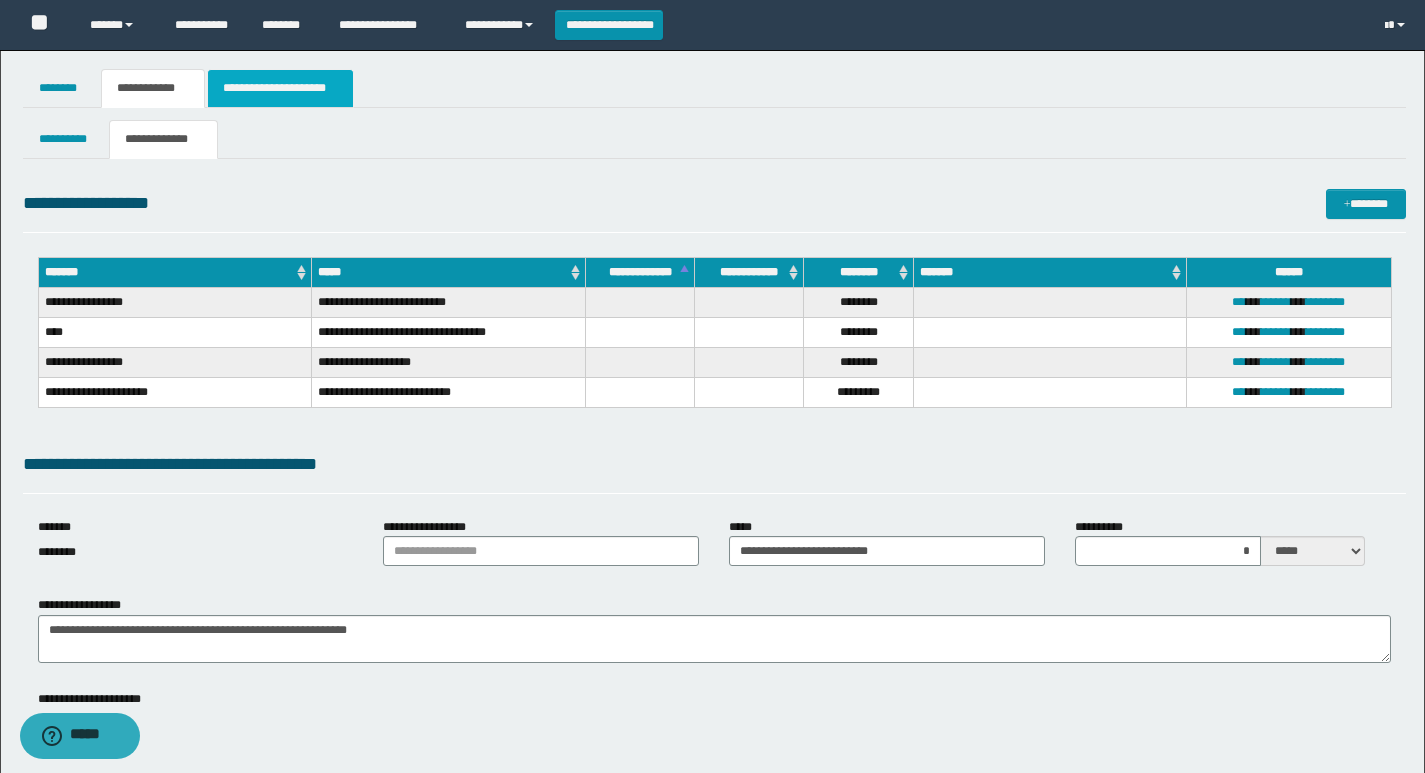 drag, startPoint x: 294, startPoint y: 80, endPoint x: 328, endPoint y: 105, distance: 42.201897 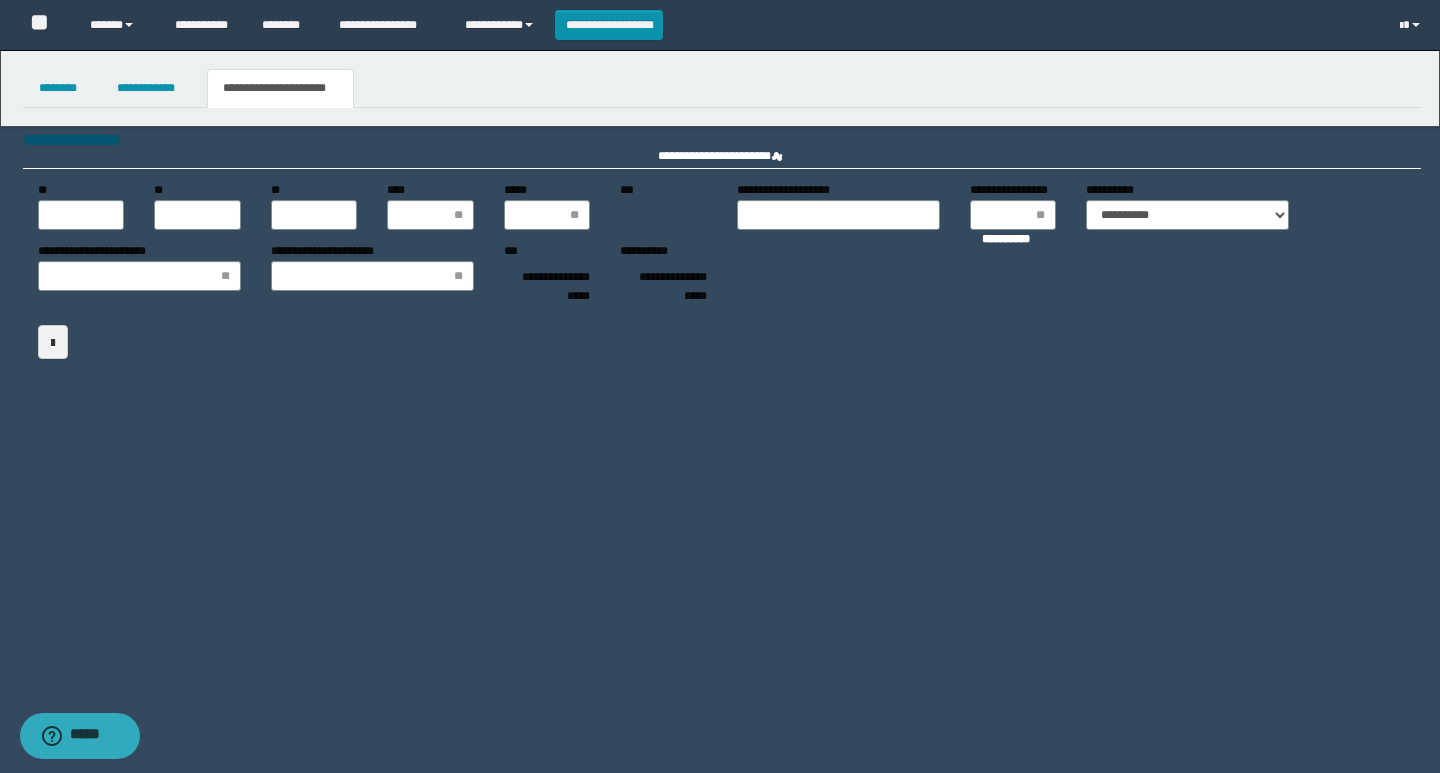 click on "**********" at bounding box center (722, 277) 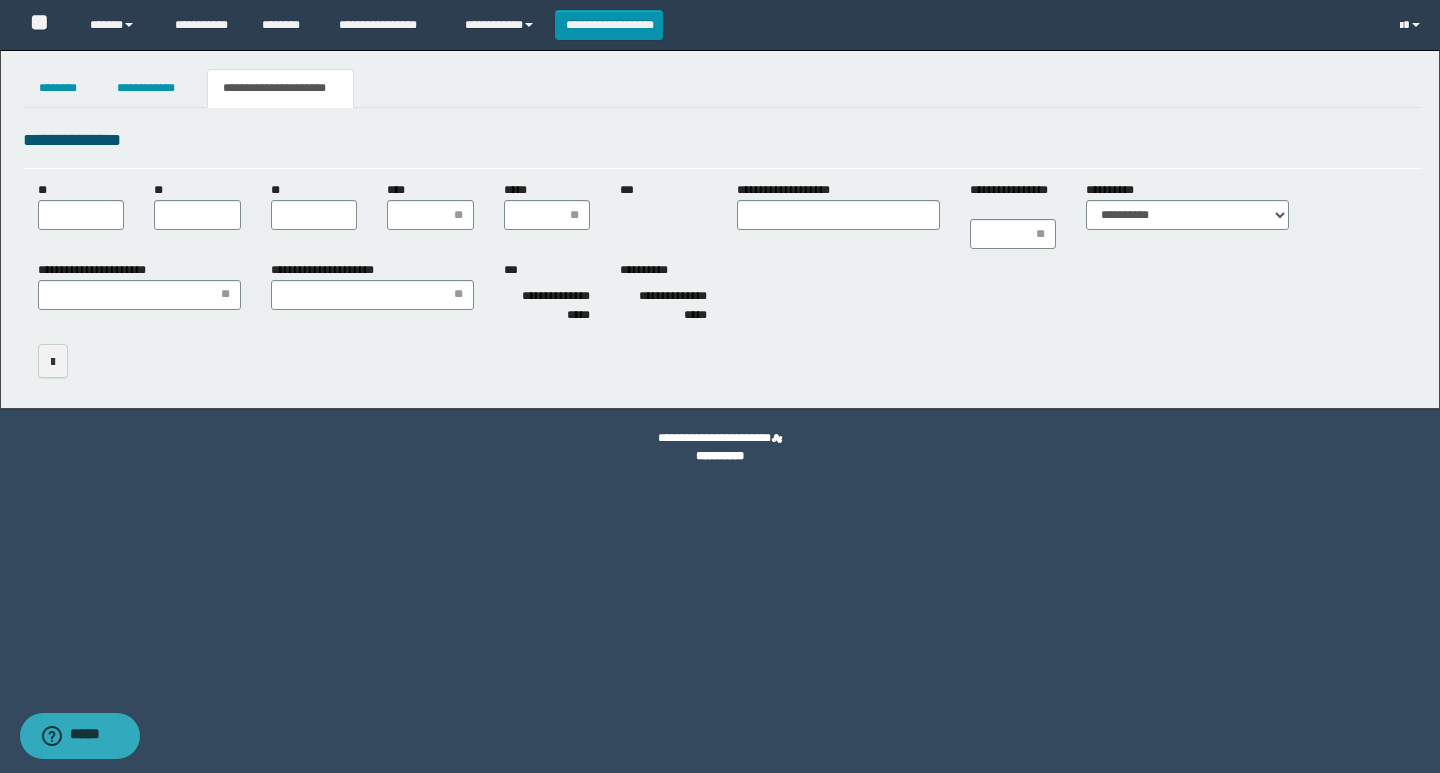 scroll, scrollTop: 0, scrollLeft: 0, axis: both 